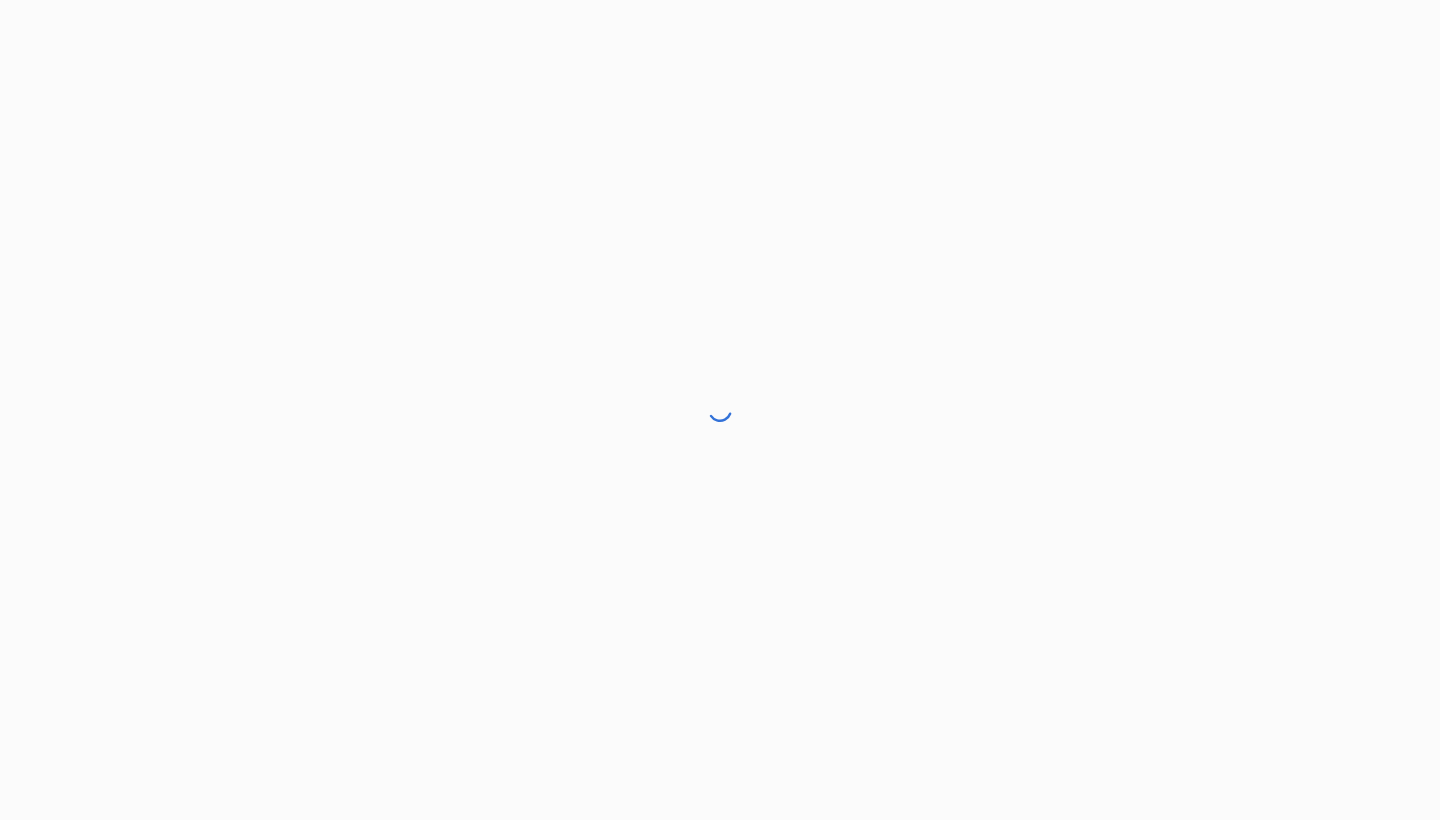 scroll, scrollTop: 0, scrollLeft: 0, axis: both 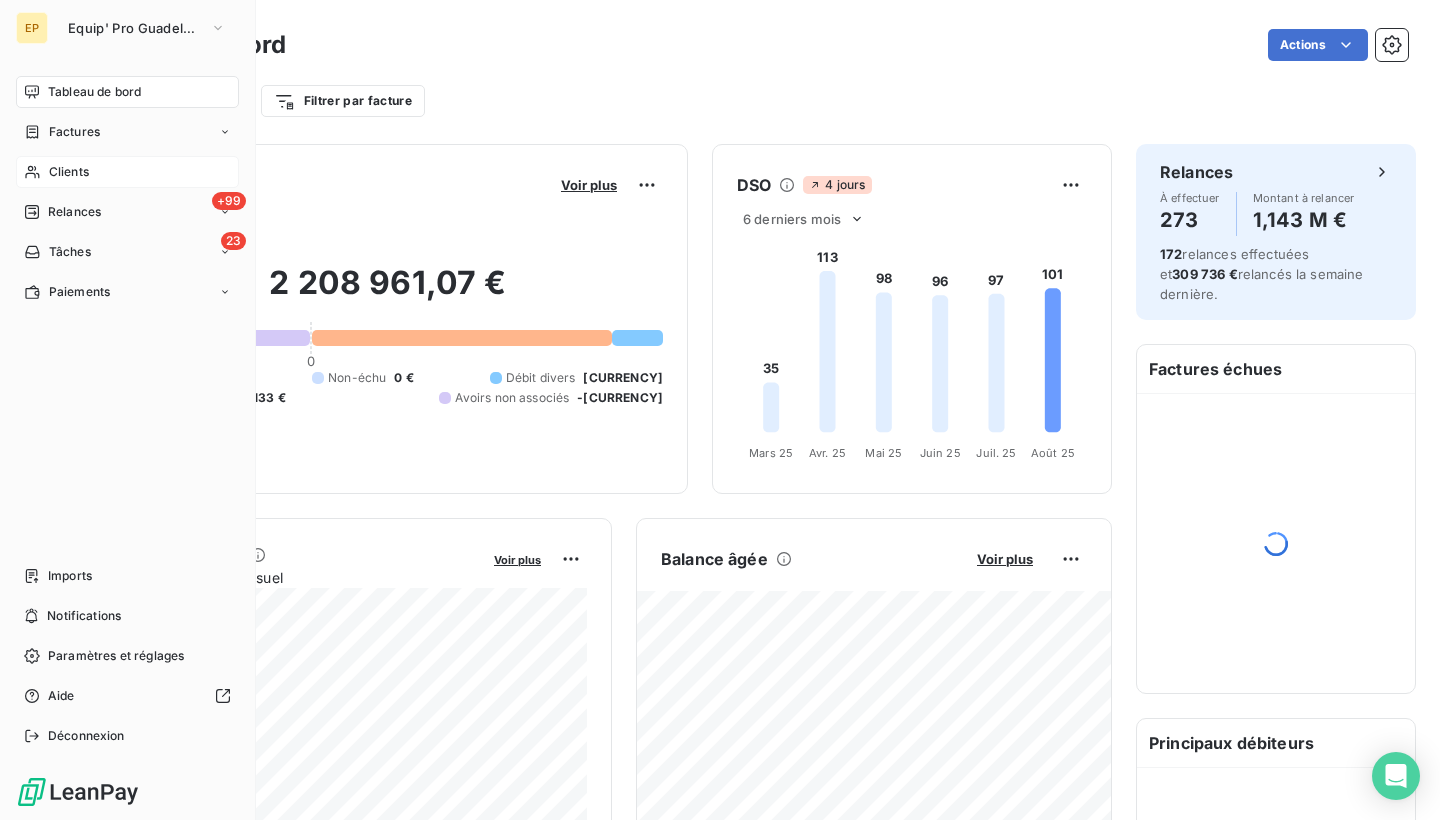 click 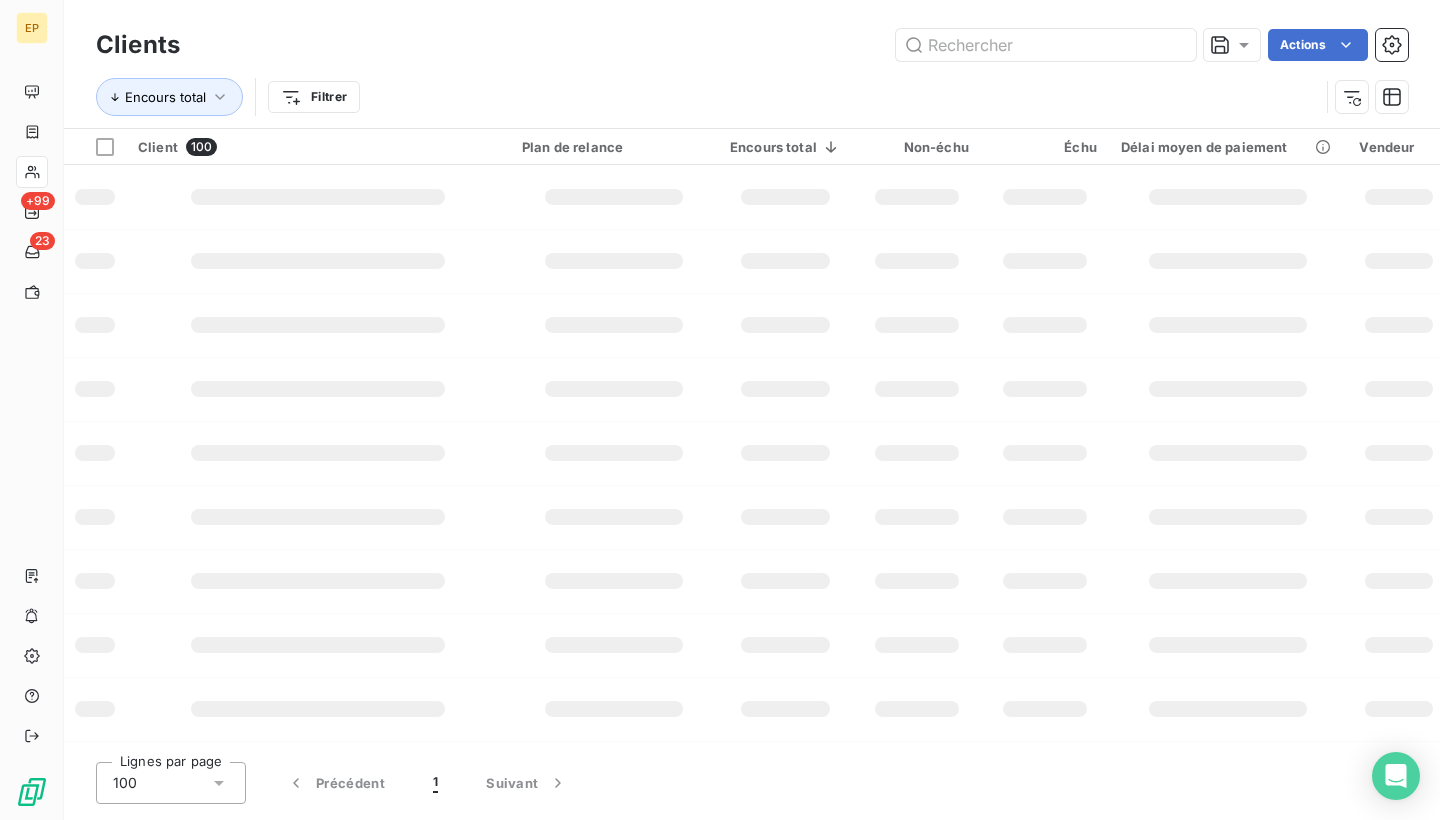 scroll, scrollTop: 0, scrollLeft: 0, axis: both 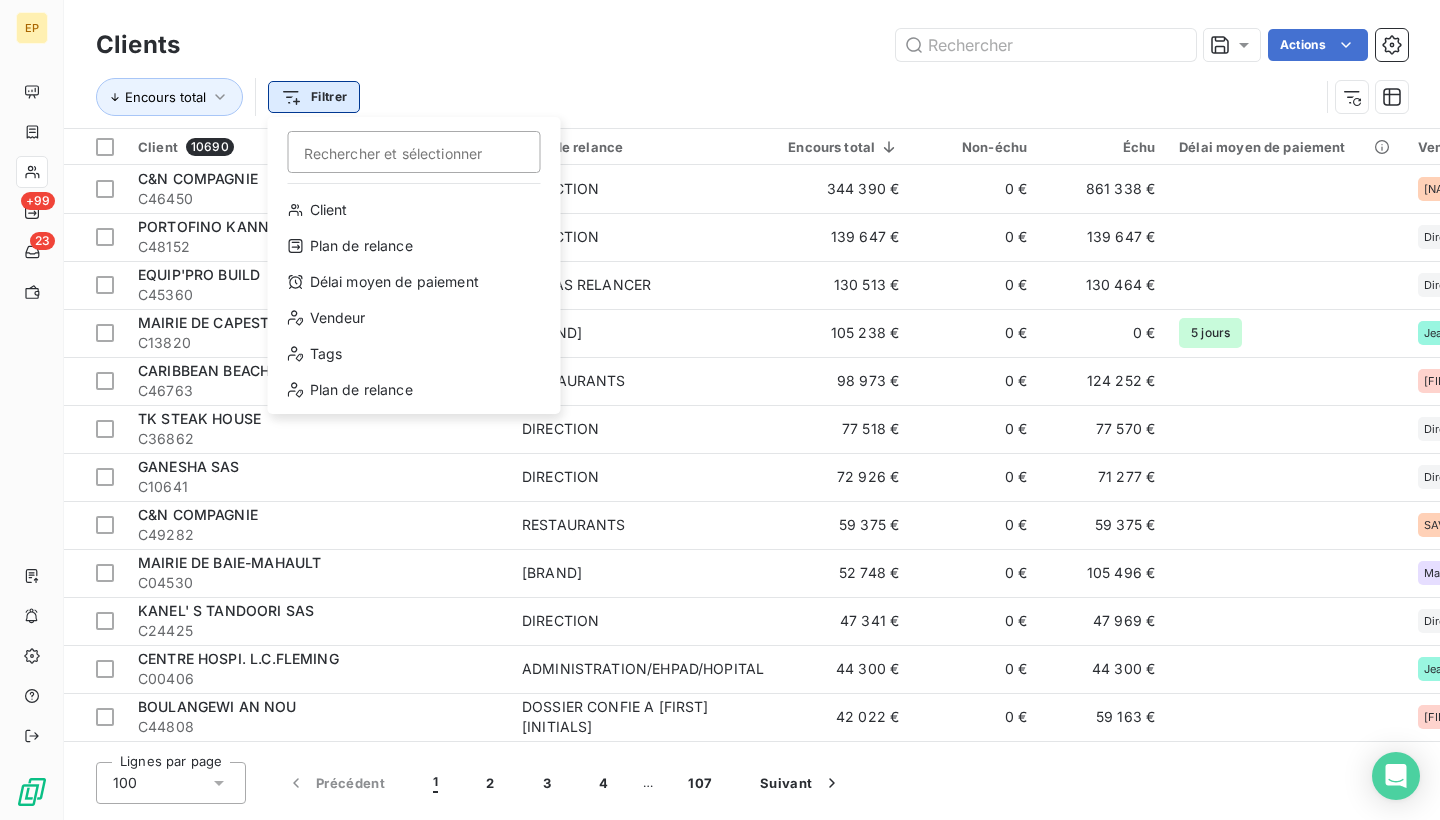 click on "EP +[NUMBER] 23 Clients Actions Encours total Filtrer Rechercher et sélectionner Client Plan de relance Délai moyen de paiement Vendeur Tags Plan de relance Client [NUMBER] Plan de relance Encours total Non-échu Échu Délai moyen de paiement Vendeur C&N COMPAGNIE C[NUMBER] DIRECTION [CURRENCY] [CURRENCY] [CURRENCY] Sandrine + 1 PORTOFINO KANNEN RESTAURANT C[NUMBER] DIRECTION [CURRENCY] [CURRENCY] [CURRENCY] Direction + 1 EQUIP'PRO BUILD C[NUMBER] NE PAS RELANCER [CURRENCY] [CURRENCY] [CURRENCY] Direction MAIRIE DE CAPESTERRE BELLE EAU  C[NUMBER] CHORUS [CURRENCY] [CURRENCY] [CURRENCY] 5 jours Jean Marc CARIBBEAN BEACH RESTAURANT C[NUMBER] RESTAURANTS [CURRENCY] [CURRENCY] [CURRENCY] Jean Pierre + 1 TK STEAK HOUSE C[NUMBER] DIRECTION [CURRENCY] [CURRENCY] [CURRENCY] Direction  GANESHA SAS C[NUMBER] DIRECTION [CURRENCY] [CURRENCY] [CURRENCY] Direction C&N COMPAGNIE C[NUMBER] RESTAURANTS [CURRENCY] [CURRENCY] [CURRENCY] SAV + 1 MAIRIE DE BAIE-MAHAULT C[NUMBER] CHORUS [CURRENCY] [CURRENCY] [CURRENCY] Marie C[NUMBER] DIRECTION +" at bounding box center (720, 410) 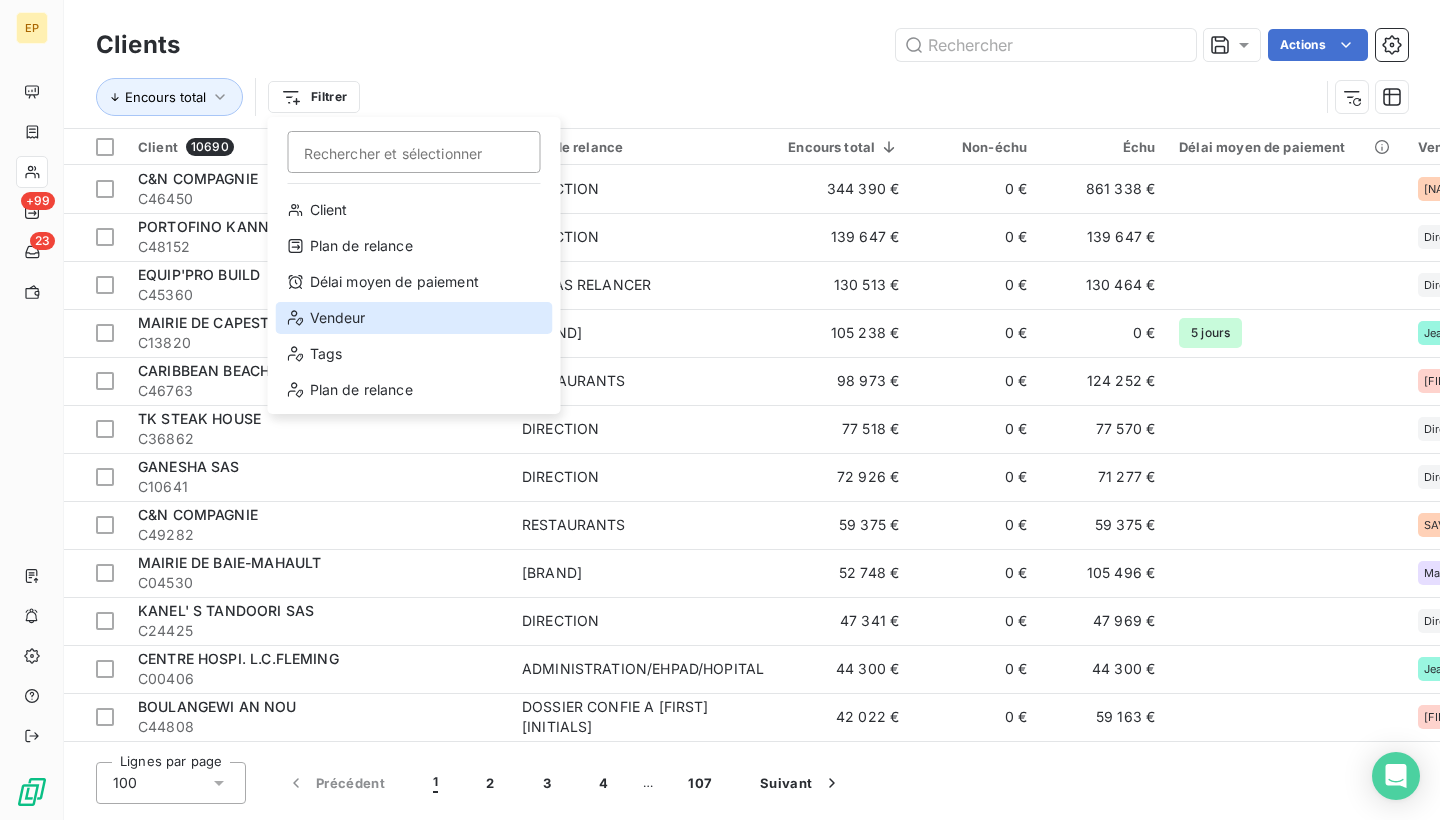 click on "Vendeur" at bounding box center (414, 318) 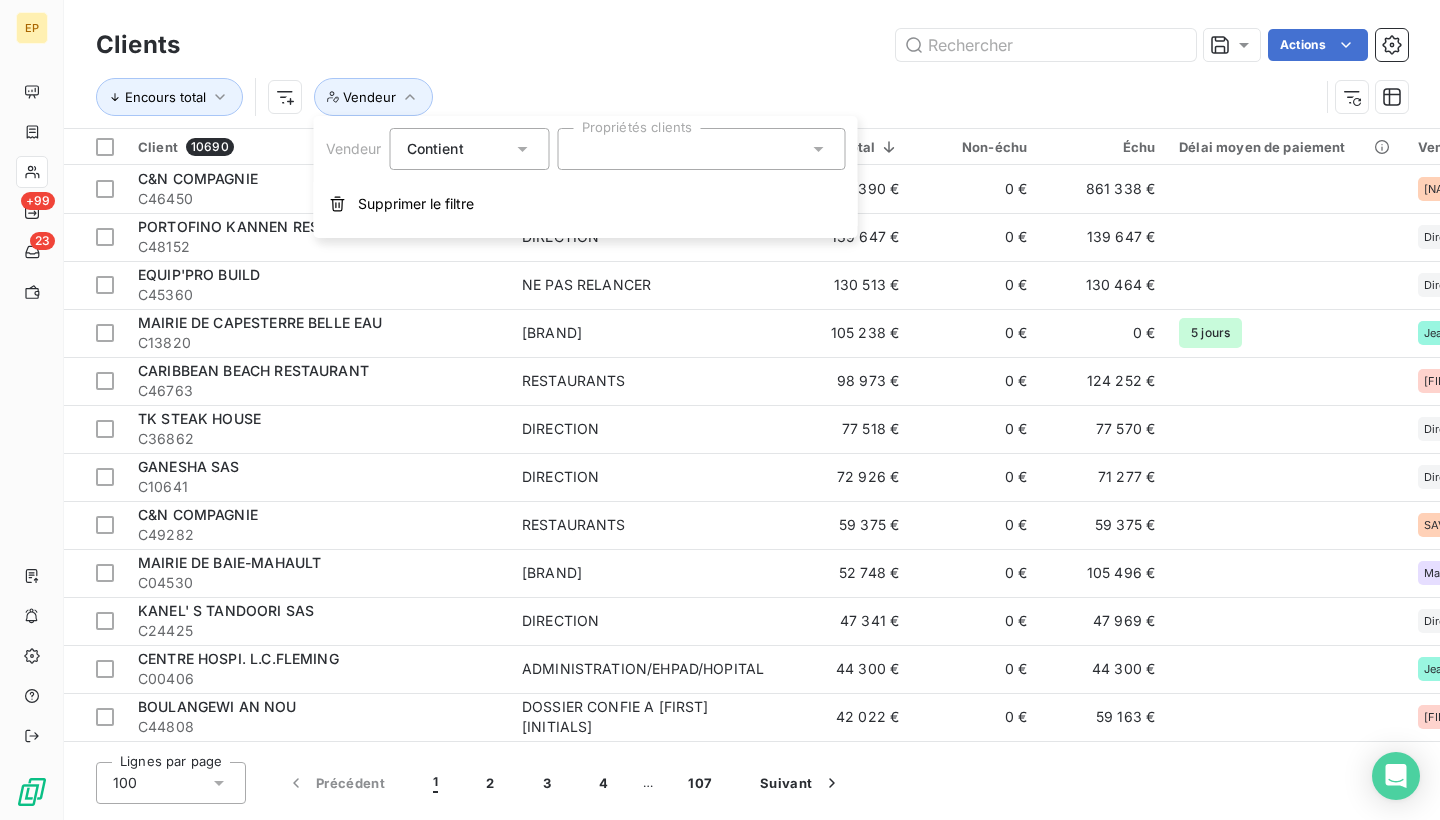 click at bounding box center (702, 149) 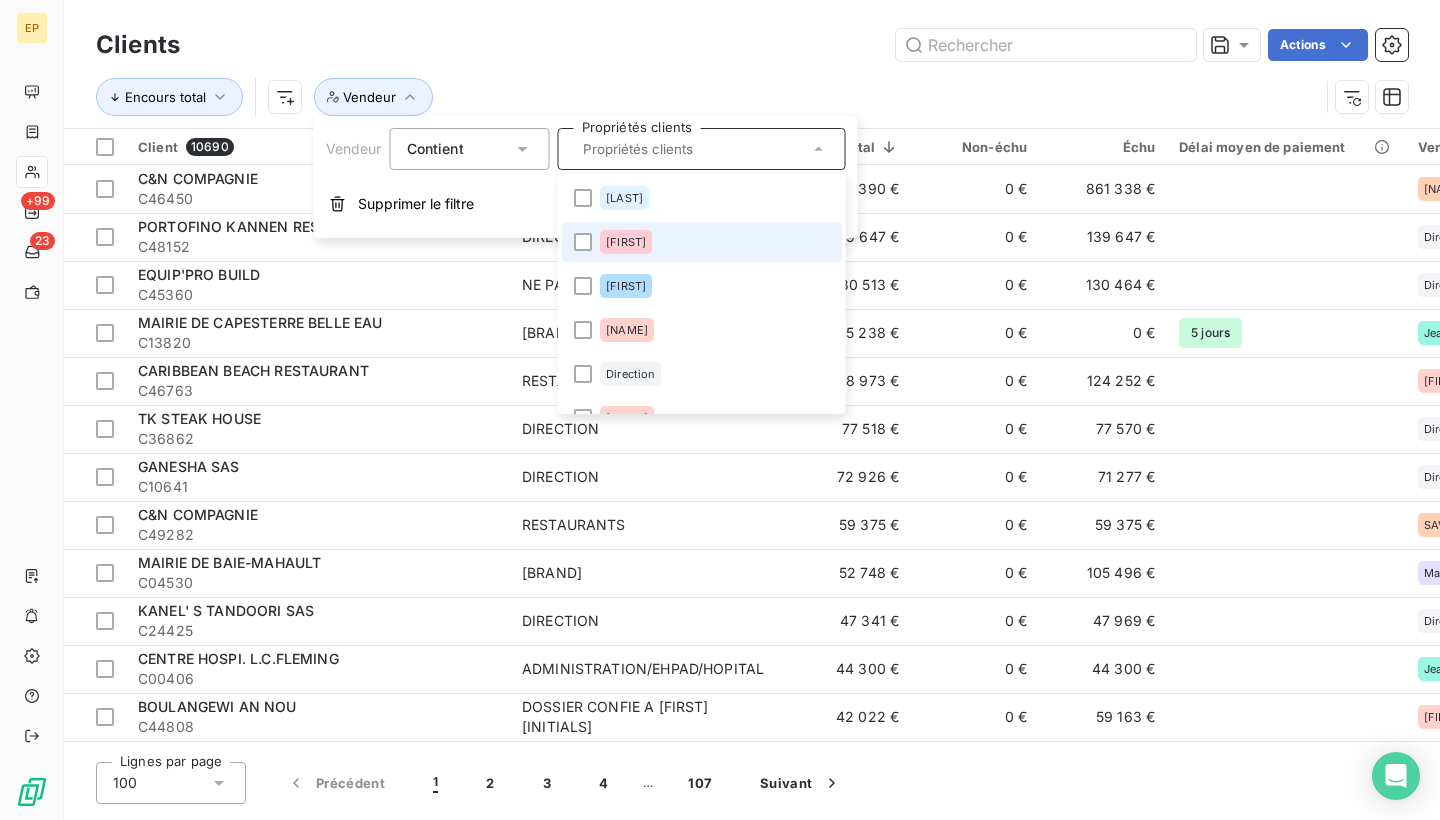 click on "[FIRST]" at bounding box center [626, 242] 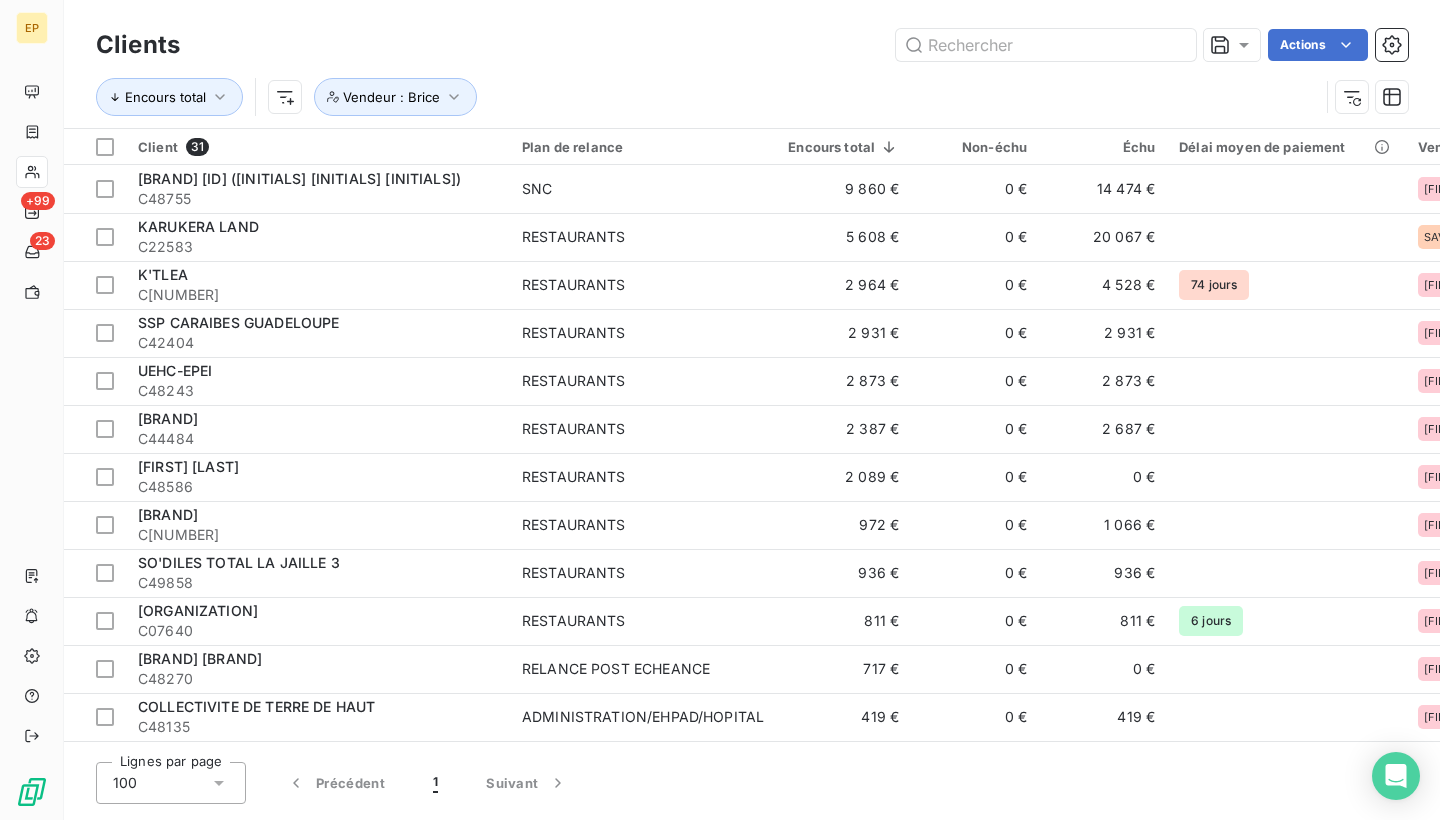 click on "Actions" at bounding box center [806, 45] 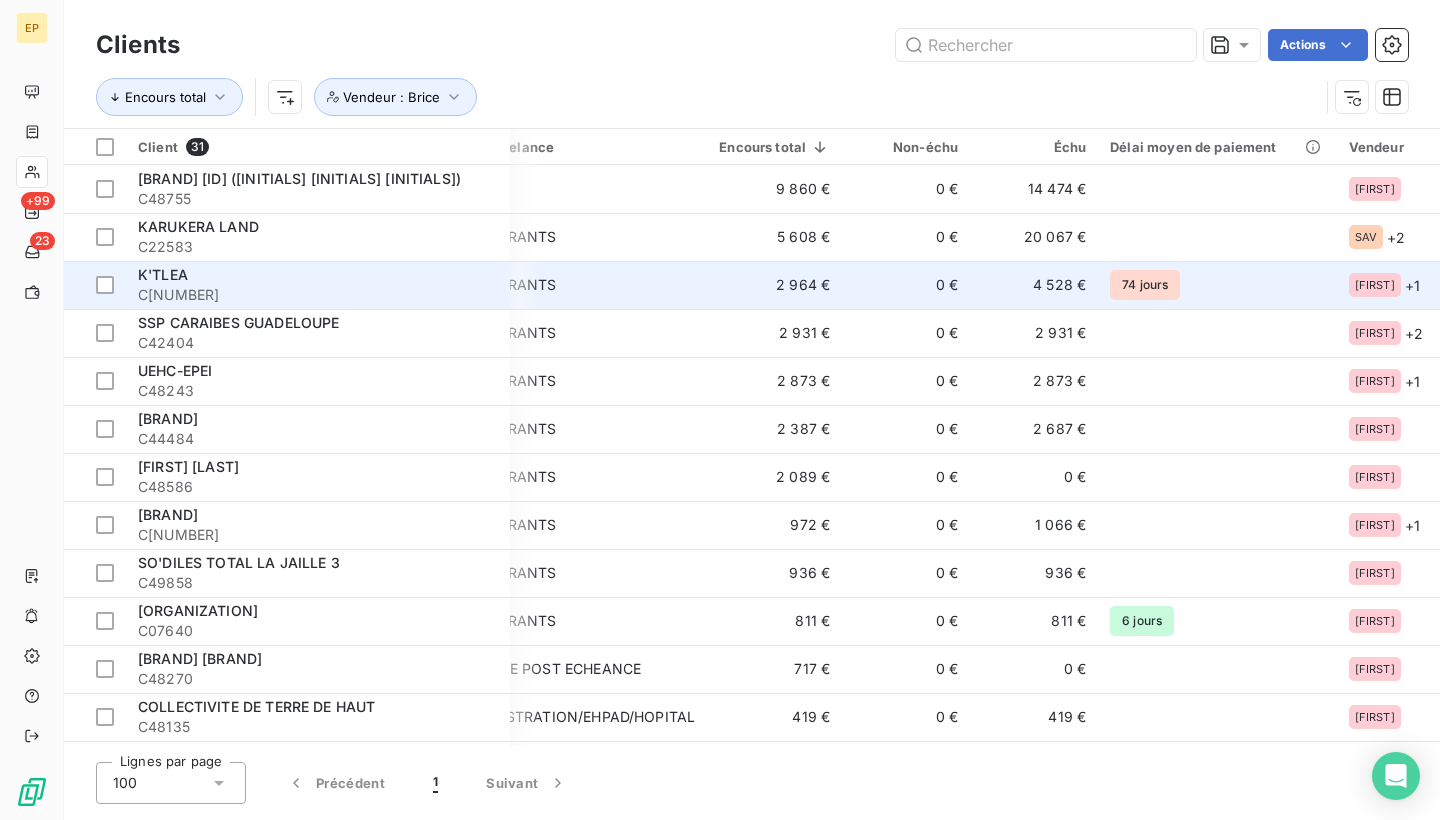 scroll, scrollTop: 962, scrollLeft: 69, axis: both 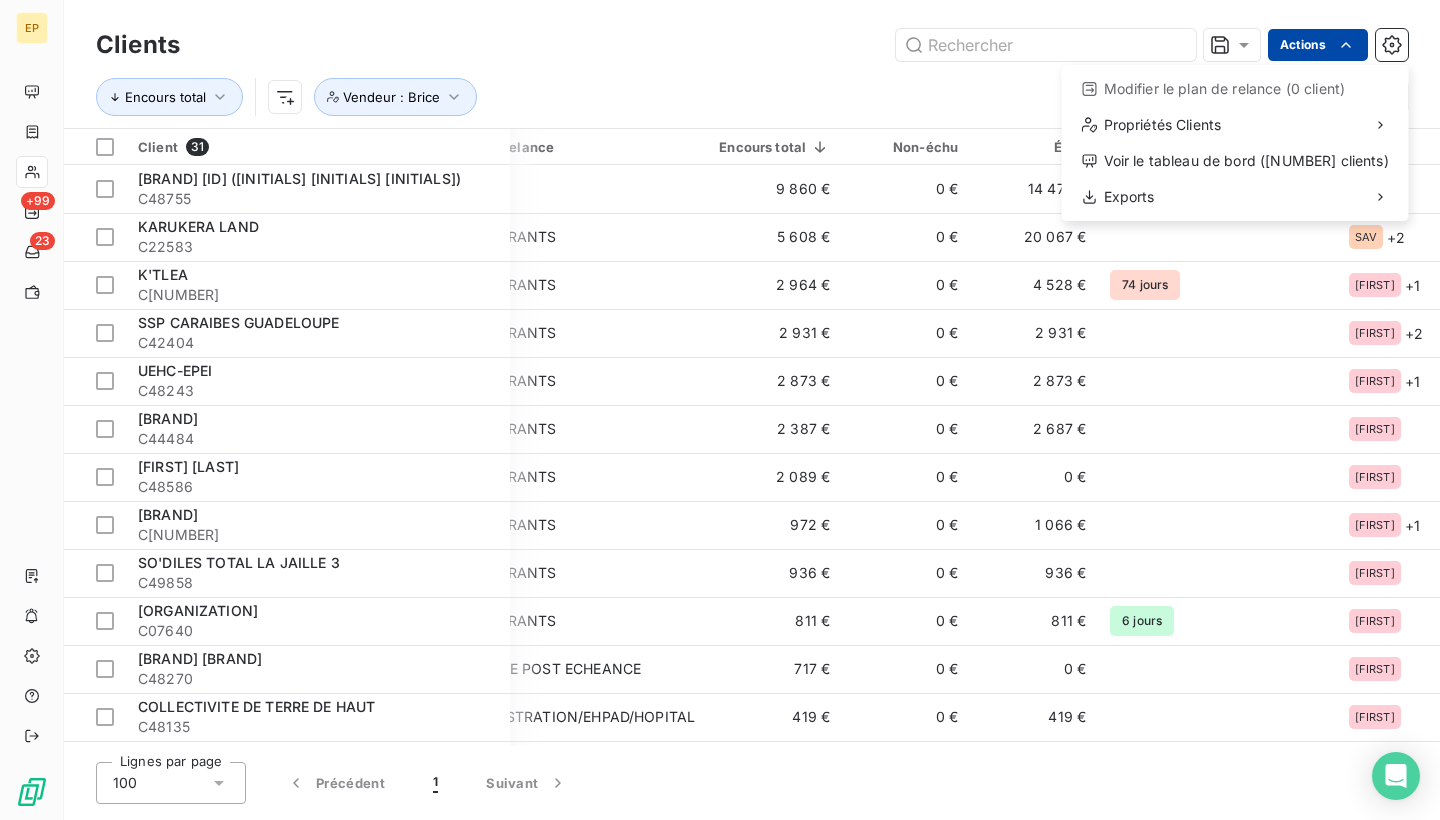 click on "EP +[NUMBER] 23 Clients Actions Modifier le plan de relance (0 client) Propriétés Clients Voir le tableau de bord ([NUMBER] clients) Exports Encours total Vendeur  : Brice  Client [NUMBER] Plan de relance Encours total Non-échu Échu Délai moyen de paiement Vendeur  SNC SALAZIE LOCATION [NUMBER] (jp ocean) C[NUMBER] SNC [CURRENCY] [CURRENCY] [CURRENCY] Brice KARUKERA LAND C[NUMBER] RESTAURANTS [CURRENCY] [CURRENCY] [CURRENCY] SAV + 1 K'TLEA C[NUMBER] RESTAURANTS [CURRENCY] [CURRENCY] [CURRENCY] 74 jours Brice + 1 SSP CARAIBES GUADELOUPE C[NUMBER] RESTAURANTS [CURRENCY] [CURRENCY] [CURRENCY] Brice + 2 UEHC-EPEI C[NUMBER] RESTAURANTS [CURRENCY] [CURRENCY] [CURRENCY] Brice + 1 CARIBEAN GRILL C[NUMBER] RESTAURANTS [CURRENCY] [CURRENCY] [CURRENCY] Brice HENRY DALA C[NUMBER] RESTAURANTS [CURRENCY] [CURRENCY] [CURRENCY] Brice LE COMPTOIR DES VINS C[NUMBER] RESTAURANTS [CURRENCY] [CURRENCY] [CURRENCY] Brice + 1 SO'DILES TOTAL LA JAILLE 3 C[NUMBER] RESTAURANTS [CURRENCY] [CURRENCY] [CURRENCY] Brice CENTRE PENITENCIER DE B-M C[NUMBER] RESTAURANTS [CURRENCY] [CURRENCY] [CURRENCY] 6 jours" at bounding box center (720, 410) 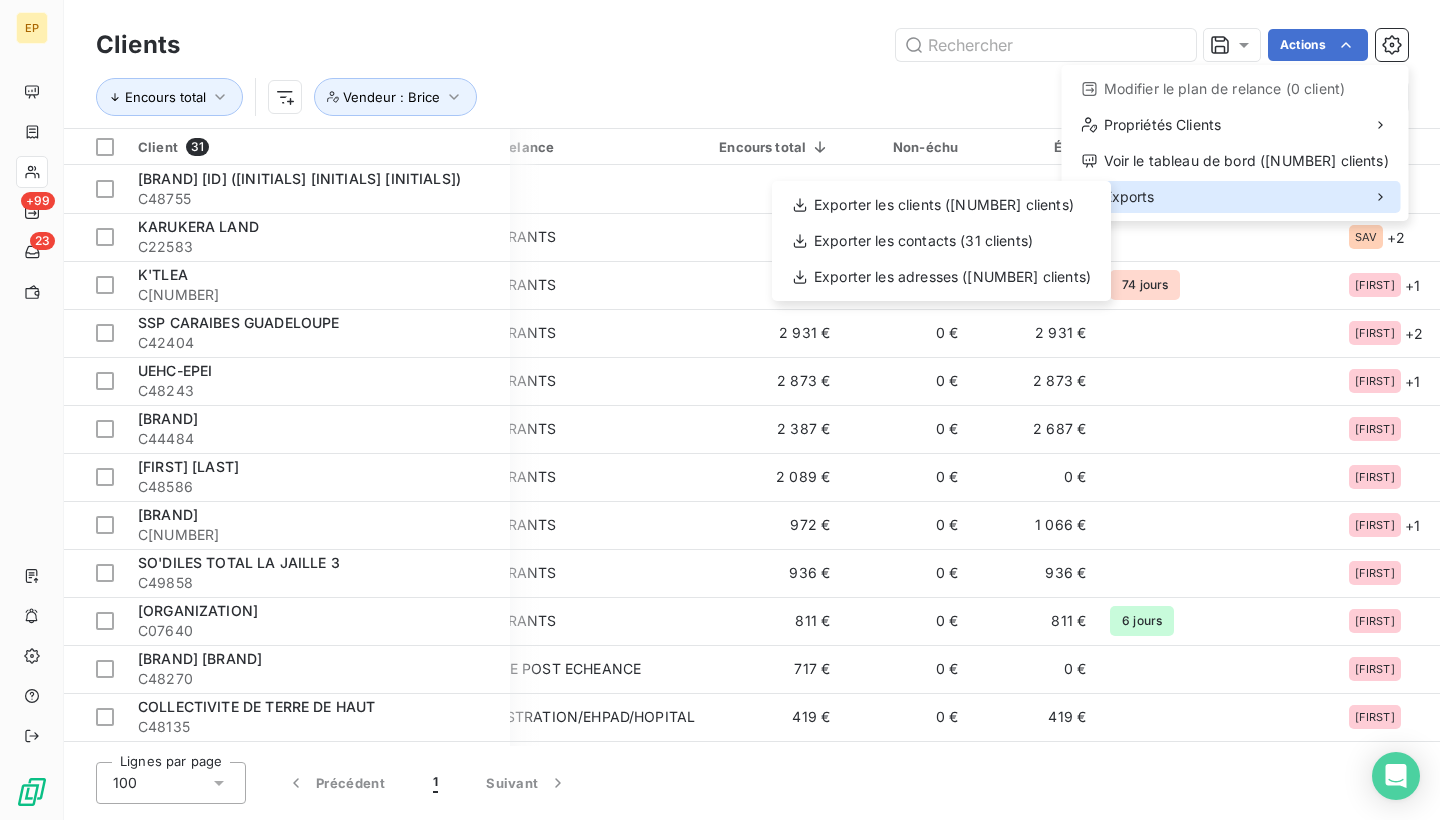 click on "Exports" at bounding box center [1235, 197] 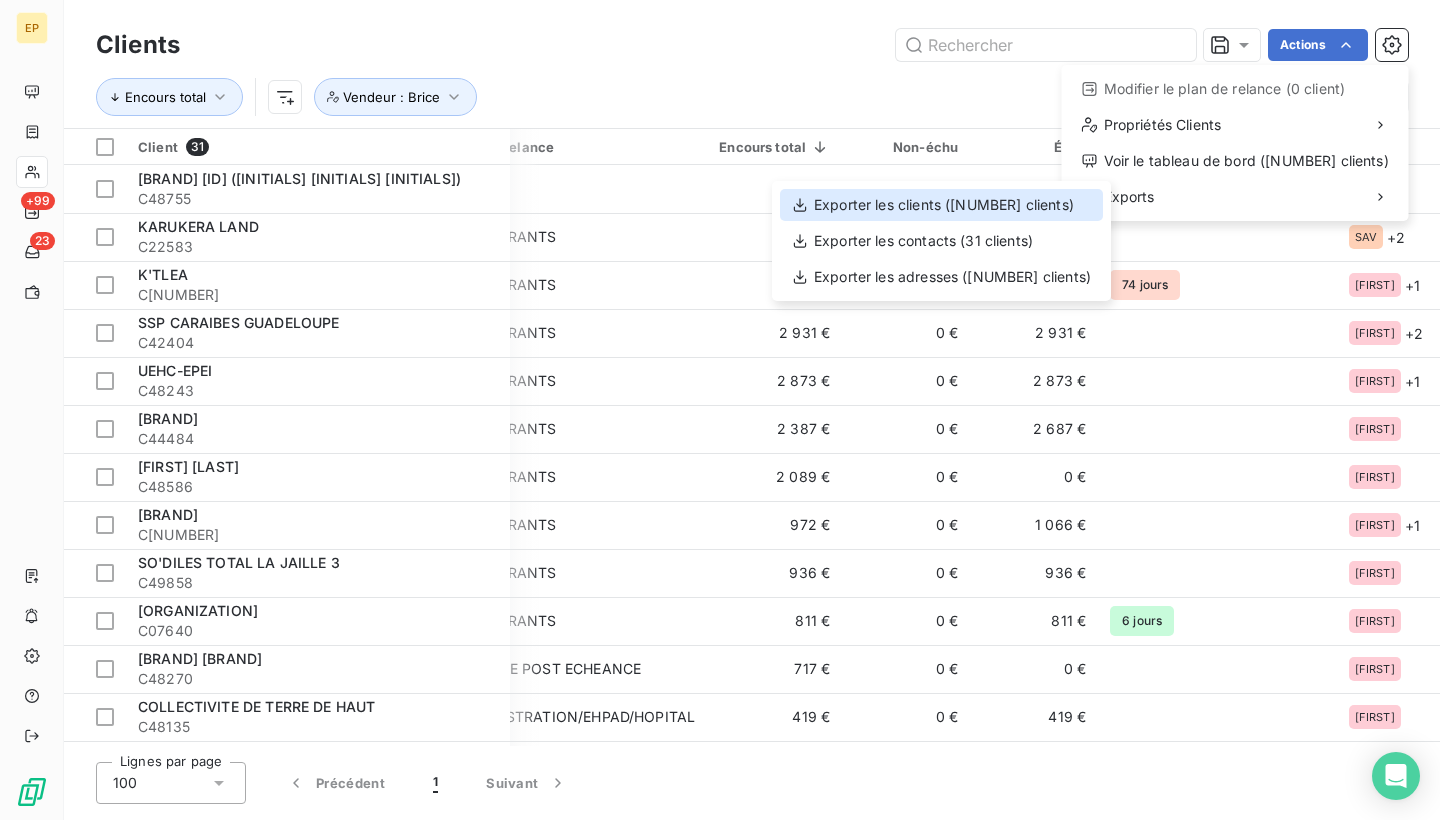 click on "Exporter les clients ([NUMBER] clients)" at bounding box center [941, 205] 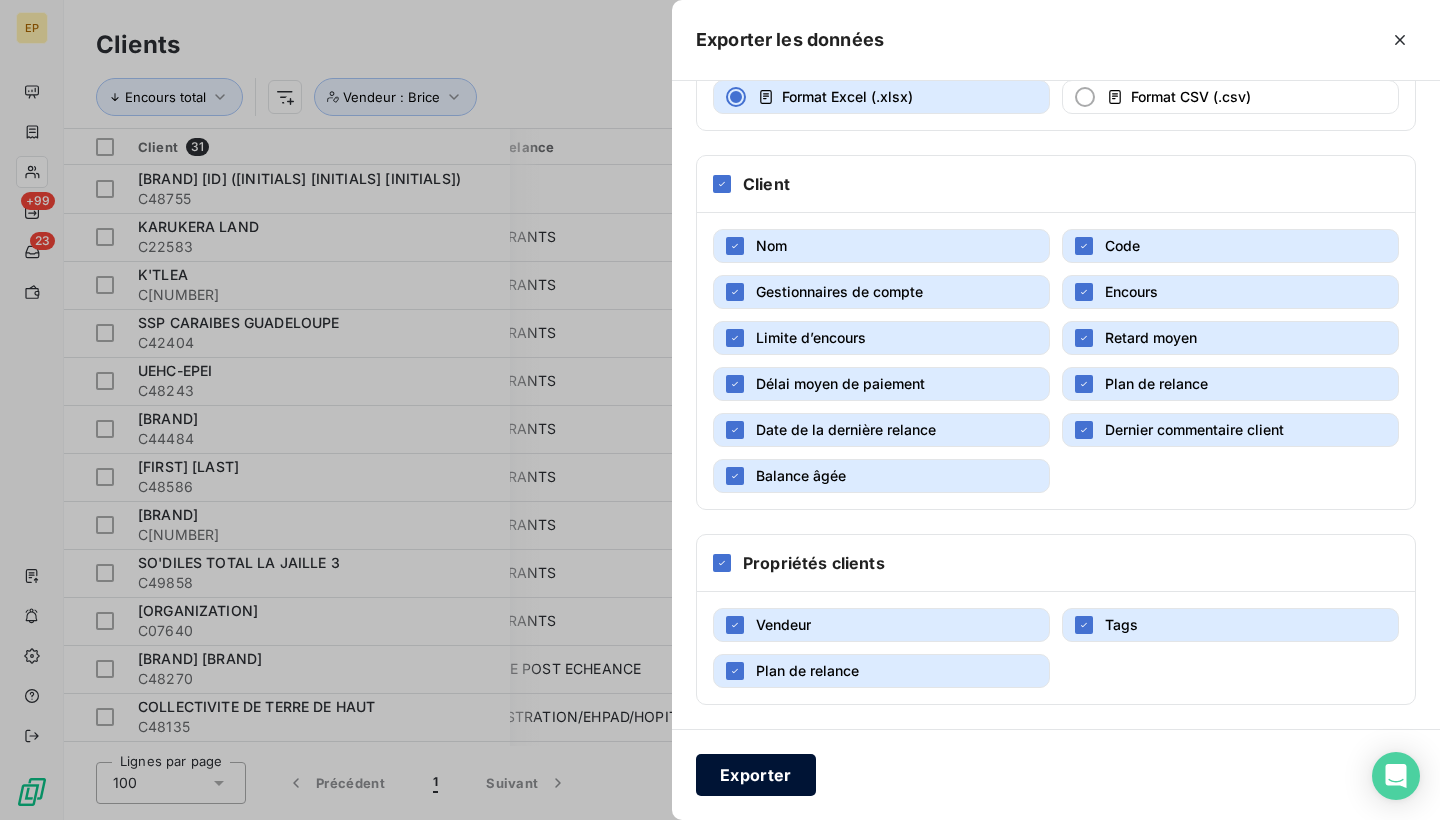 scroll, scrollTop: 175, scrollLeft: 0, axis: vertical 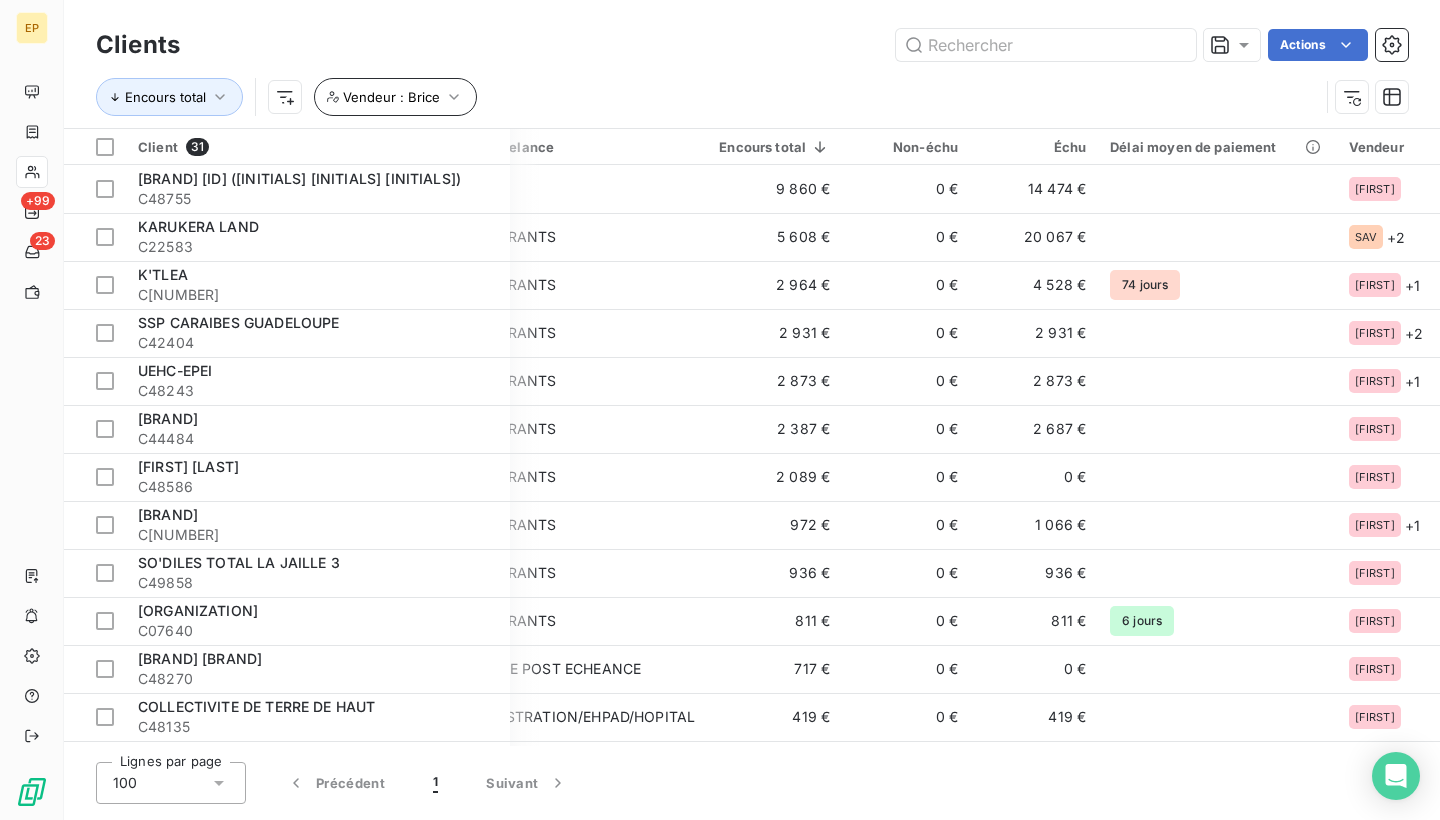 click on "Vendeur  : Brice" at bounding box center [395, 97] 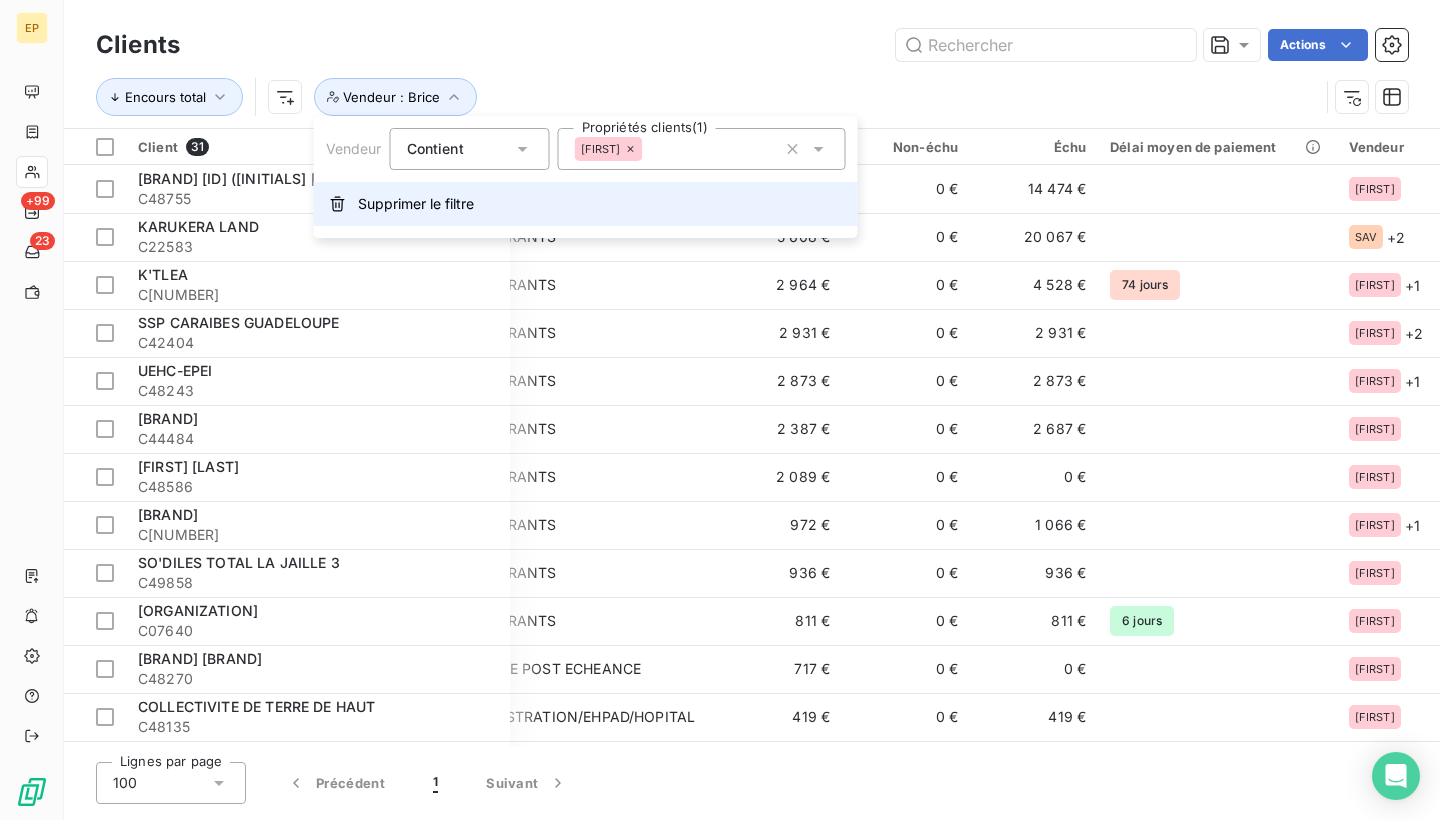 click on "Supprimer le filtre" at bounding box center (416, 204) 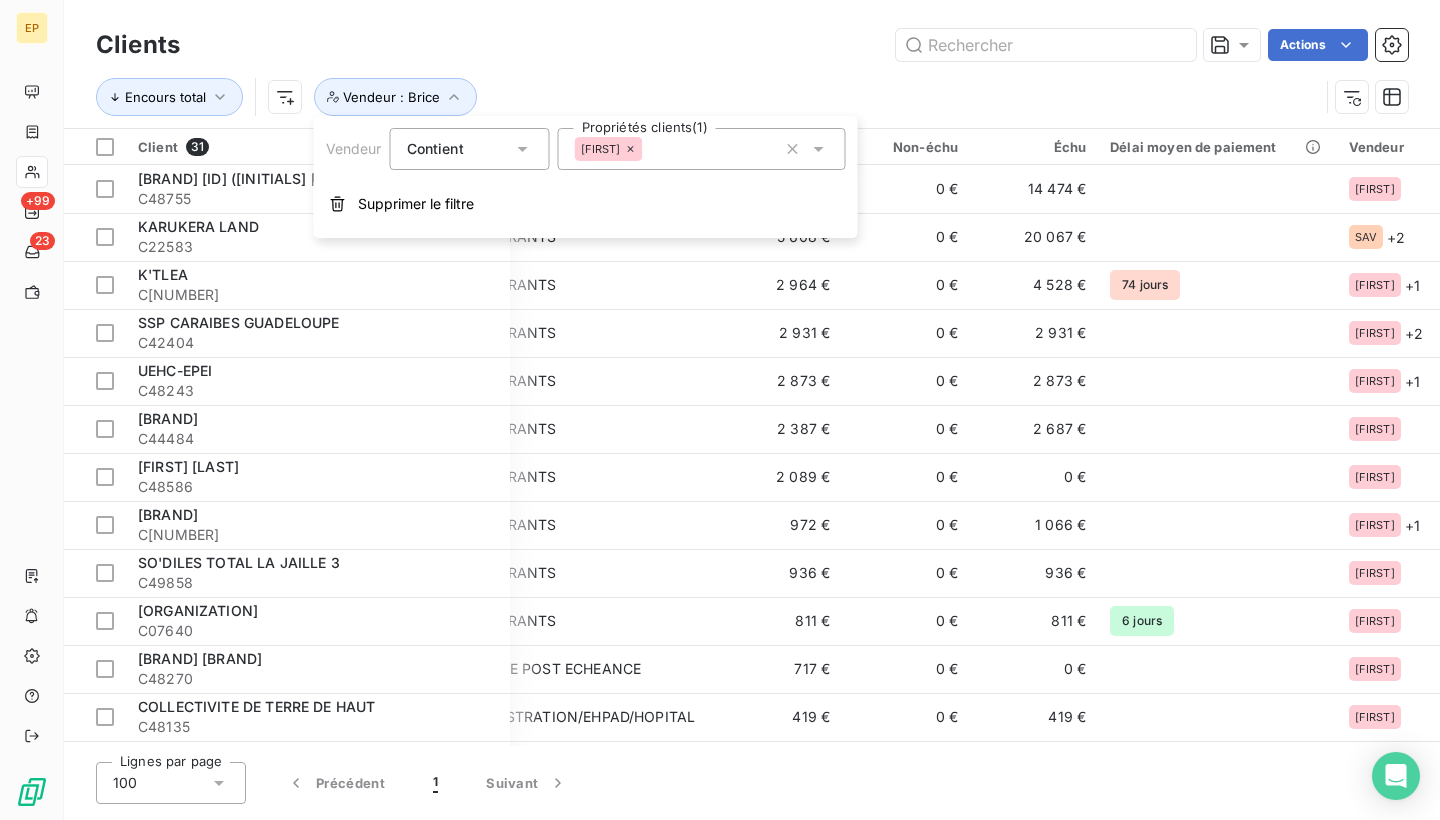 scroll, scrollTop: 0, scrollLeft: 32, axis: horizontal 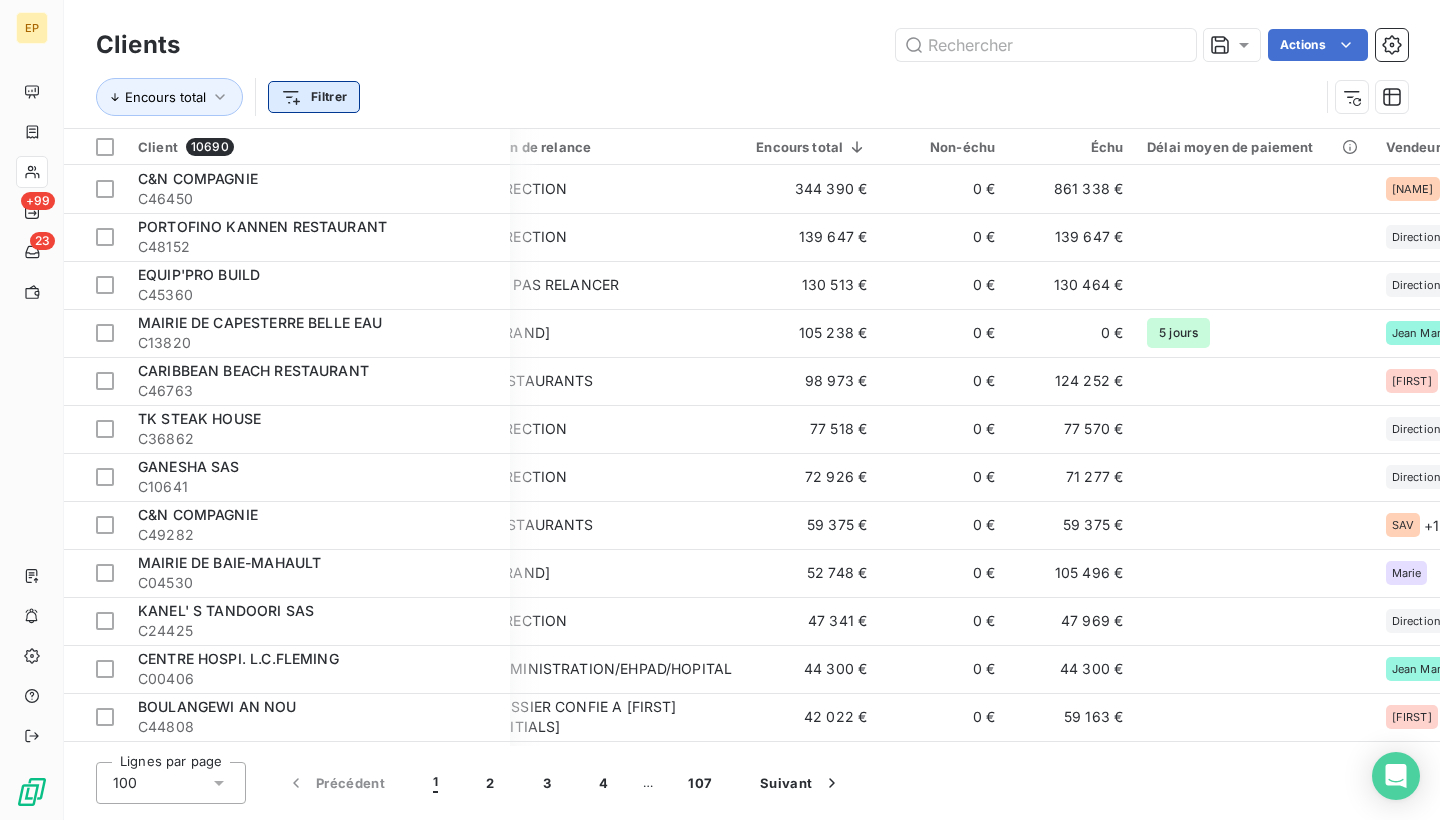click on "EP +99 23 Clients Actions Encours total Filtrer Client 10690 Plan de relance Encours total Non-échu Échu Délai moyen de paiement Vendeur C&N COMPAGNIE C46450 DIRECTION 344 390 € 0 € 861 338 € Sandrine + 3 PORTOFINO KANNEN RESTAURANT C48152 DIRECTION 139 647 € 0 € 139 647 € Direction + 1 EQUIP'PRO BUILD C45360 NE PAS RELANCER 130 513 € 0 € 130 464 € Direction MAIRIE DE CAPESTERRE BELLE EAU C13820 CHORUS 105 238 € 0 € 0 € 5 jours Jean Marc CARIBBEAN BEACH RESTAURANT C46763 RESTAURANTS 98 973 € 0 € 124 252 € Jean Pierre + 1 TK STEAK HOUSE C36862 DIRECTION 77 518 € 0 € 77 570 € Direction GANESHA SAS C10641 DIRECTION 72 926 € 0 € 71 277 € Direction C&N COMPAGNIE C49282 RESTAURANTS 59 375 € 0 € 59 375 € SAV + 1 MAIRIE DE BAIE-MAHAULT C04530 CHORUS 52 748 € 0 € 105 496 € Marie KANEL' S TANDOORI SAS C24425 DIRECTION 47 341 € 0 € 47 969 € Direction CENTRE HOSPI. L.C.FLEMING C00406 0 € +" at bounding box center (720, 410) 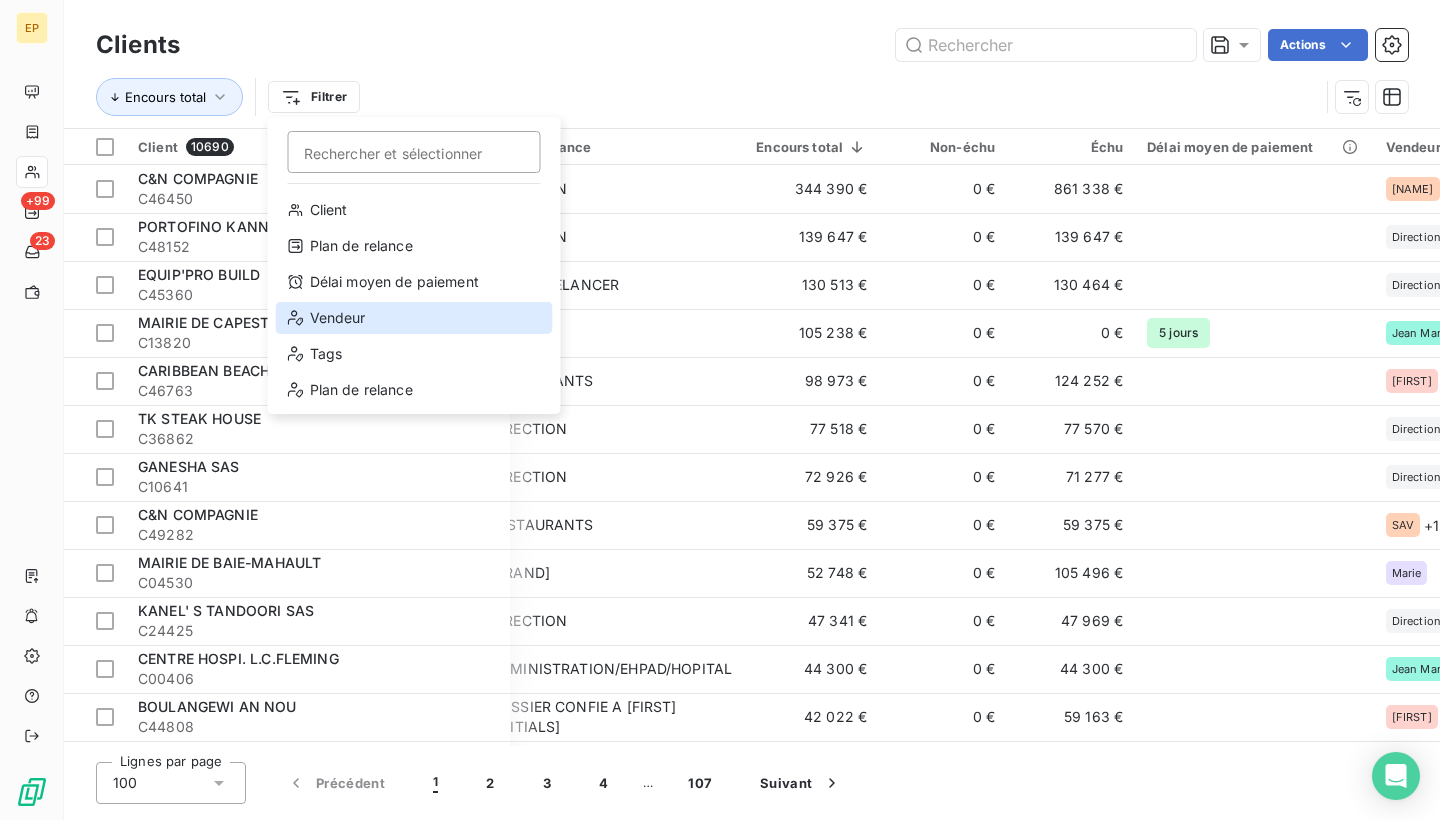 click 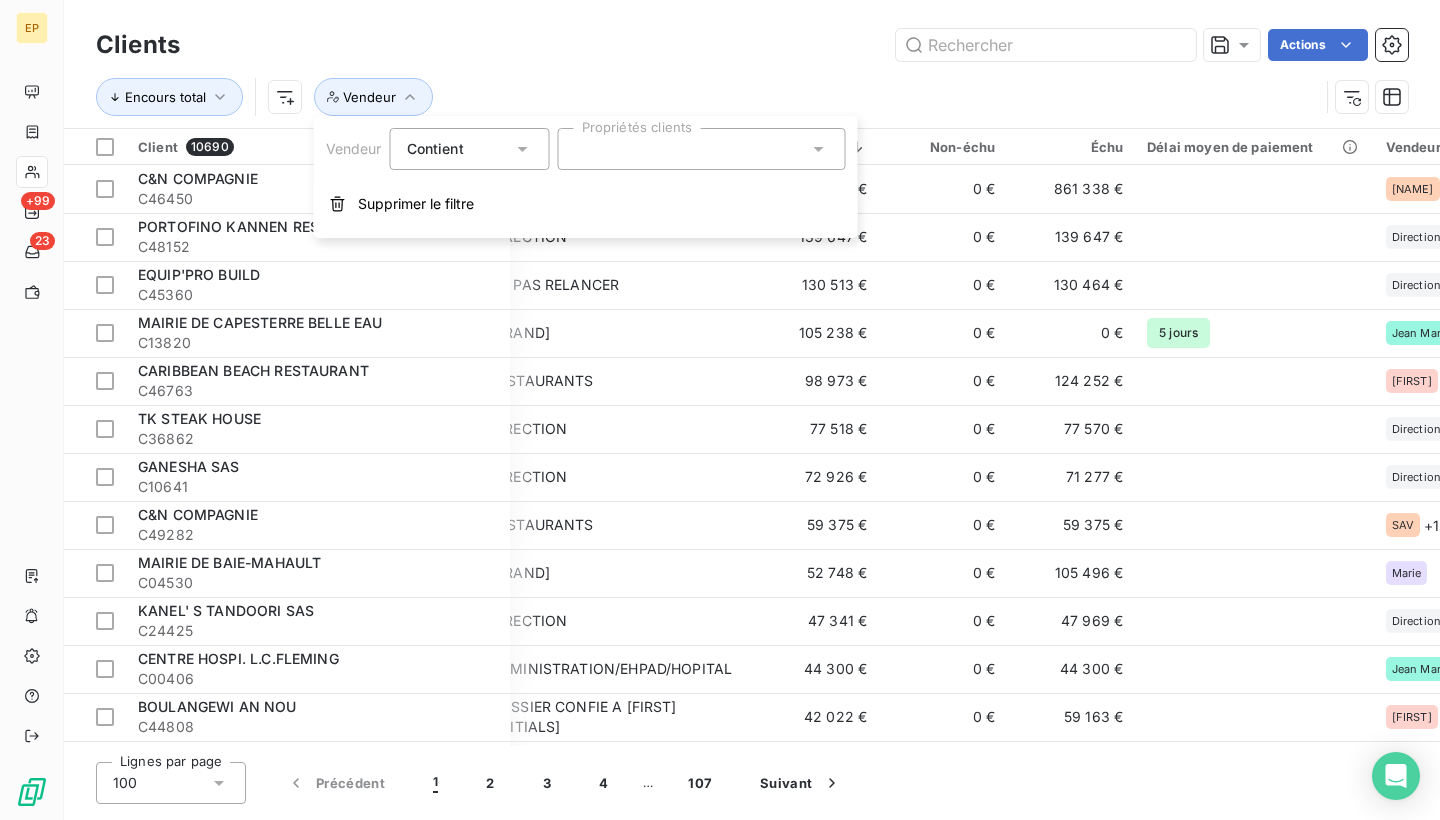 click at bounding box center (583, 149) 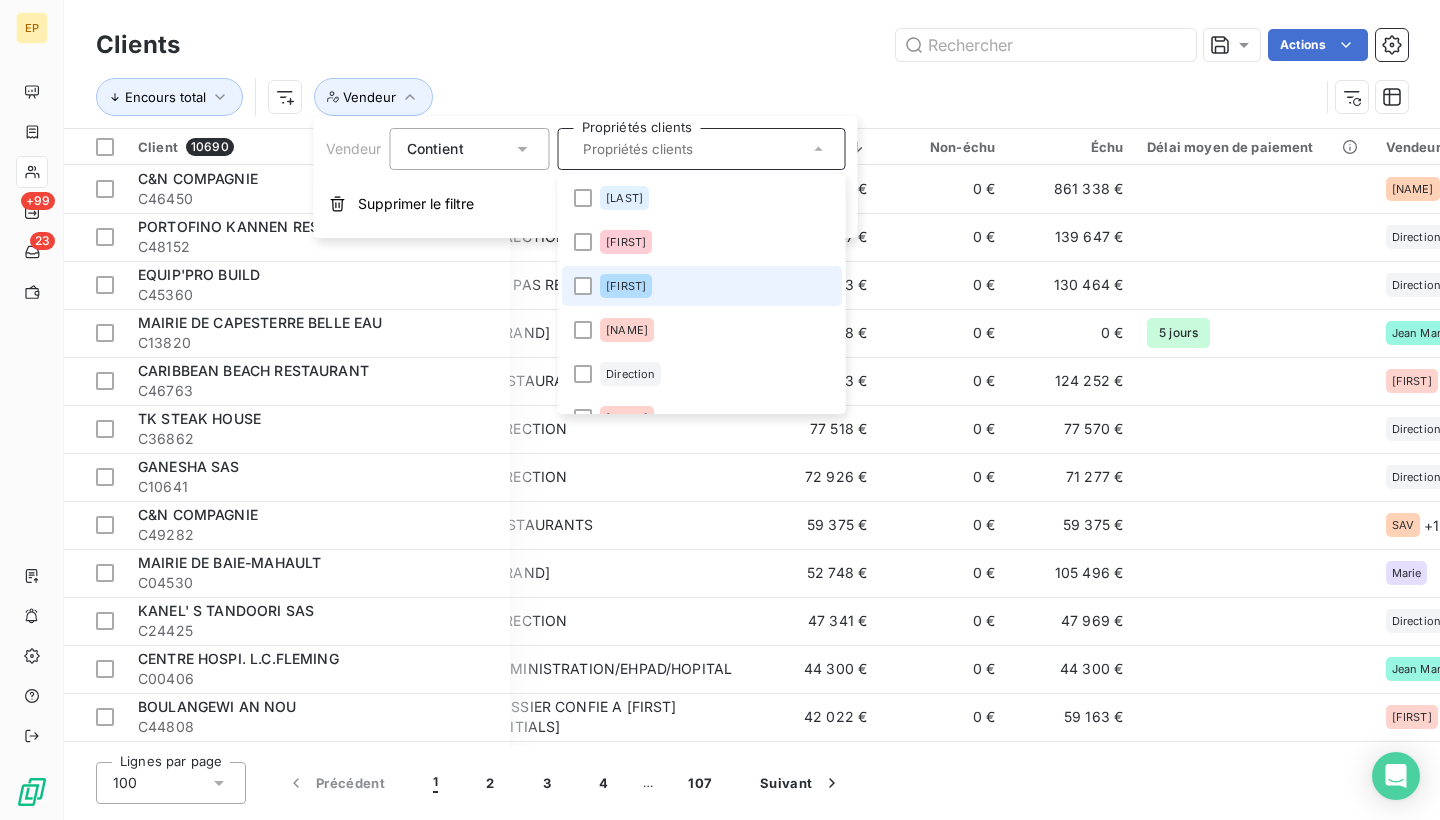 click on "[FIRST]" at bounding box center (626, 286) 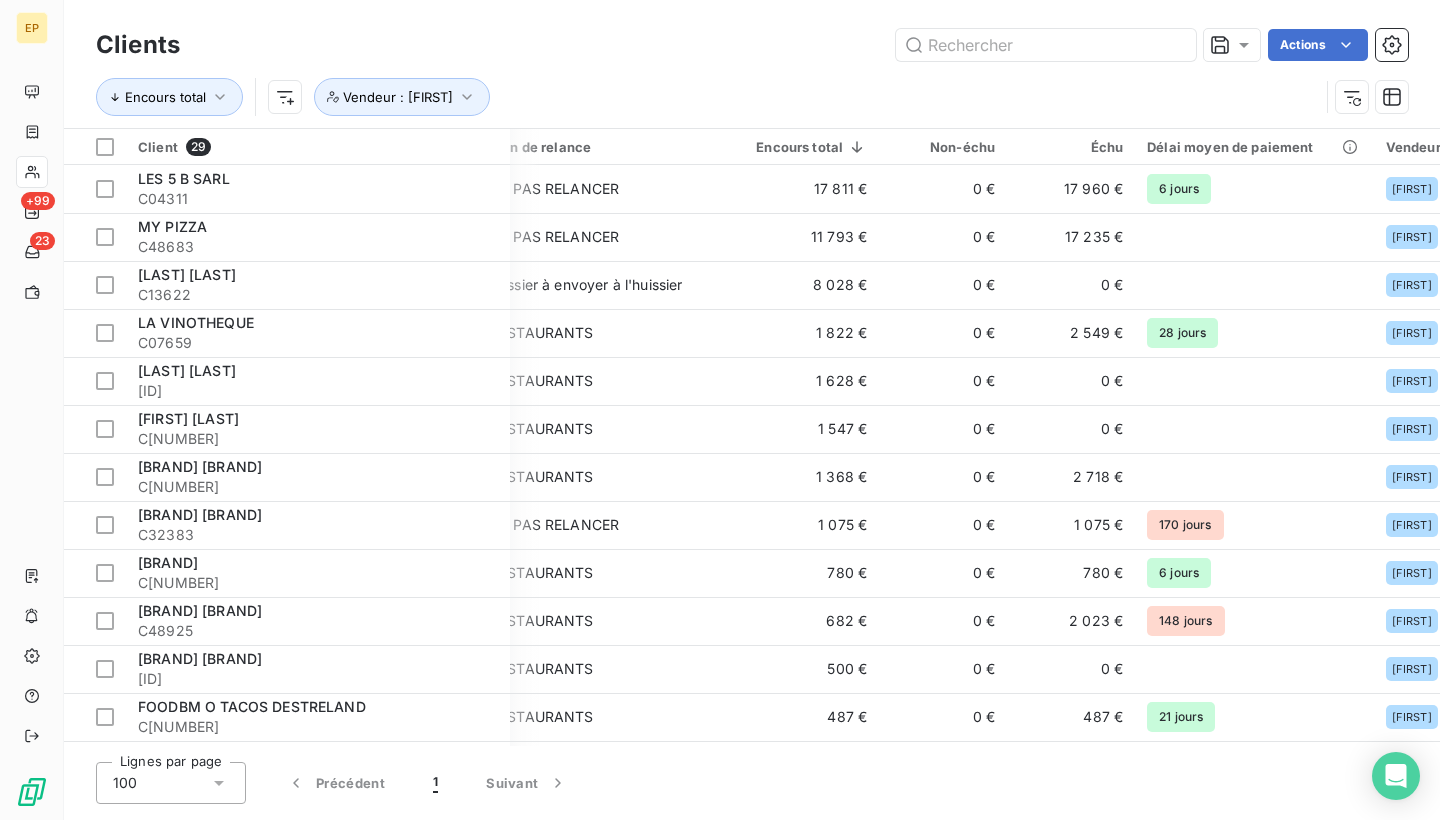 click on "Encours total Vendeur  : [FIRST]" at bounding box center (752, 97) 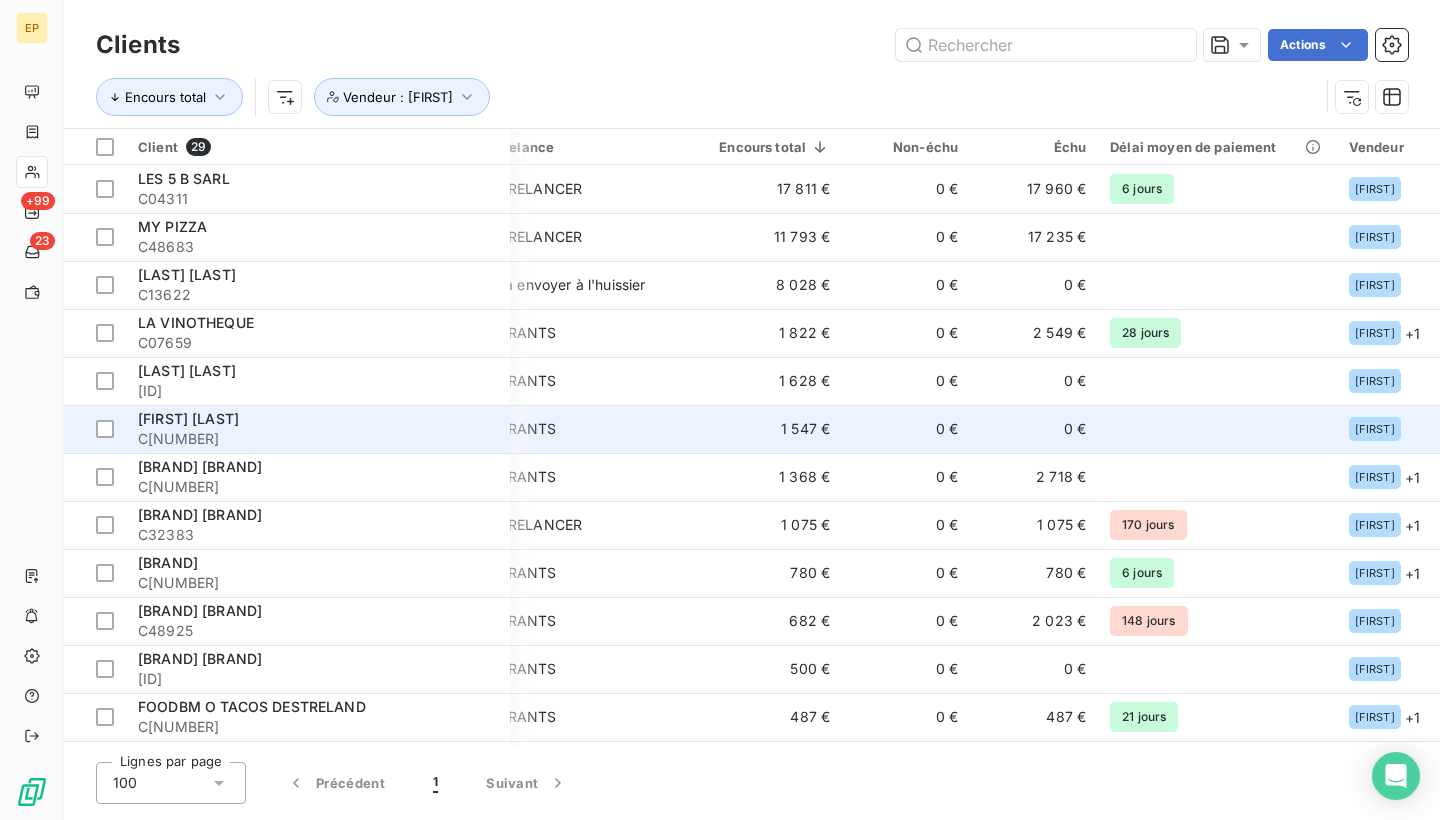 scroll, scrollTop: 0, scrollLeft: 82, axis: horizontal 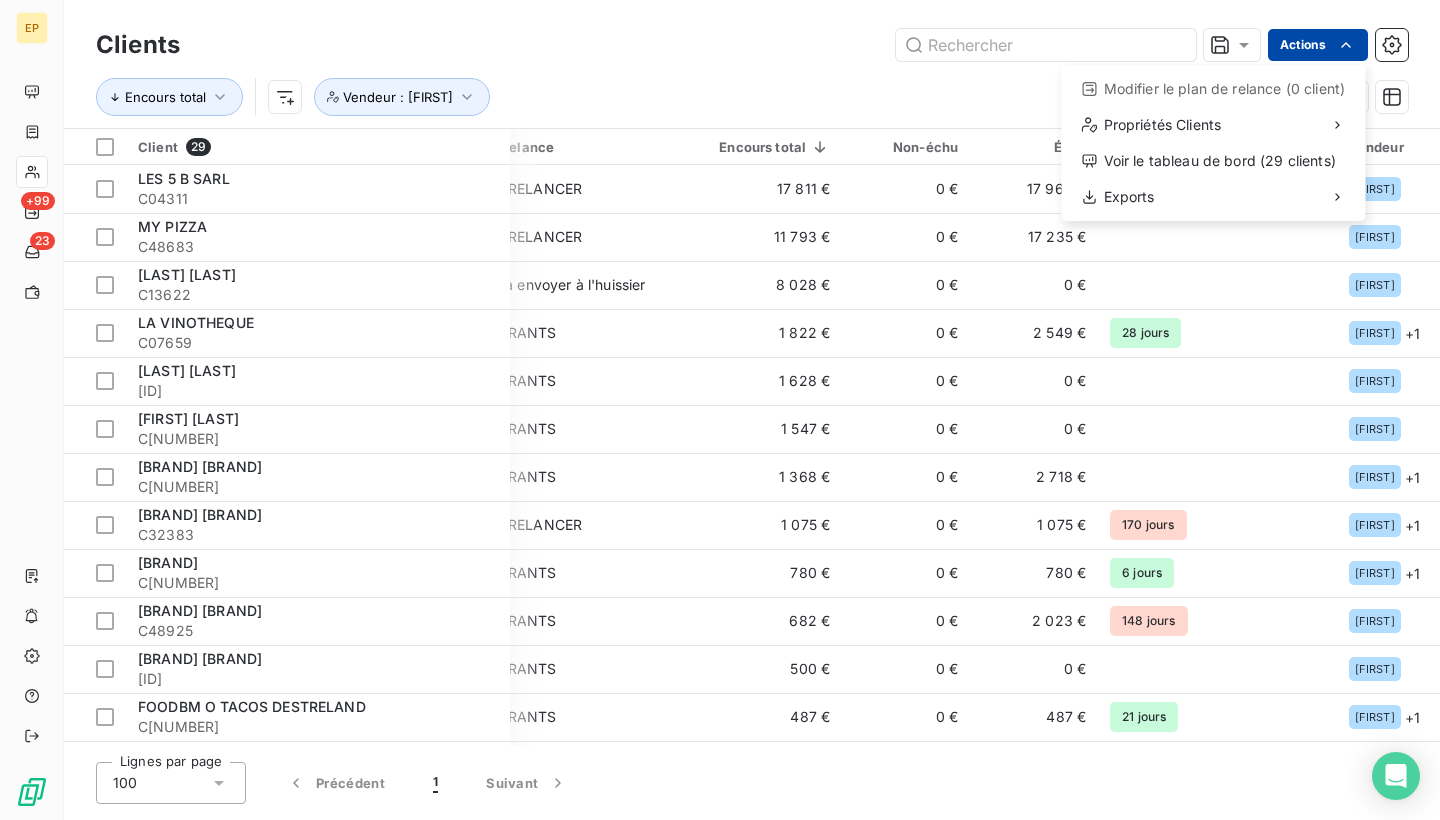 click on "EP +[NUMBER] [NUMBER] Clients Actions Modifier le plan de relance (0 client) Propriétés Clients Voir le tableau de bord ([NUMBER] clients) Exports Encours total Vendeur  : [FIRST]  Client [NUMBER] Plan de relance Encours total Non-échu Échu Délai moyen de paiement Vendeur [BRAND] [NUMBER] [BRAND] NE PAS RELANCER [CURRENCY] [CURRENCY] [CURRENCY] [NUMBER] jours [FIRST] [BRAND] [BRAND] [ID] NE PAS RELANCER [CURRENCY] [CURRENCY] [CURRENCY] [FIRST] [BRAND] [BRAND] [ID] dossier à envoyer à l'huissier  [CURRENCY] [CURRENCY] [CURRENCY] [FIRST] [BRAND] [BRAND] [ID] RESTAURANTS [CURRENCY] [CURRENCY] [CURRENCY] [NUMBER] jours [FIRST] + [NUMBER] [BRAND] [BRAND] [ID] RESTAURANTS [CURRENCY] [CURRENCY] [CURRENCY] [FIRST] [BRAND] [BRAND] [ID] RESTAURANTS [CURRENCY] [CURRENCY] [CURRENCY] [FIRST] + [NUMBER] [BRAND] [BRAND] [ID] NE PAS RELANCER [CURRENCY] [CURRENCY] [CURRENCY] [NUMBER] jours [FIRST] + [NUMBER] [BRAND] [BRAND] [ID] RESTAURANTS [CURRENCY] [CURRENCY] [CURRENCY] [NUMBER] jours [FIRST] + [NUMBER] [BRAND] [BRAND] [ID] RESTAURANTS [CURRENCY] [CURRENCY]" at bounding box center (720, 410) 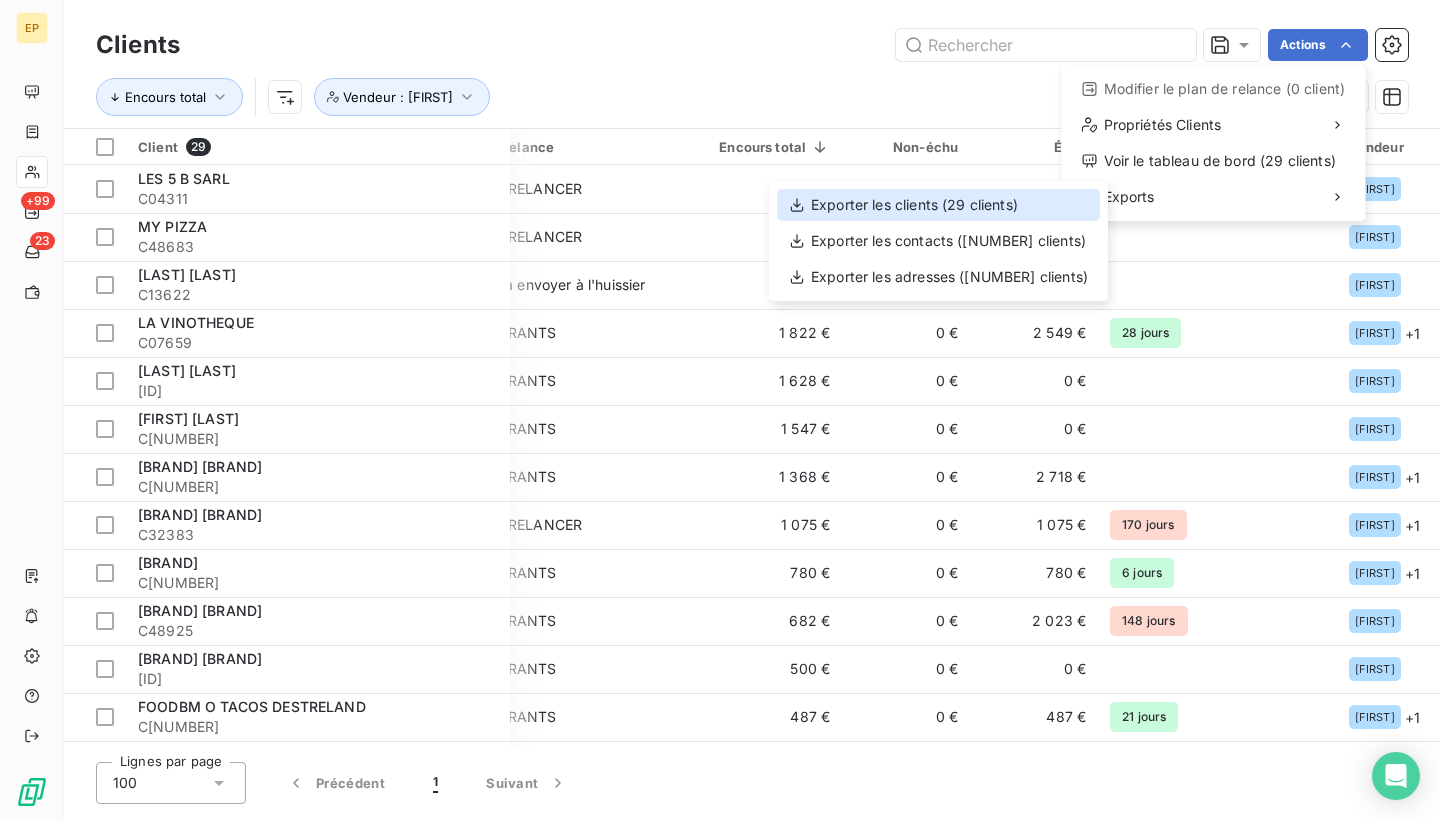 click on "Exporter les clients (29 clients)" at bounding box center (938, 205) 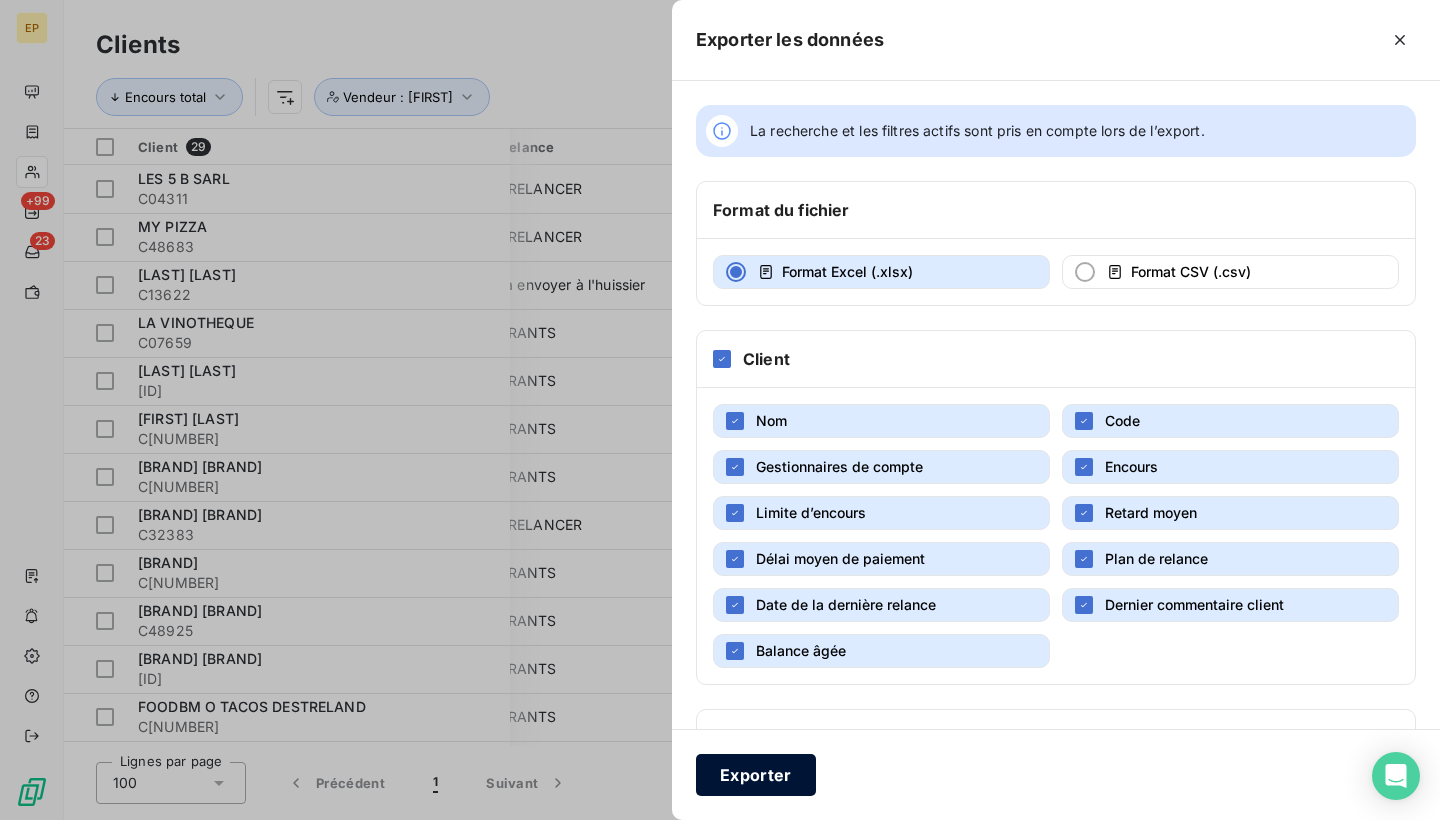 click on "Exporter" at bounding box center [756, 775] 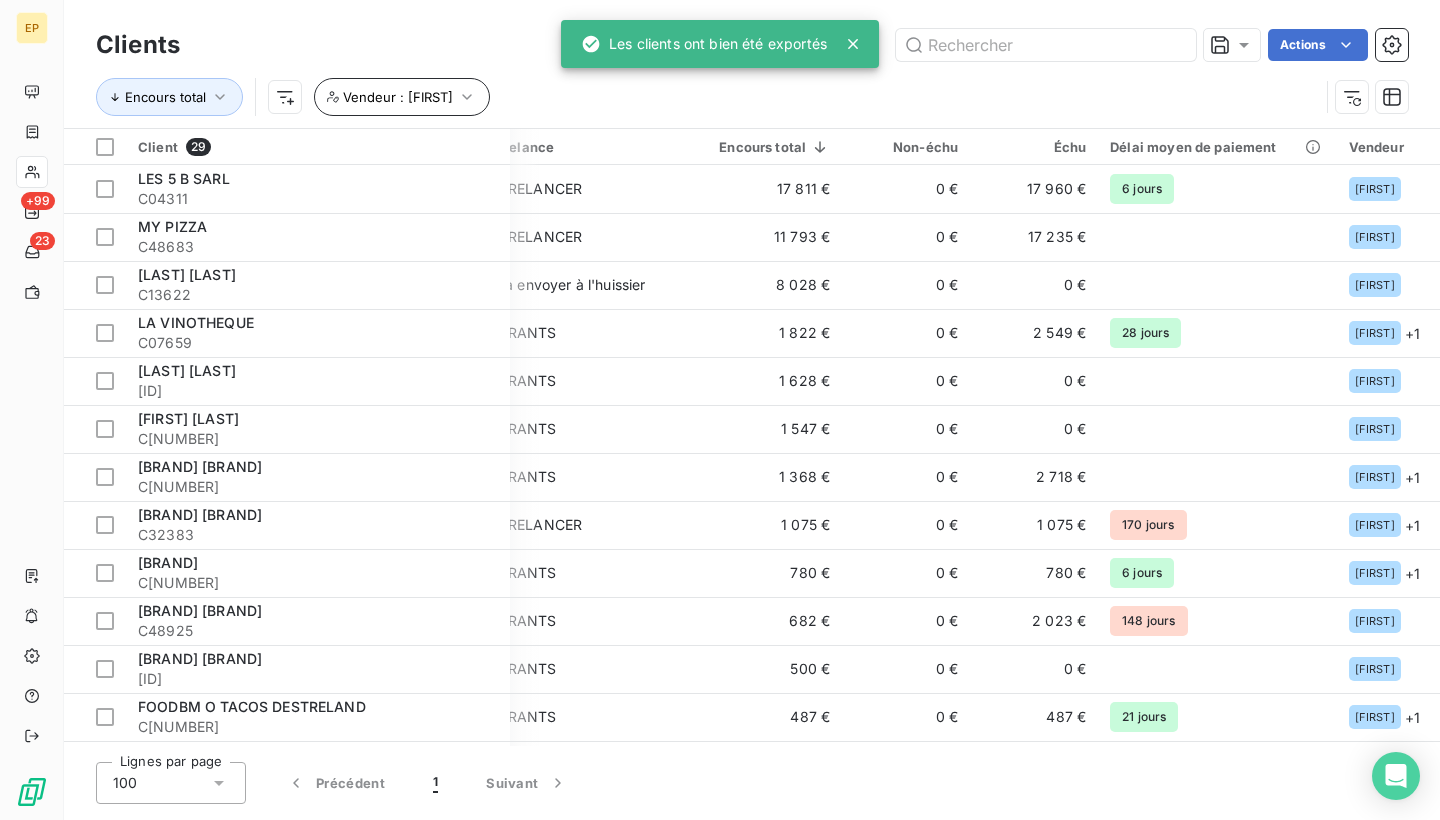 click 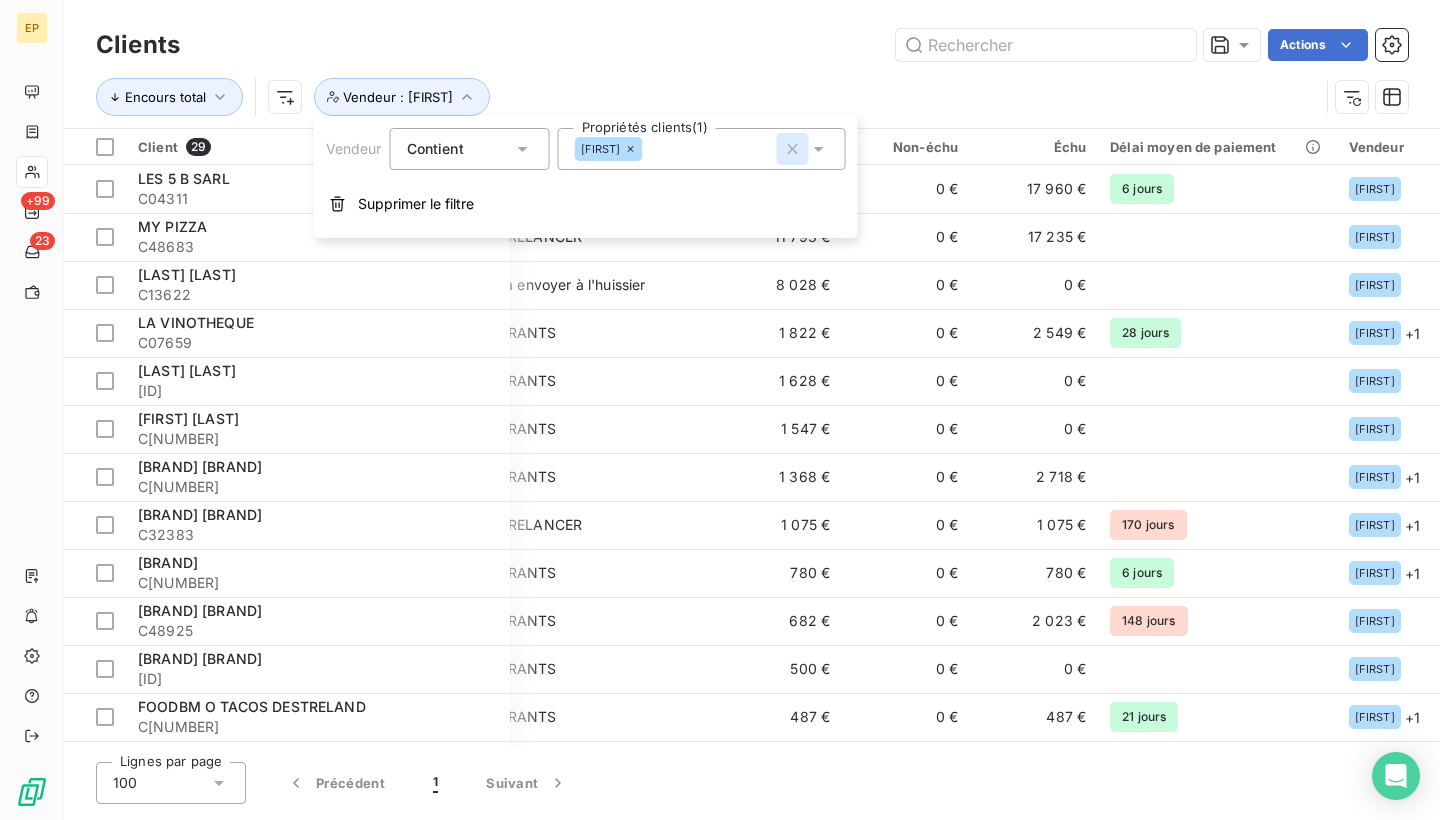 click 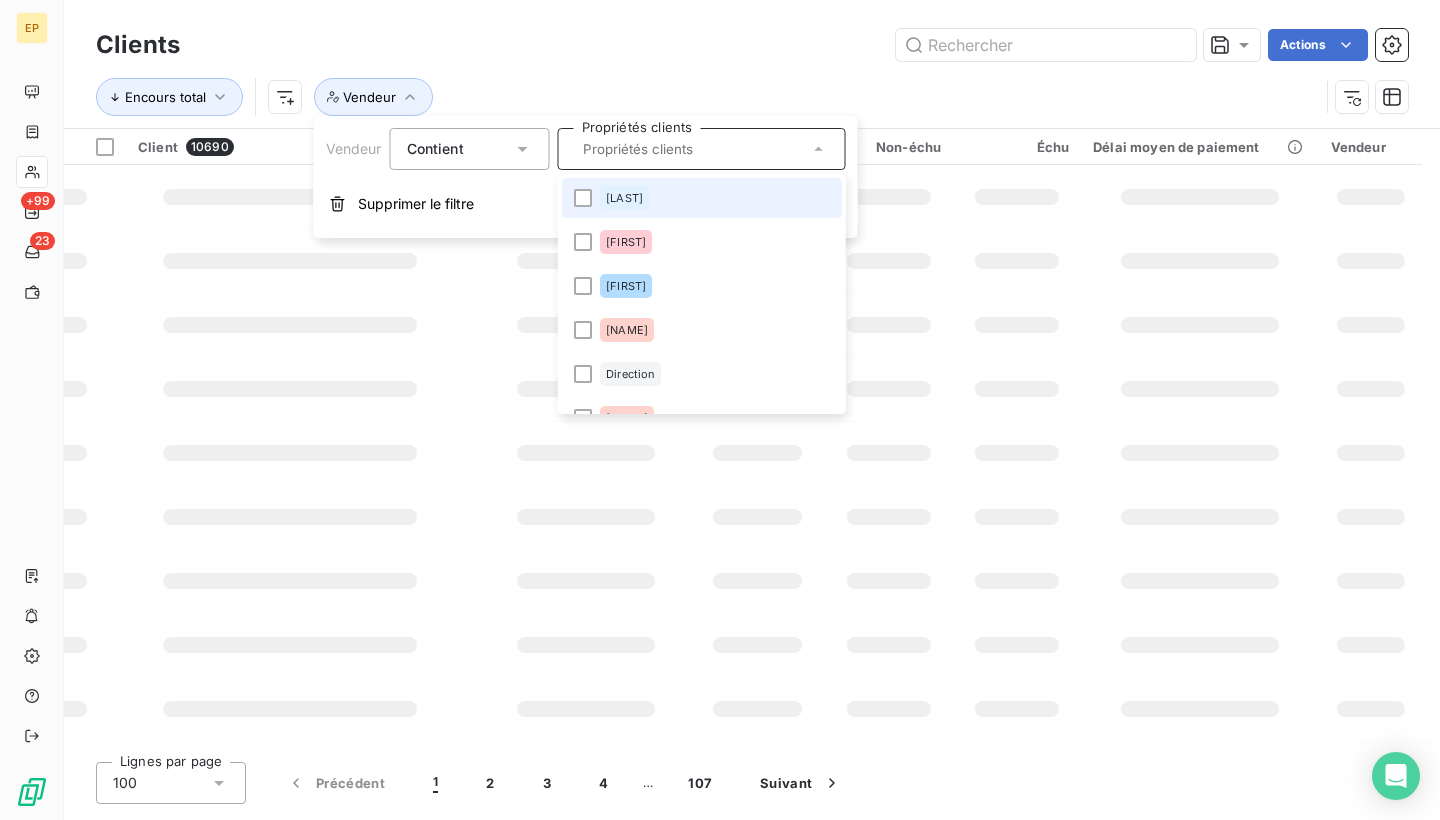 scroll, scrollTop: 0, scrollLeft: 32, axis: horizontal 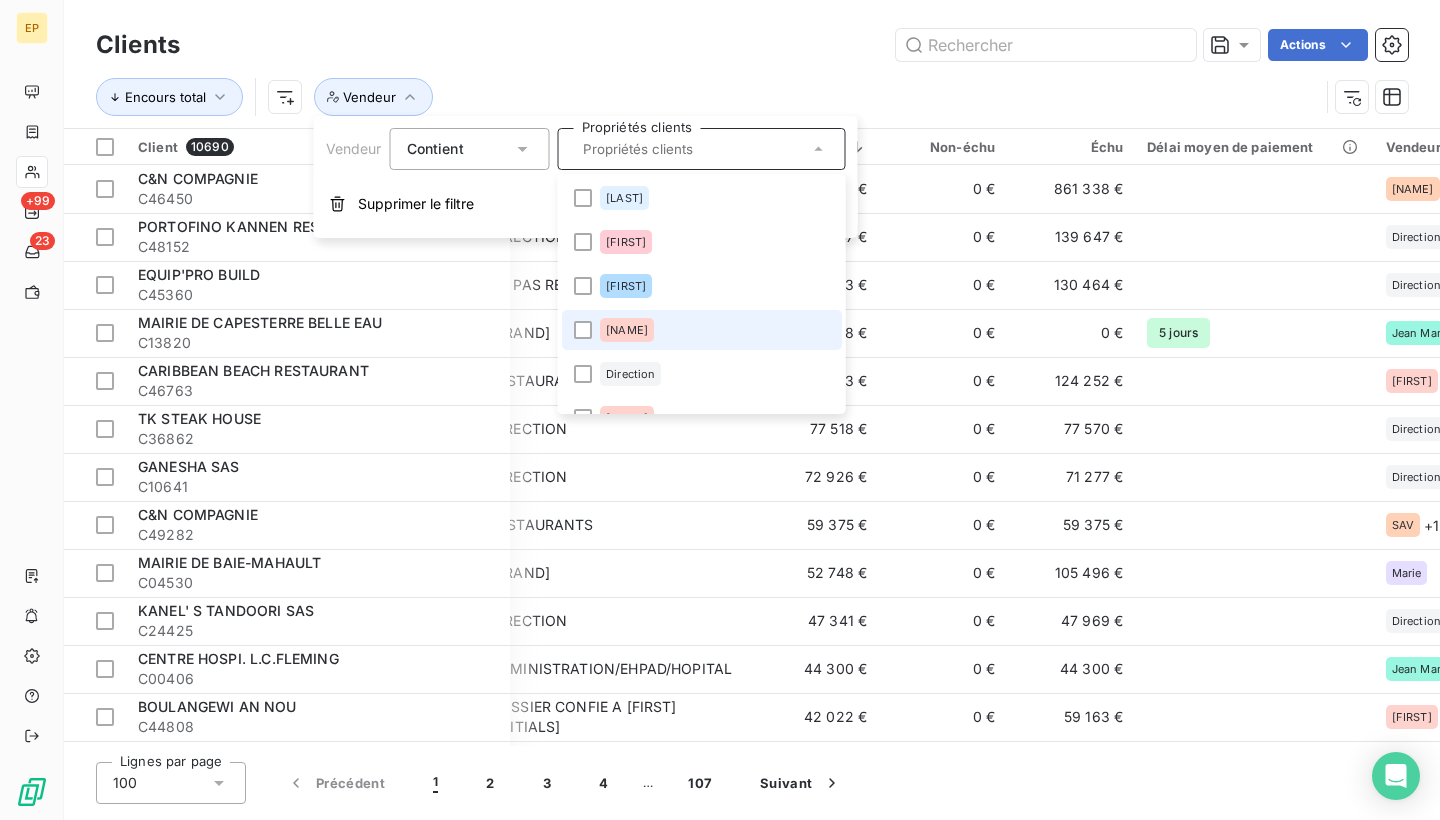 click on "[NAME]" at bounding box center (702, 330) 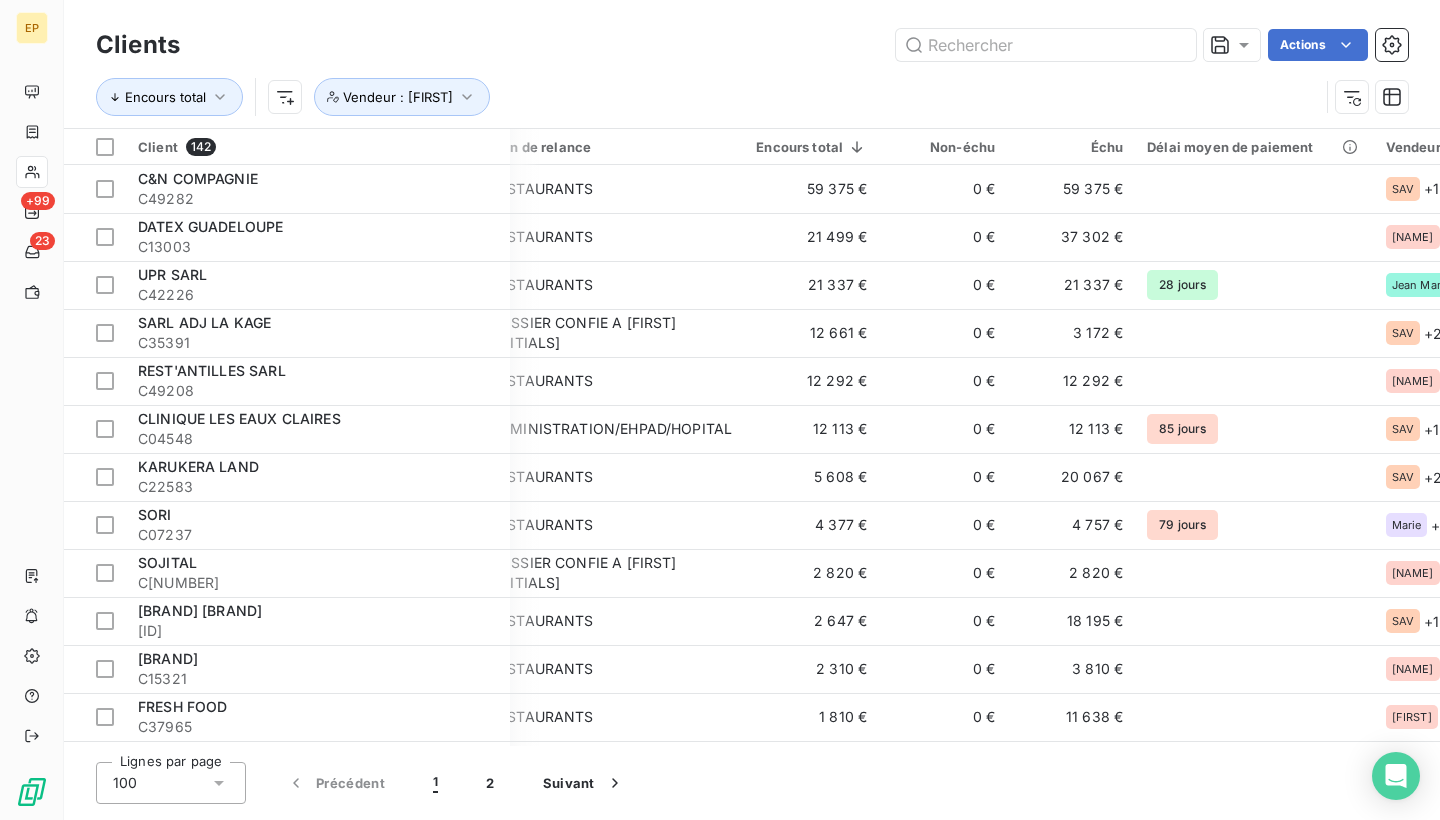 click on "Encours total Vendeur : [LAST]" at bounding box center (707, 97) 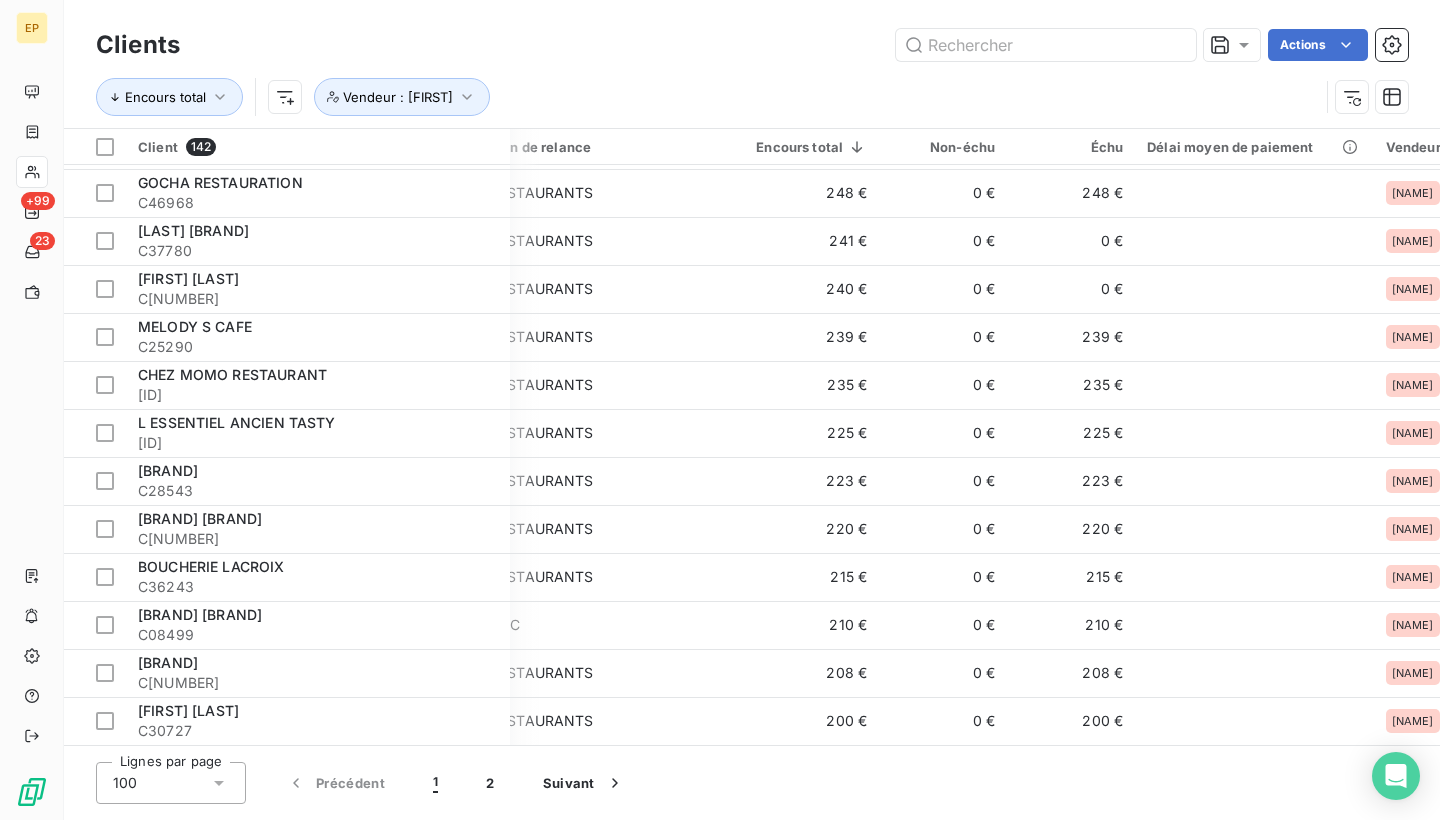 scroll, scrollTop: 4226, scrollLeft: 32, axis: both 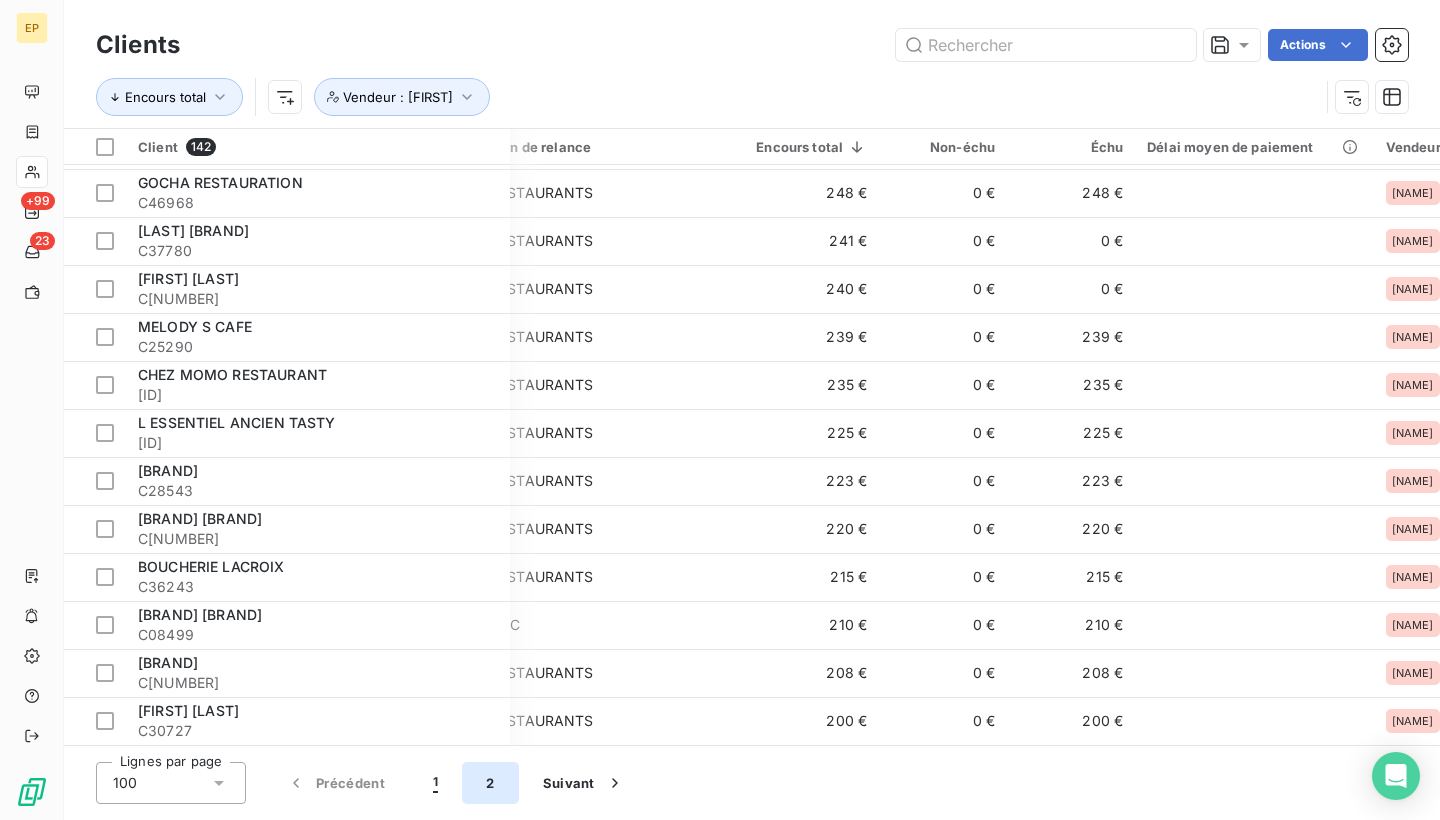 click on "2" at bounding box center [490, 783] 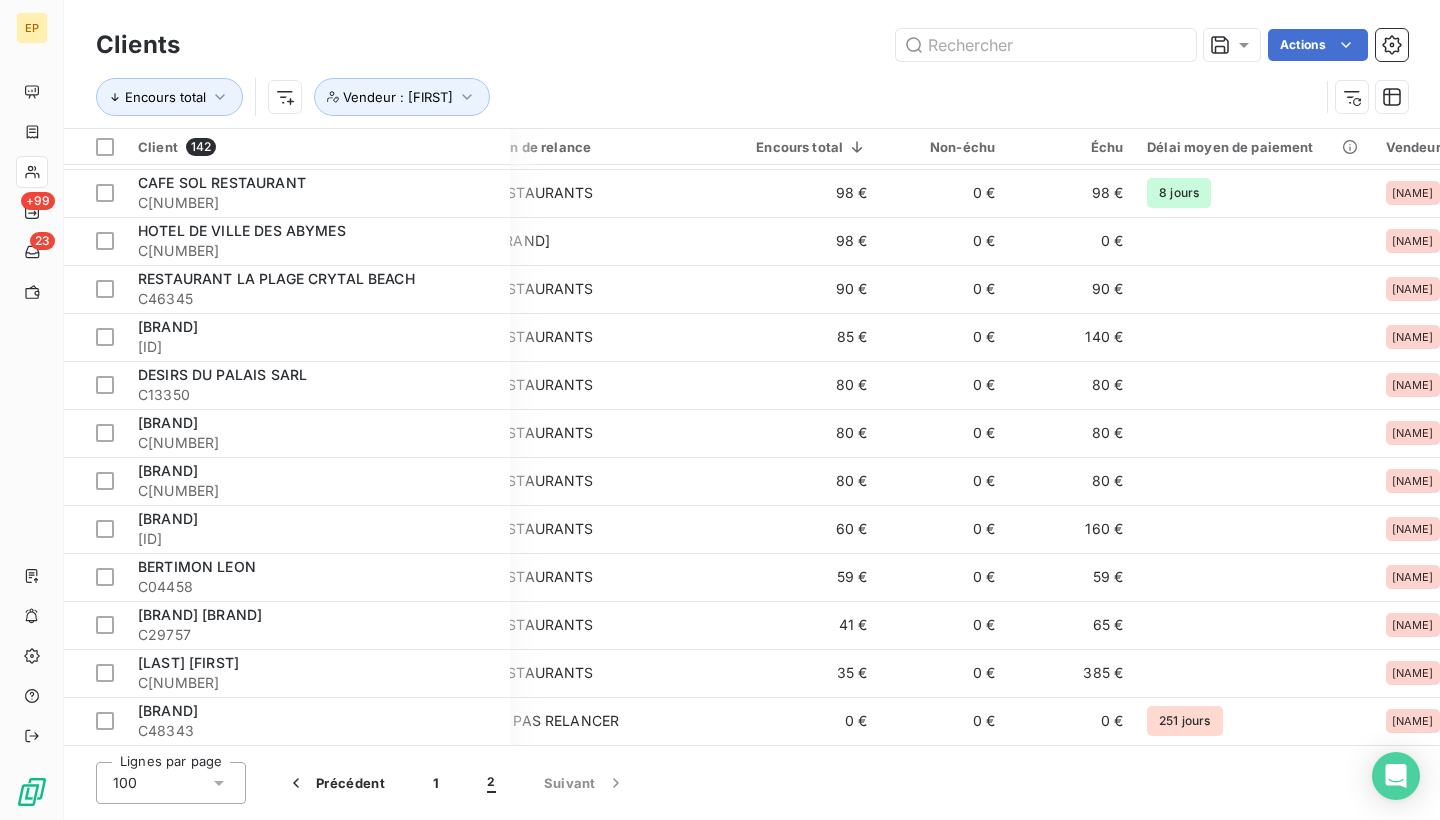 scroll, scrollTop: 1442, scrollLeft: 32, axis: both 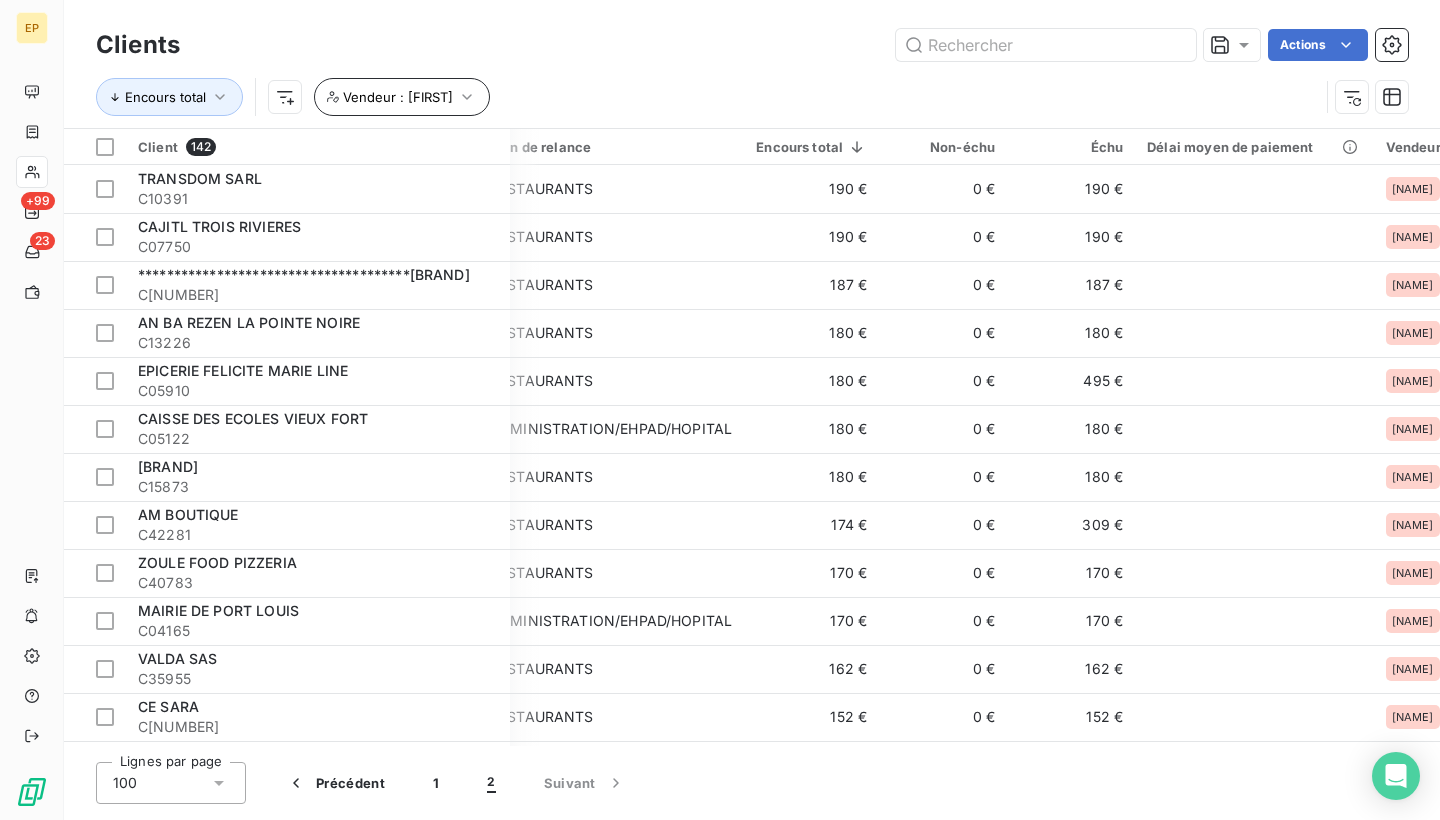 click 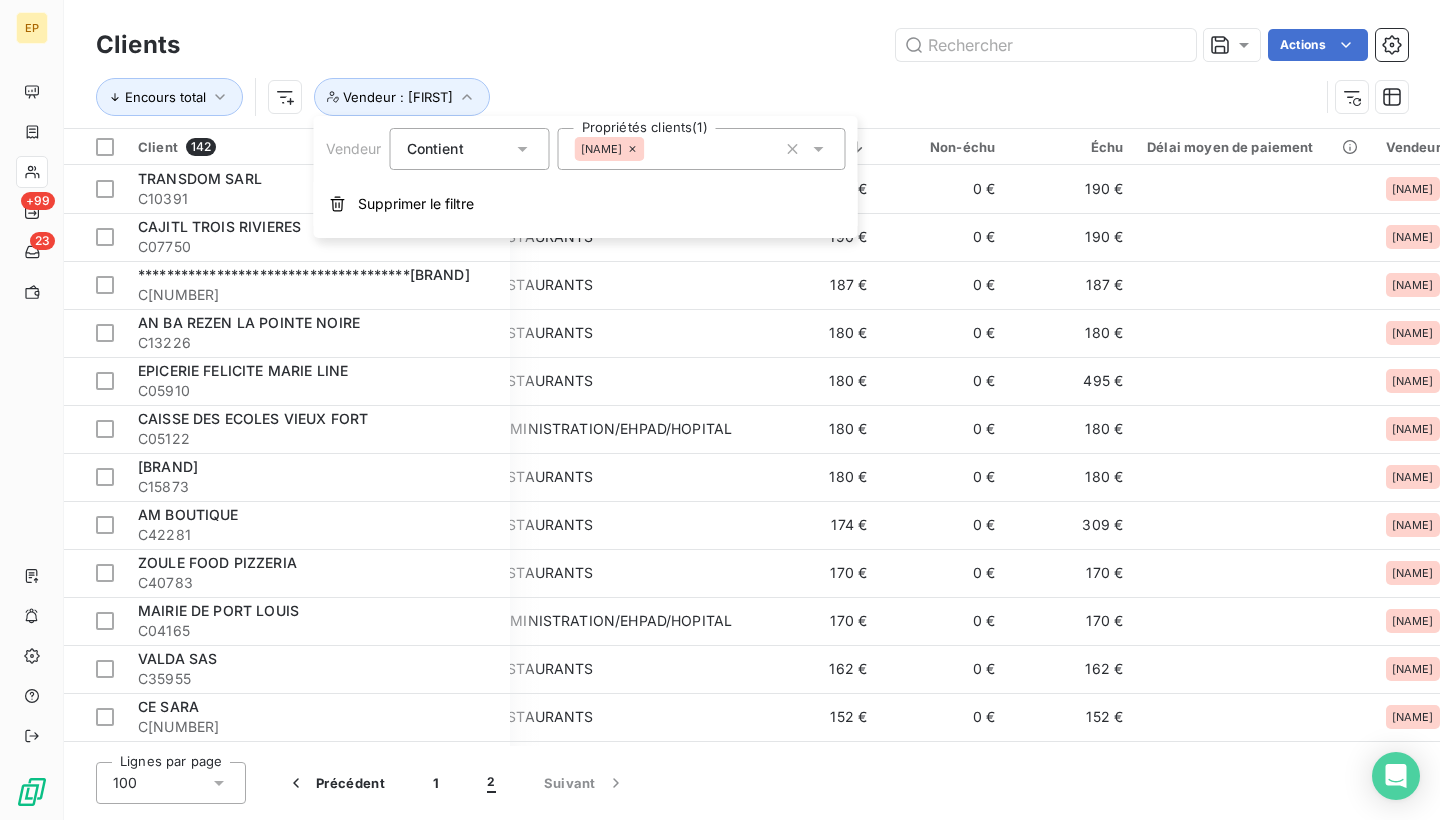 click on "[NAME]" at bounding box center [702, 149] 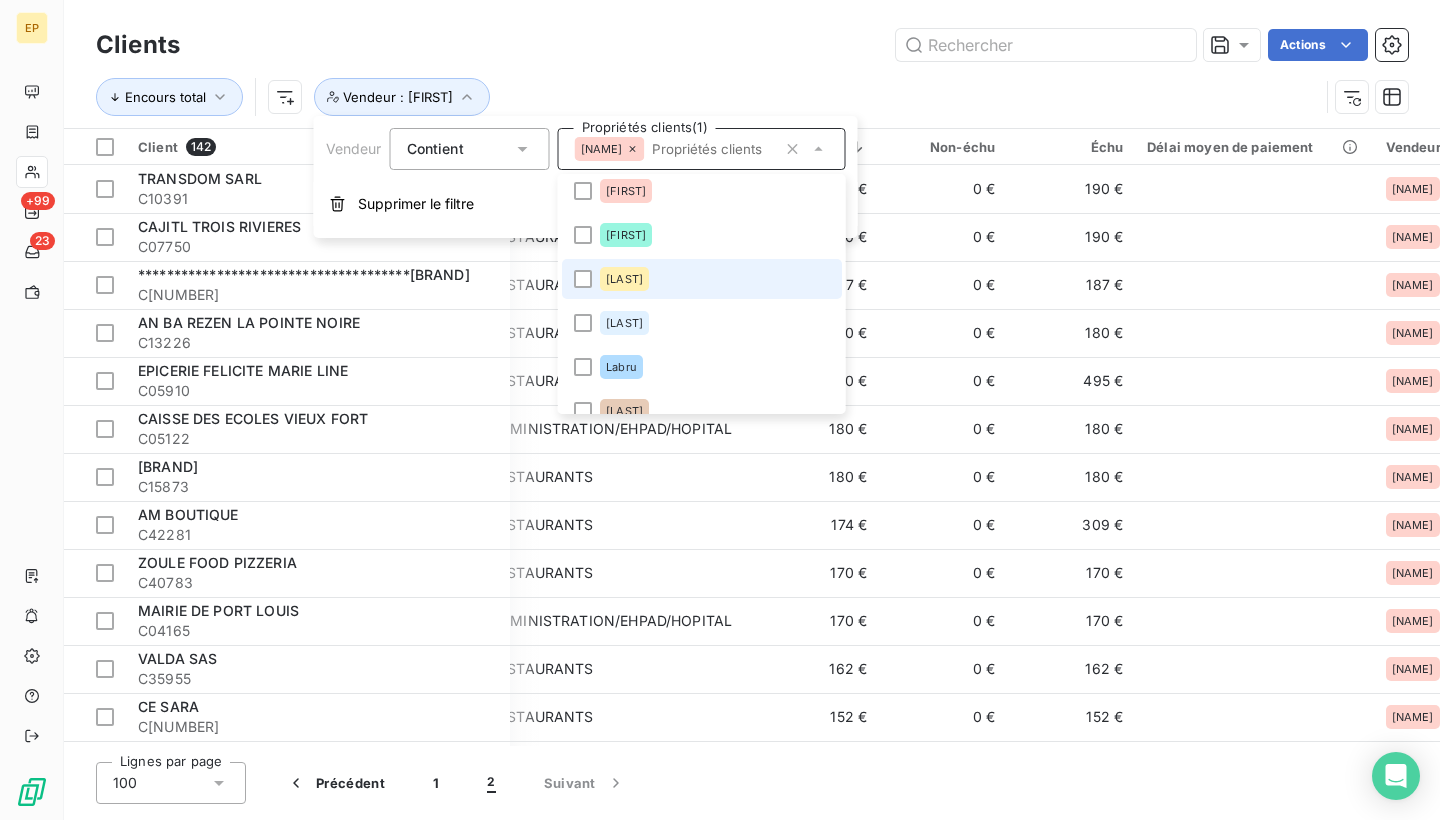 scroll, scrollTop: 369, scrollLeft: 0, axis: vertical 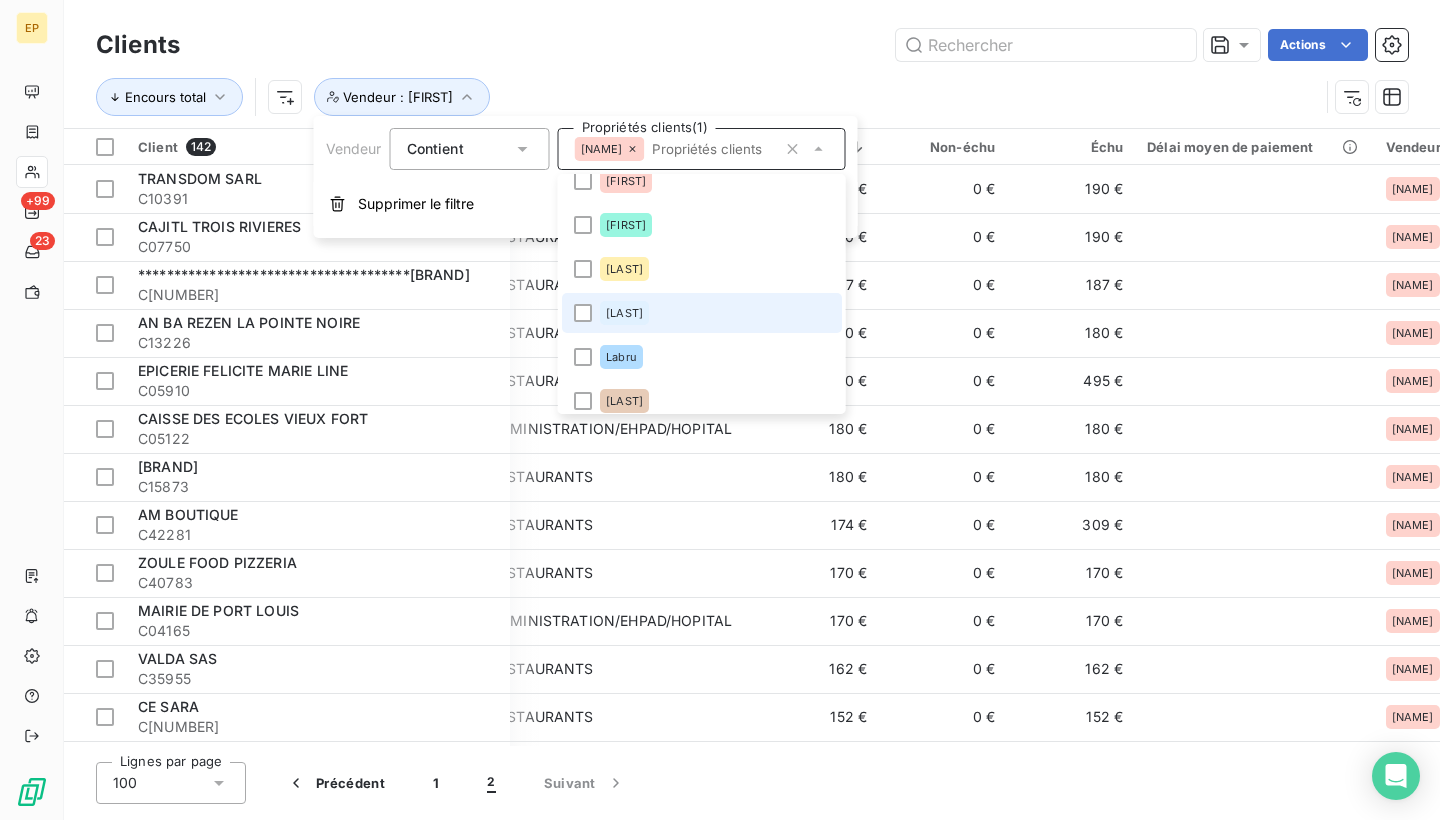 click on "[LAST]" at bounding box center (702, 313) 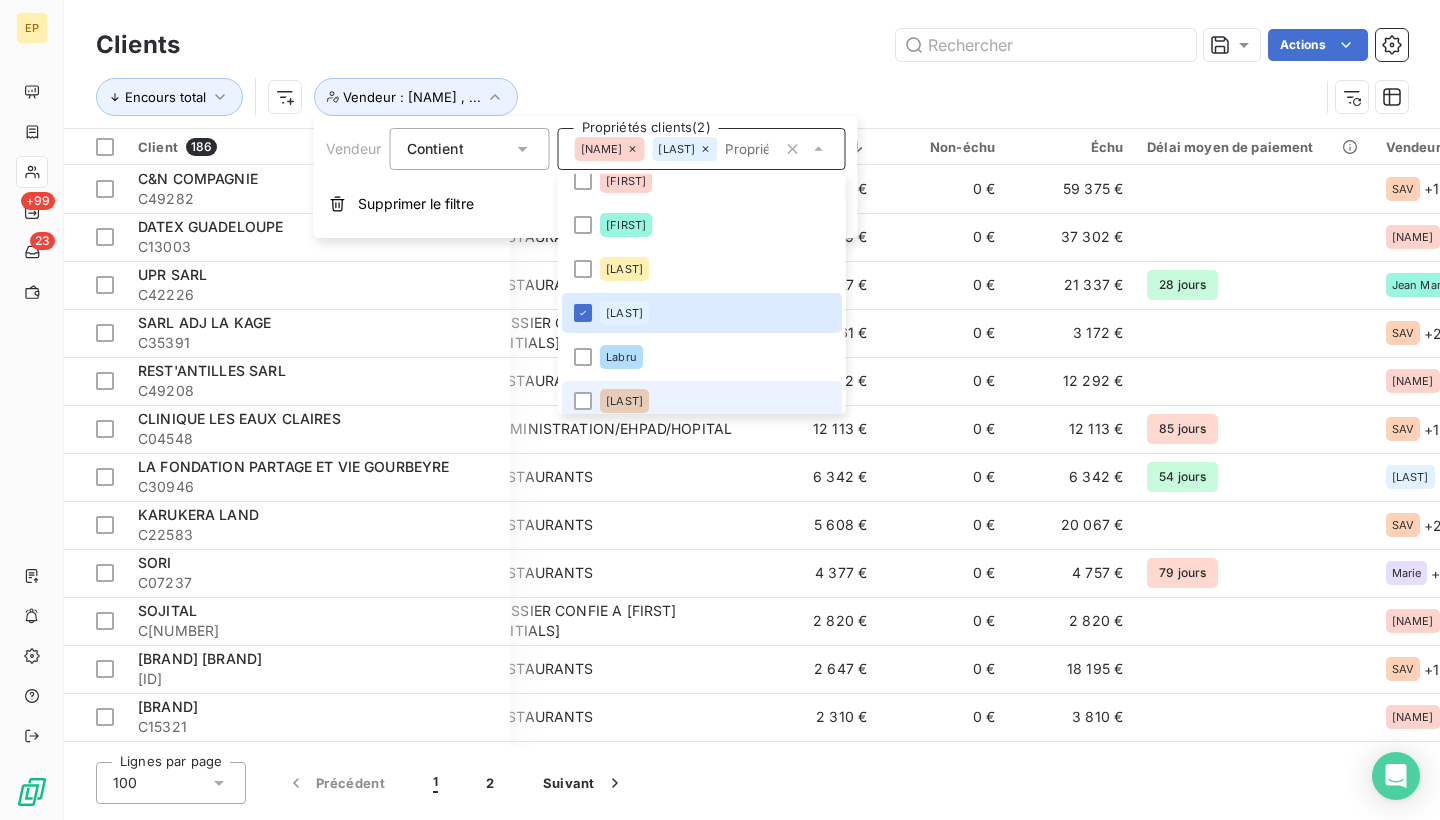 click on "[LAST]" at bounding box center (702, 401) 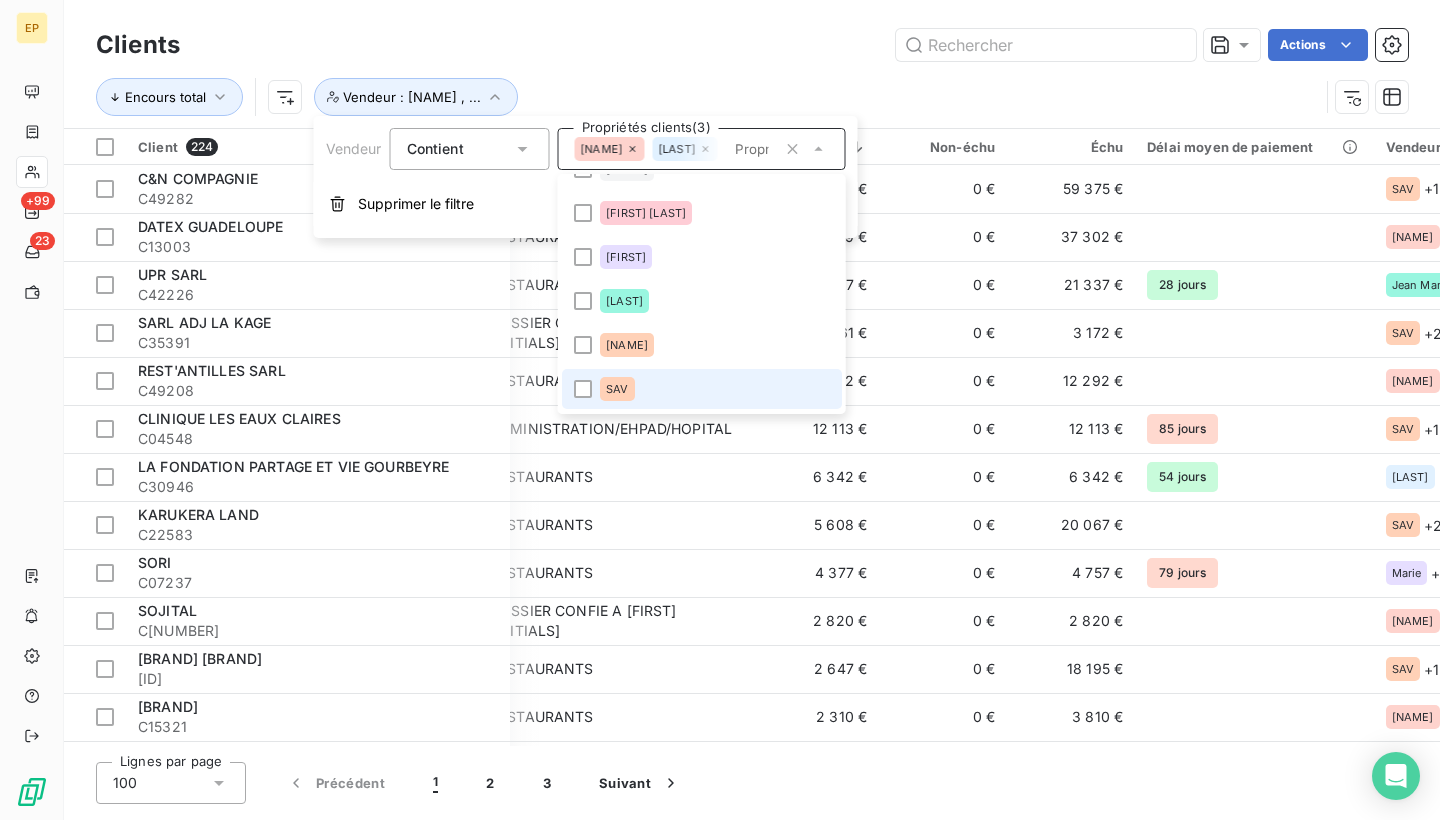 scroll, scrollTop: 823, scrollLeft: 0, axis: vertical 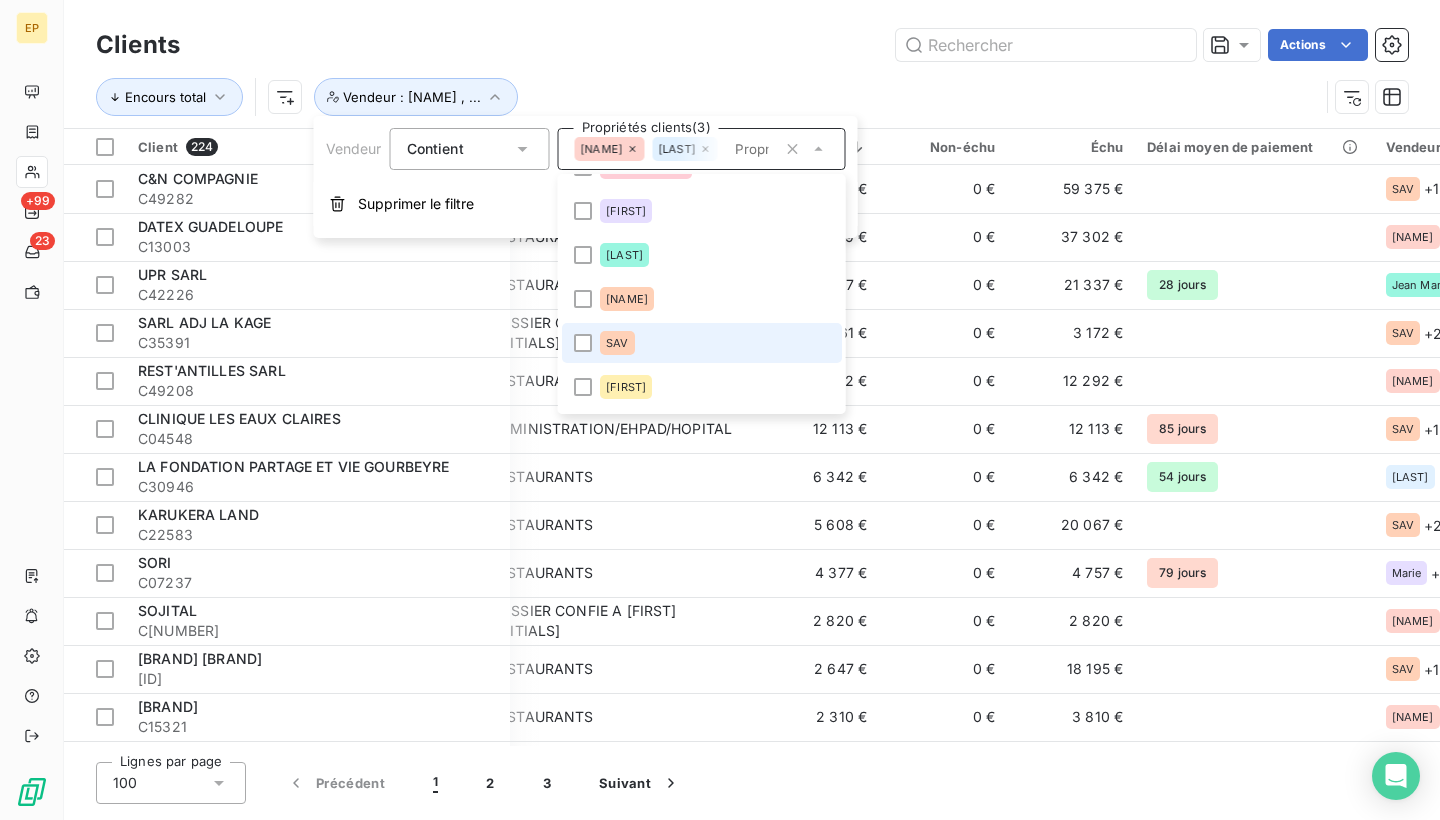 click on "SAV" at bounding box center (702, 343) 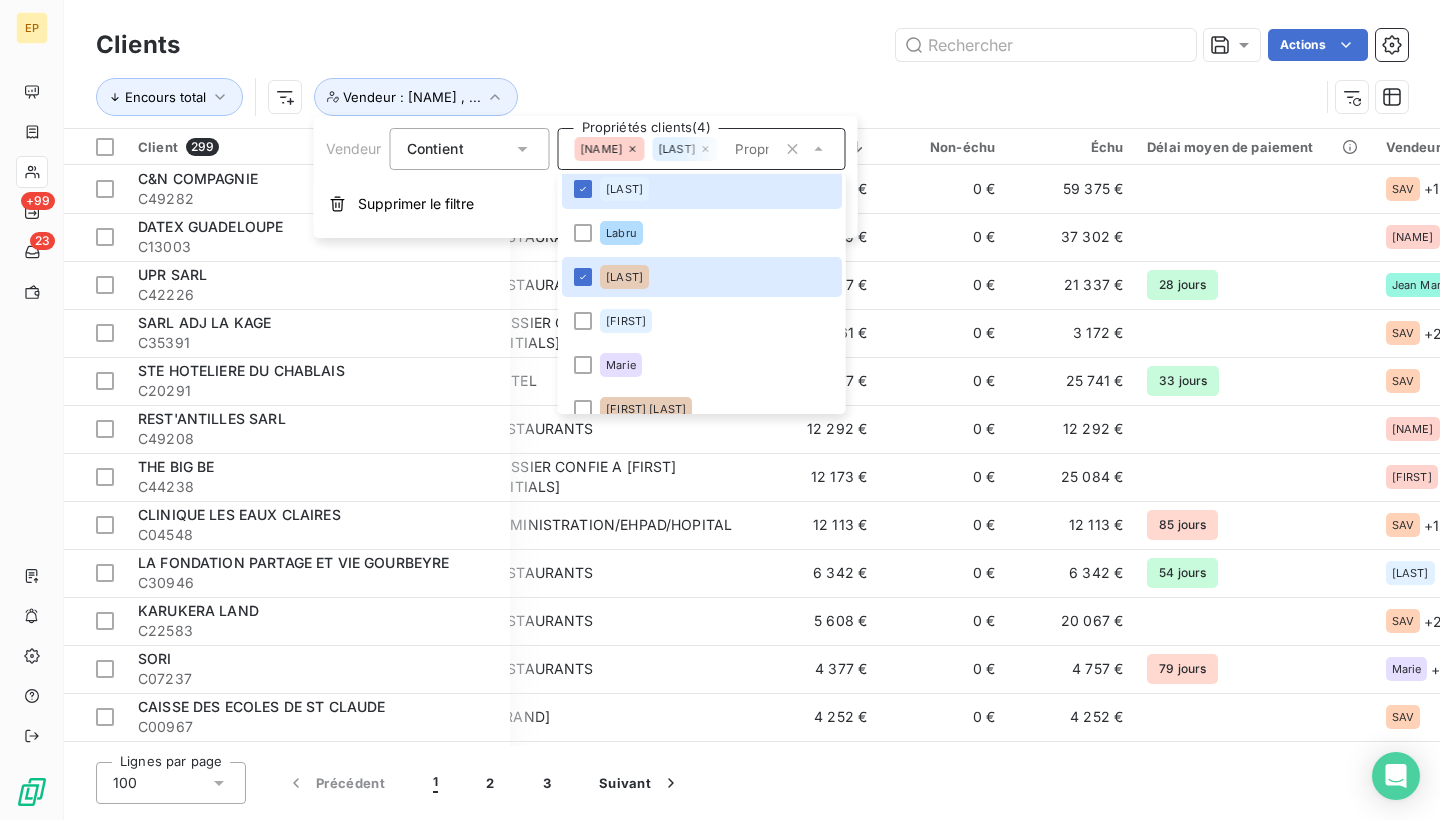 scroll, scrollTop: 394, scrollLeft: 0, axis: vertical 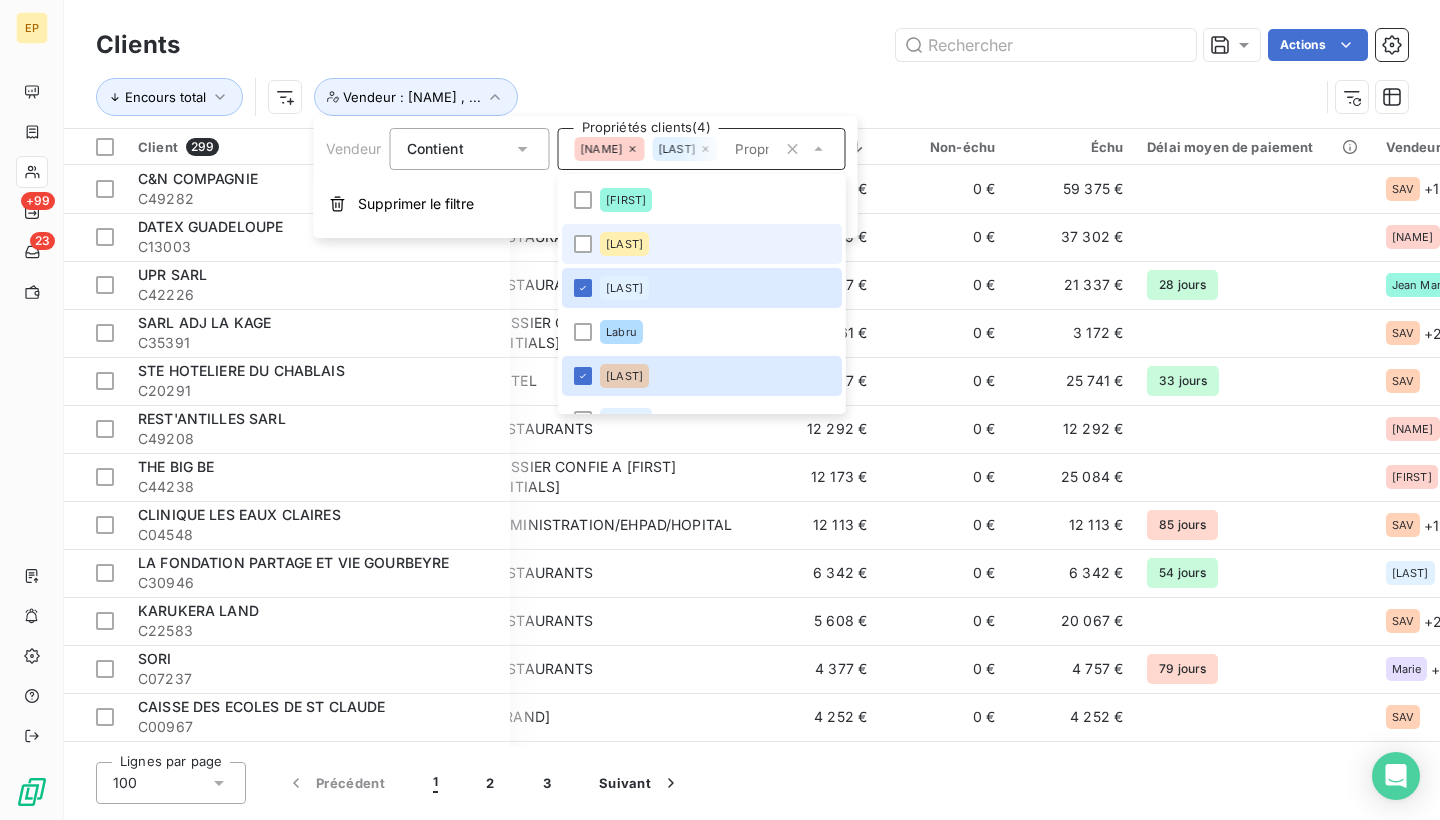 click on "[LAST]" at bounding box center [702, 244] 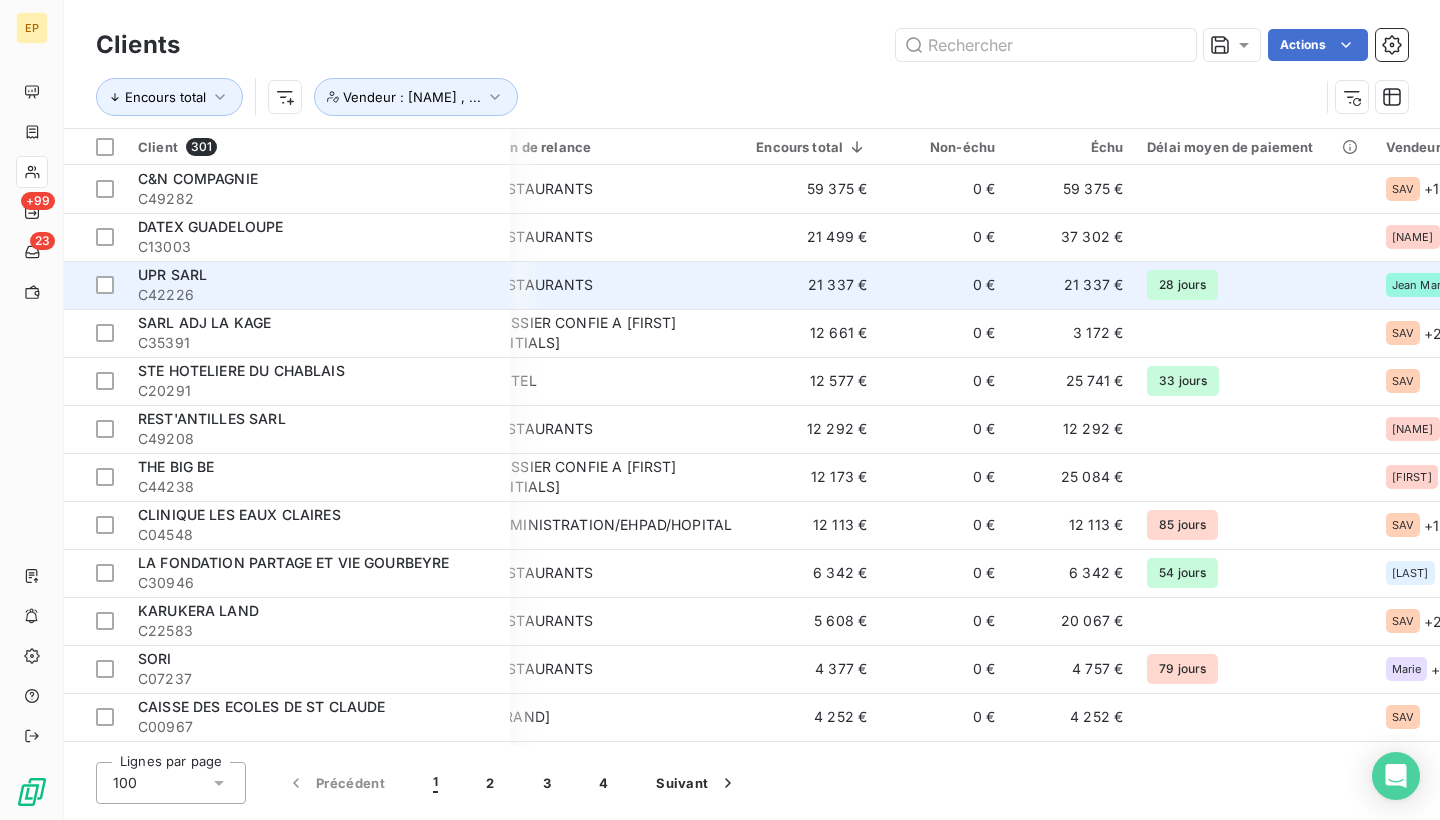 drag, startPoint x: 707, startPoint y: 50, endPoint x: 738, endPoint y: 292, distance: 243.97746 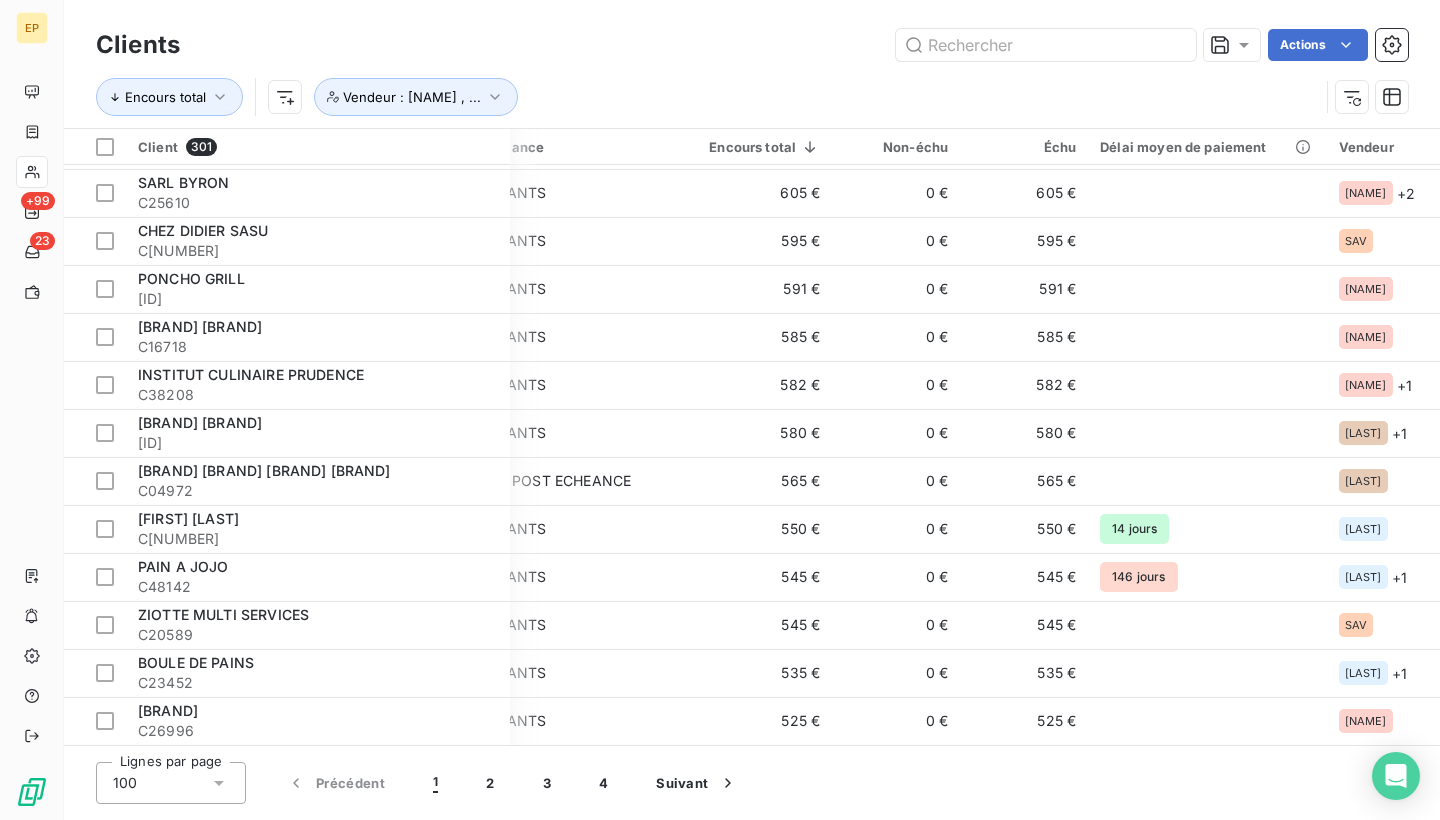 scroll, scrollTop: 4226, scrollLeft: 85, axis: both 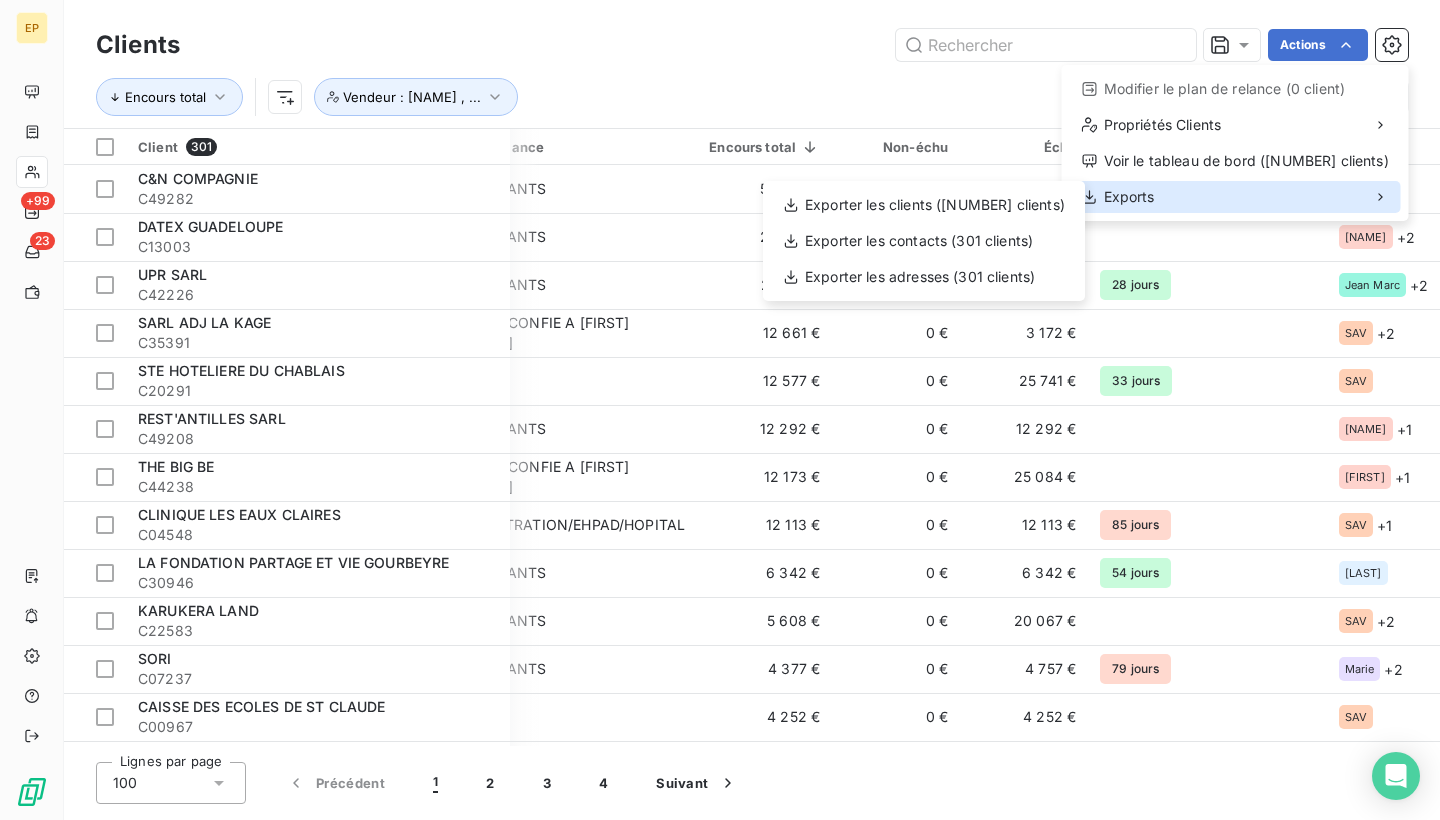 click on "Exports" at bounding box center [1129, 197] 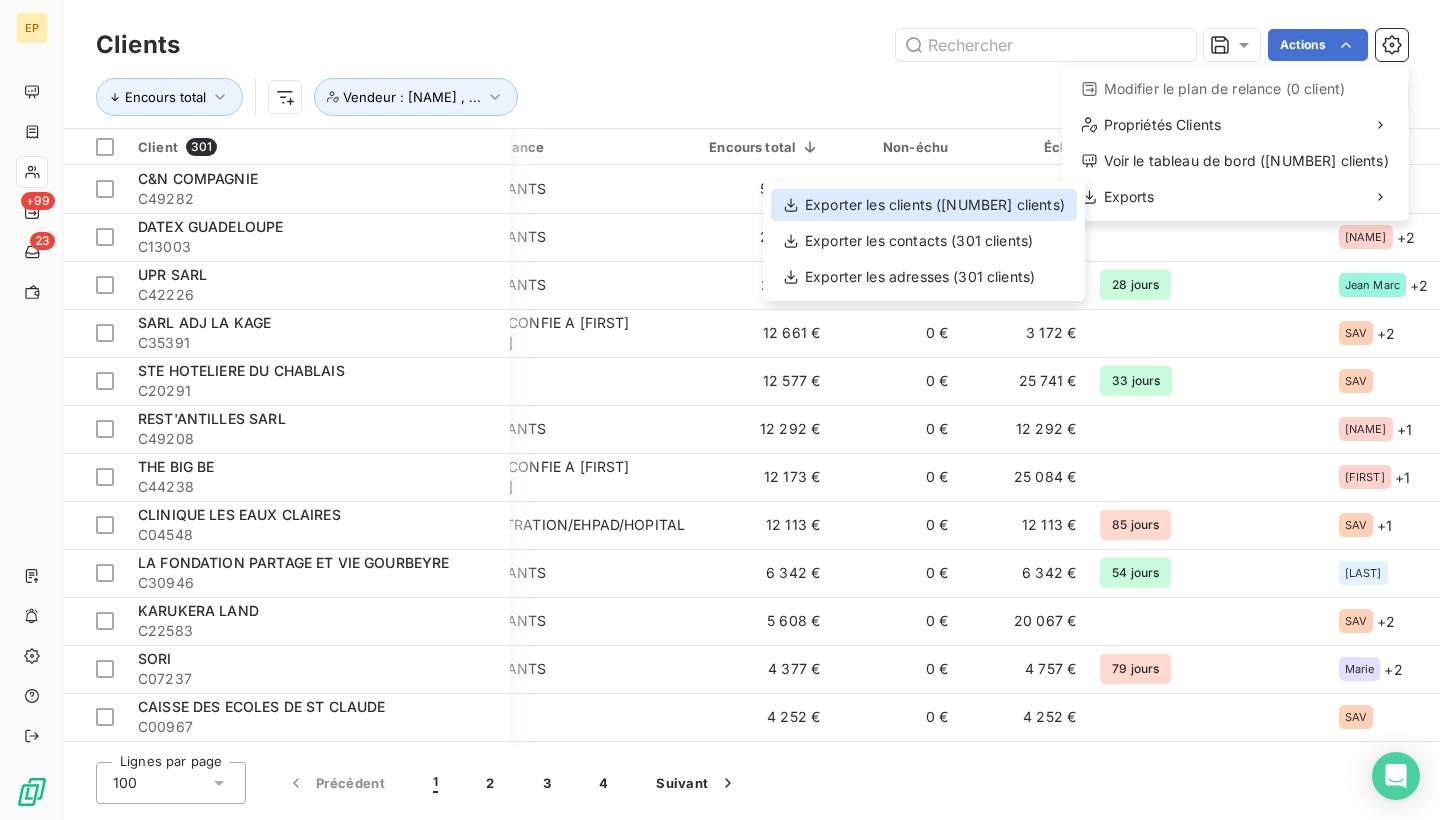 click on "Exporter les clients ([NUMBER] clients)" at bounding box center (924, 205) 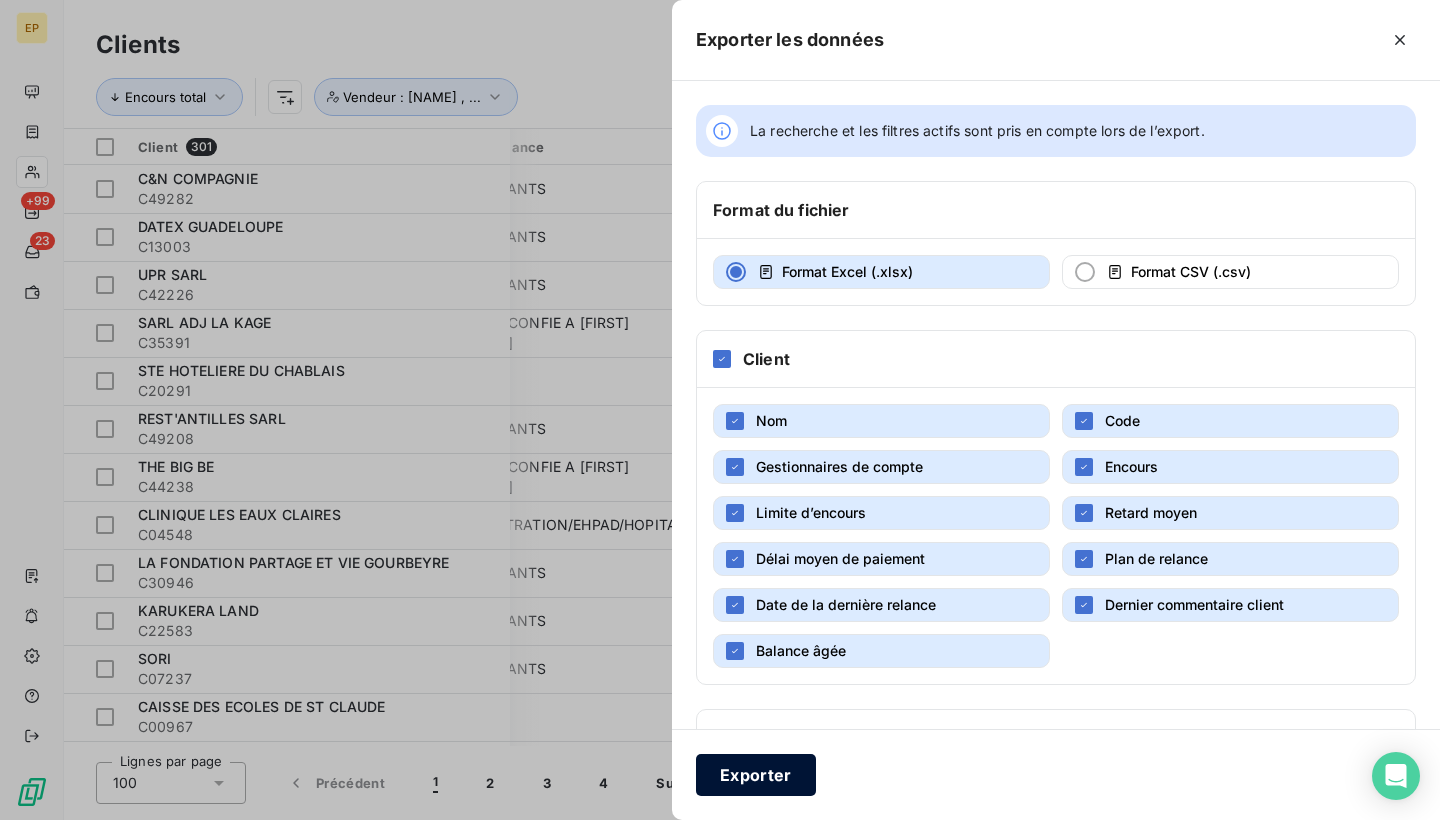 click on "Exporter" at bounding box center (756, 775) 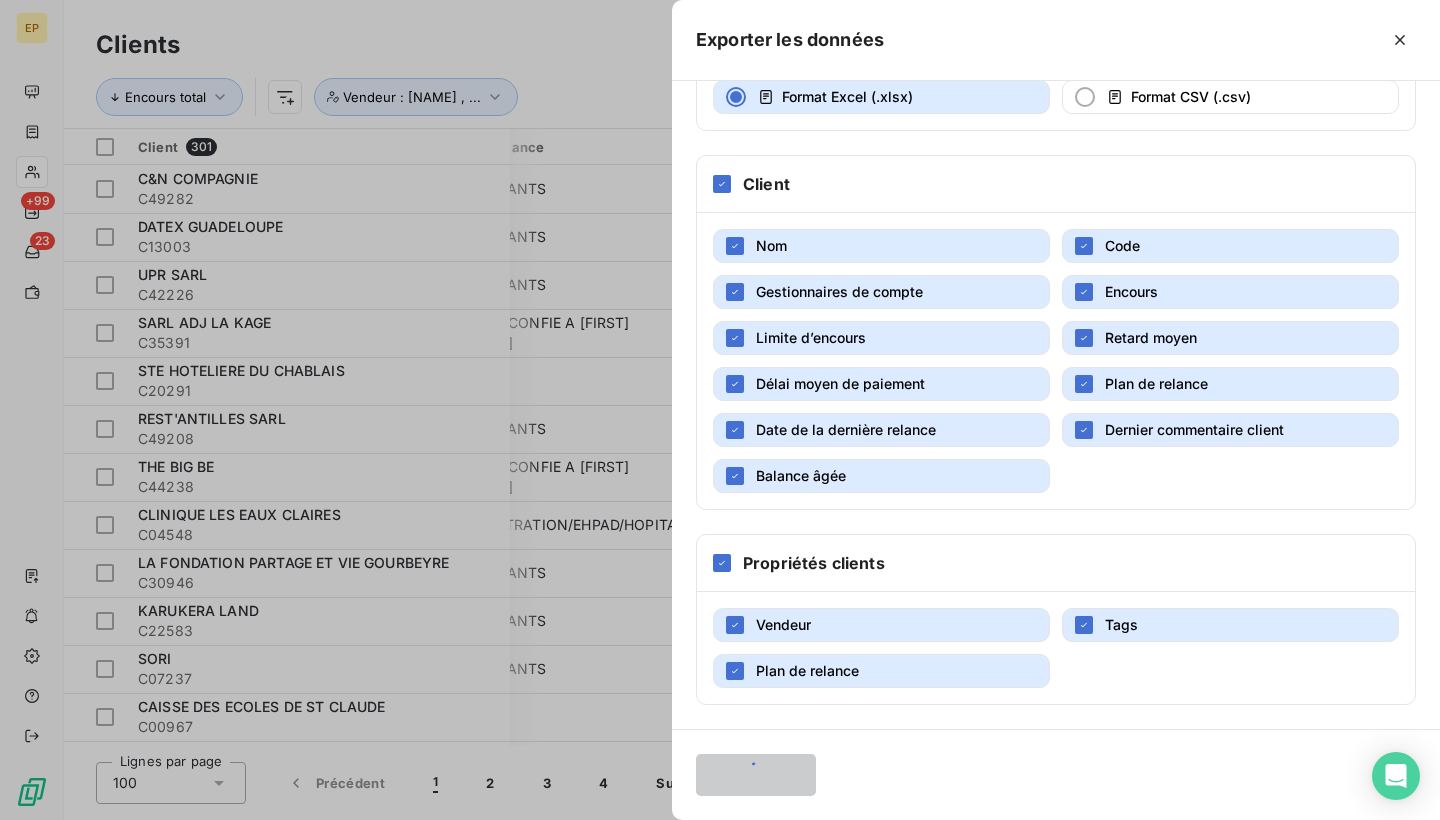scroll, scrollTop: 175, scrollLeft: 0, axis: vertical 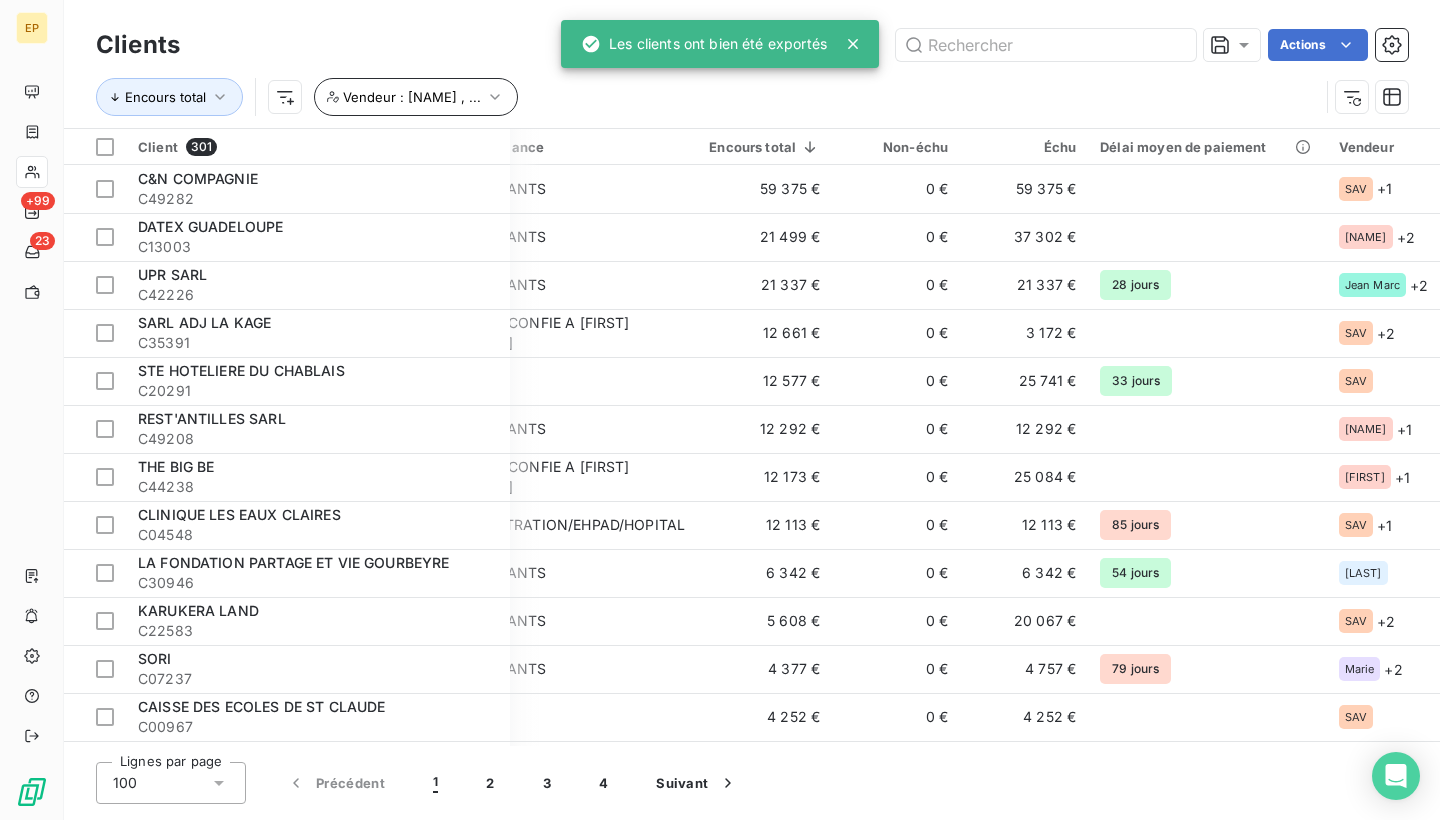click 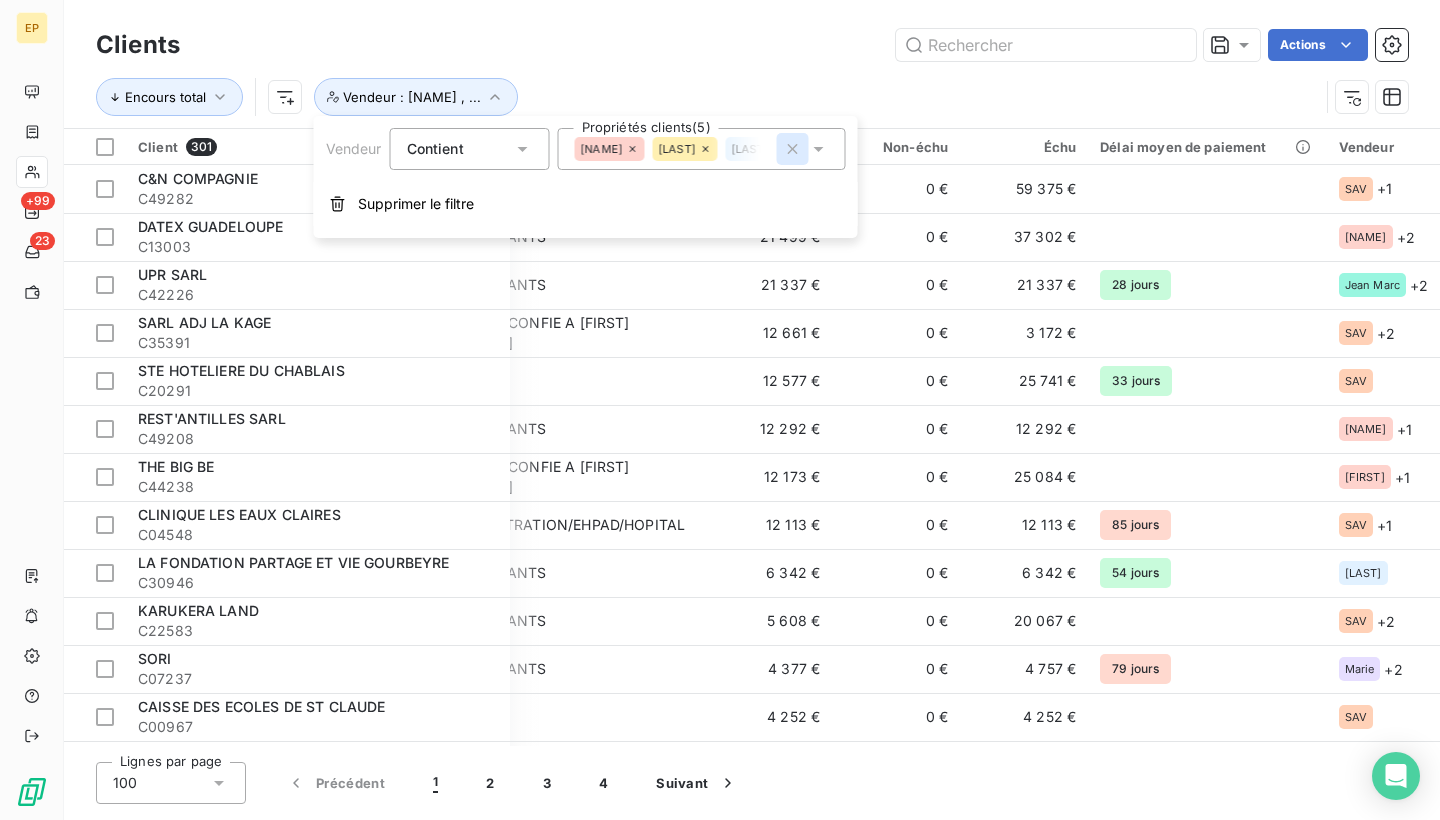 click 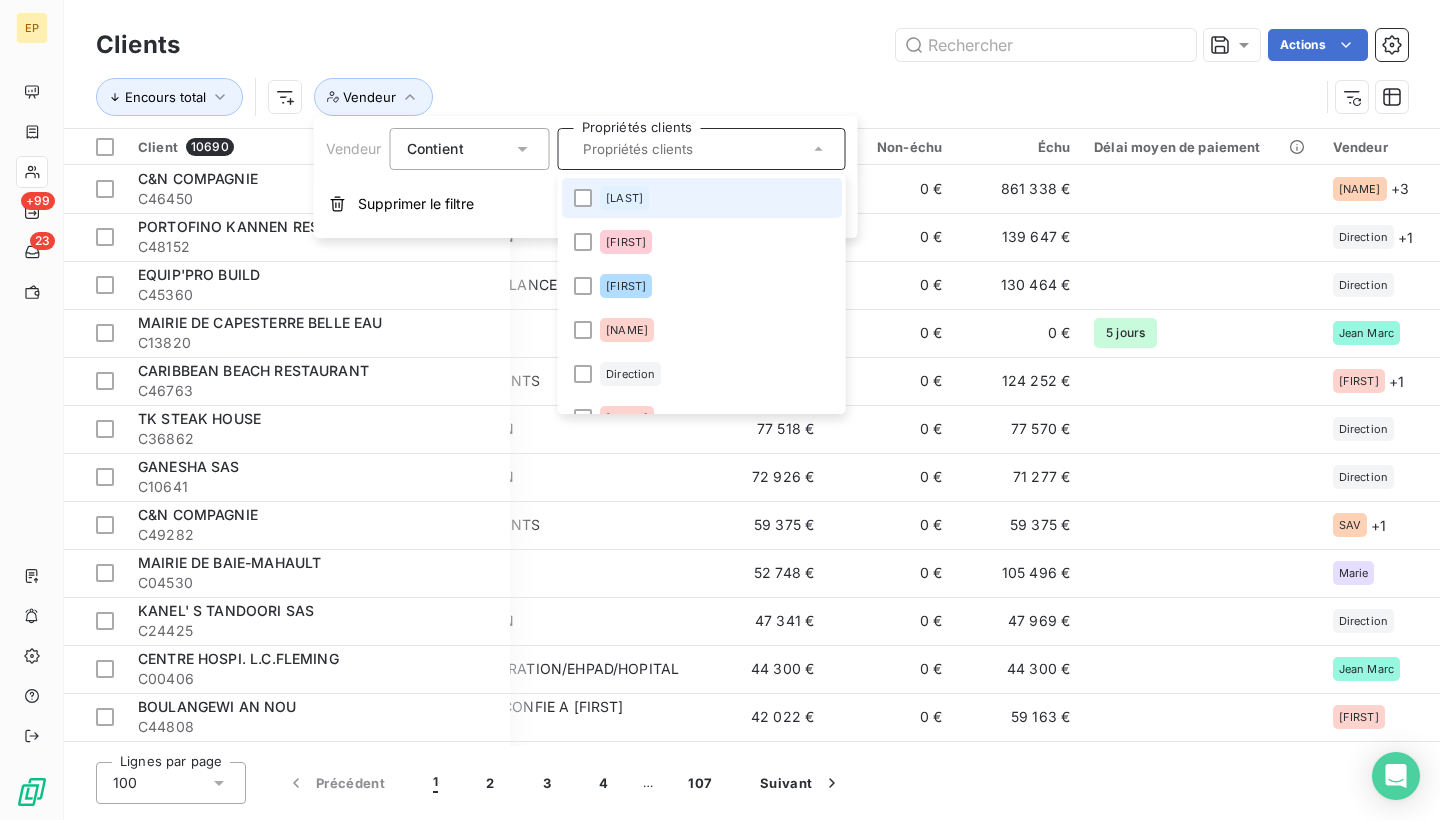 scroll, scrollTop: 161, scrollLeft: 0, axis: vertical 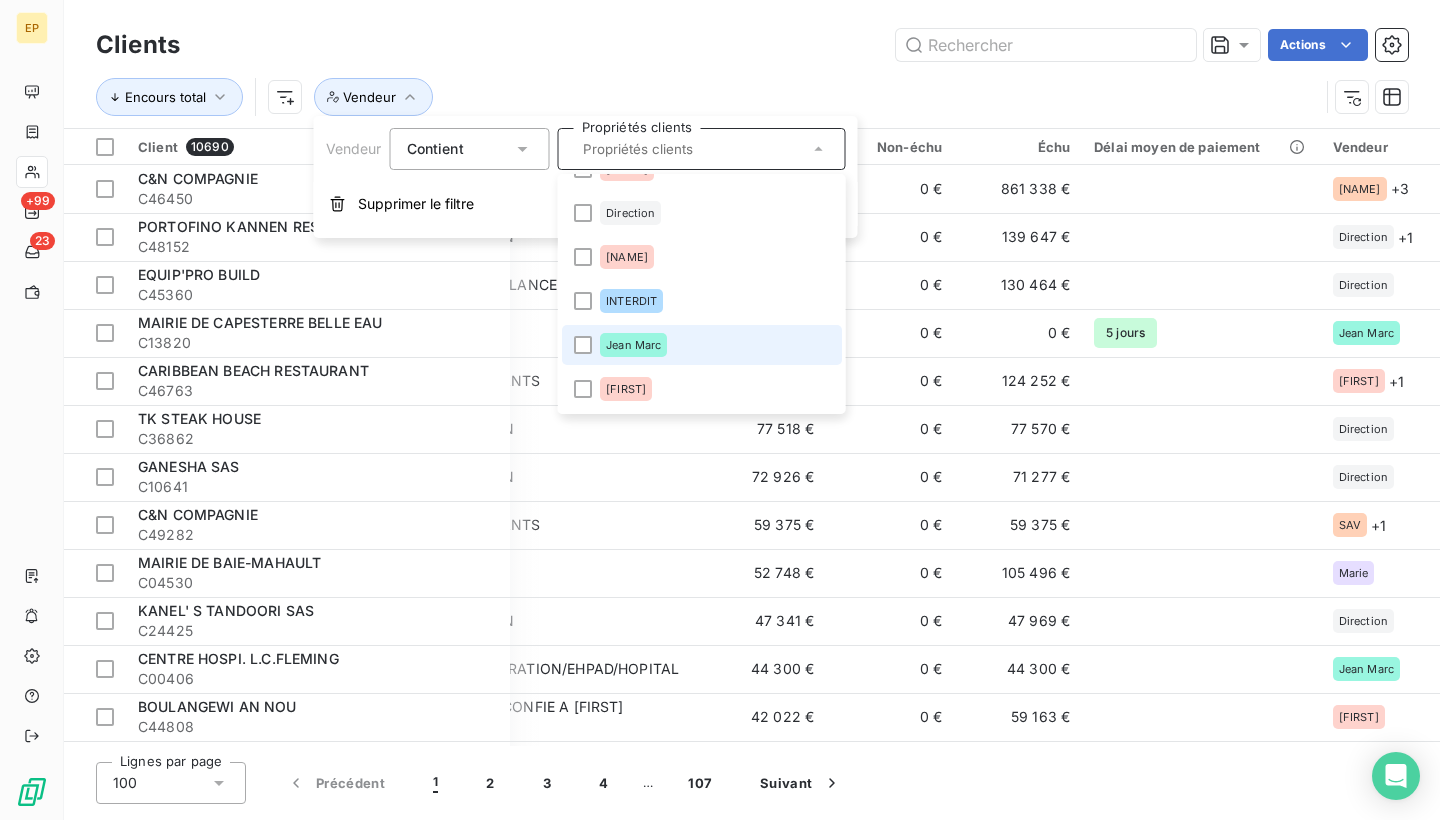 click on "Jean Marc" at bounding box center [702, 345] 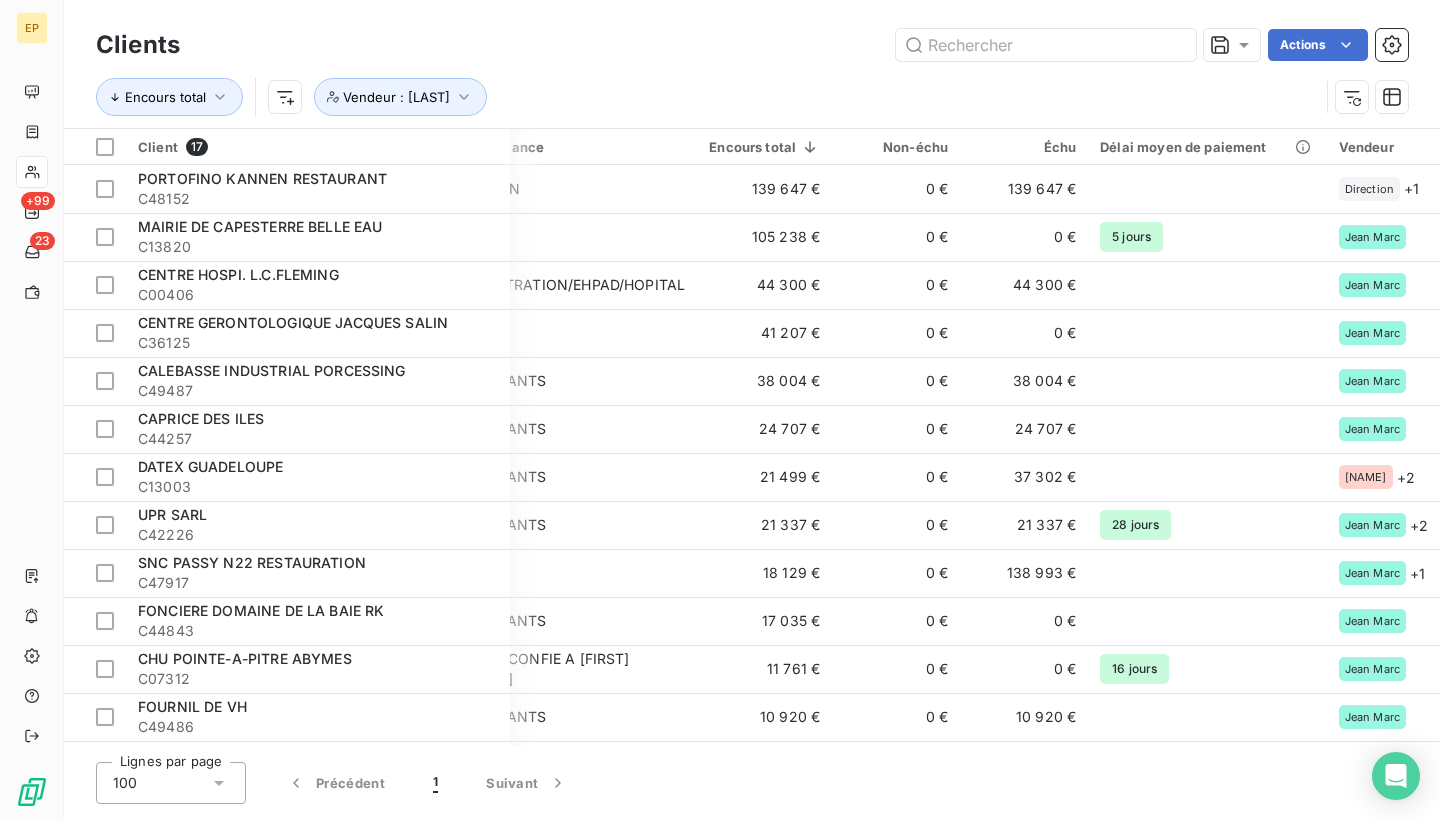 click on "Actions" at bounding box center (806, 45) 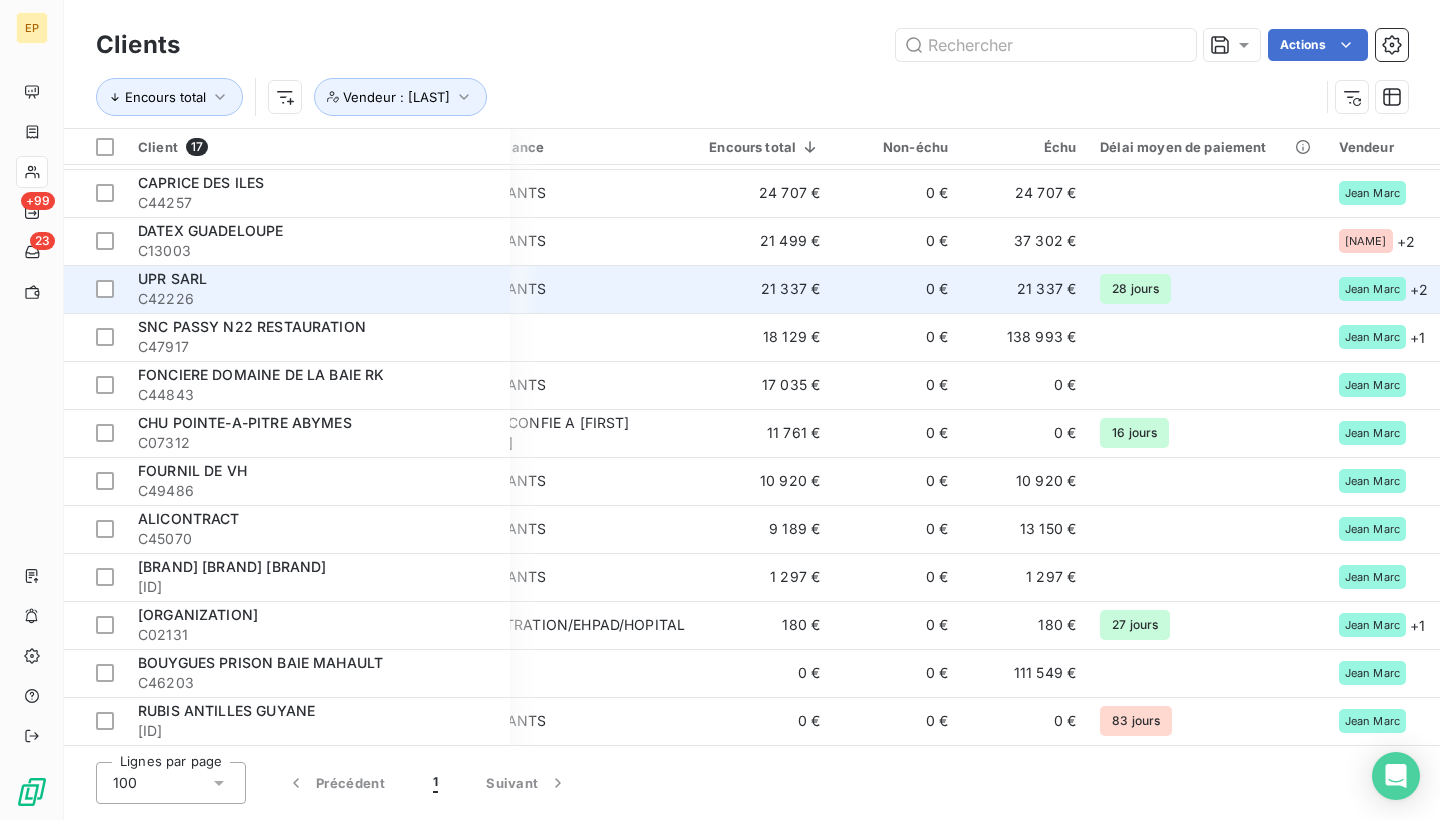 scroll, scrollTop: 242, scrollLeft: 81, axis: both 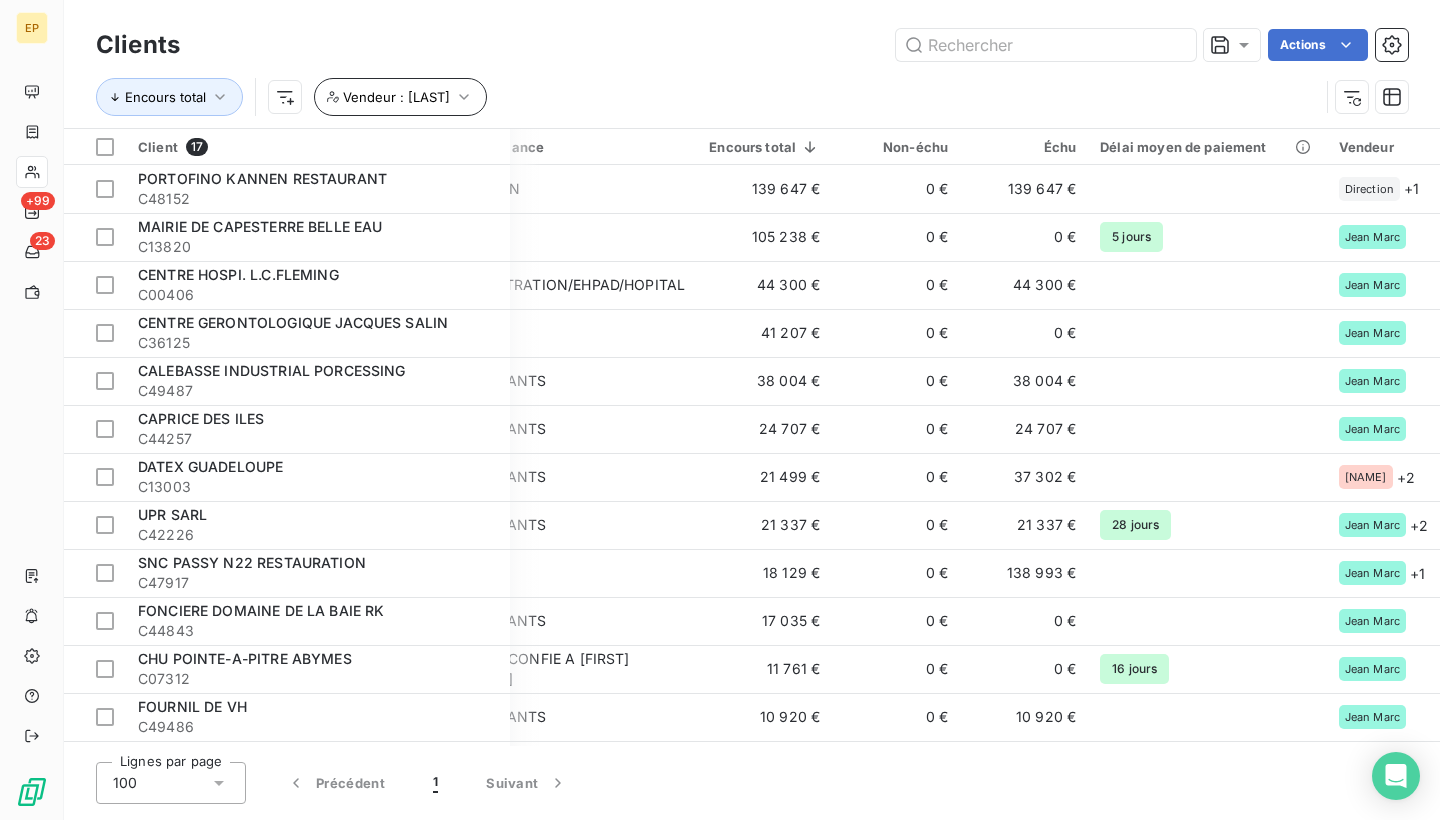 click on "Vendeur : [LAST]" at bounding box center (396, 97) 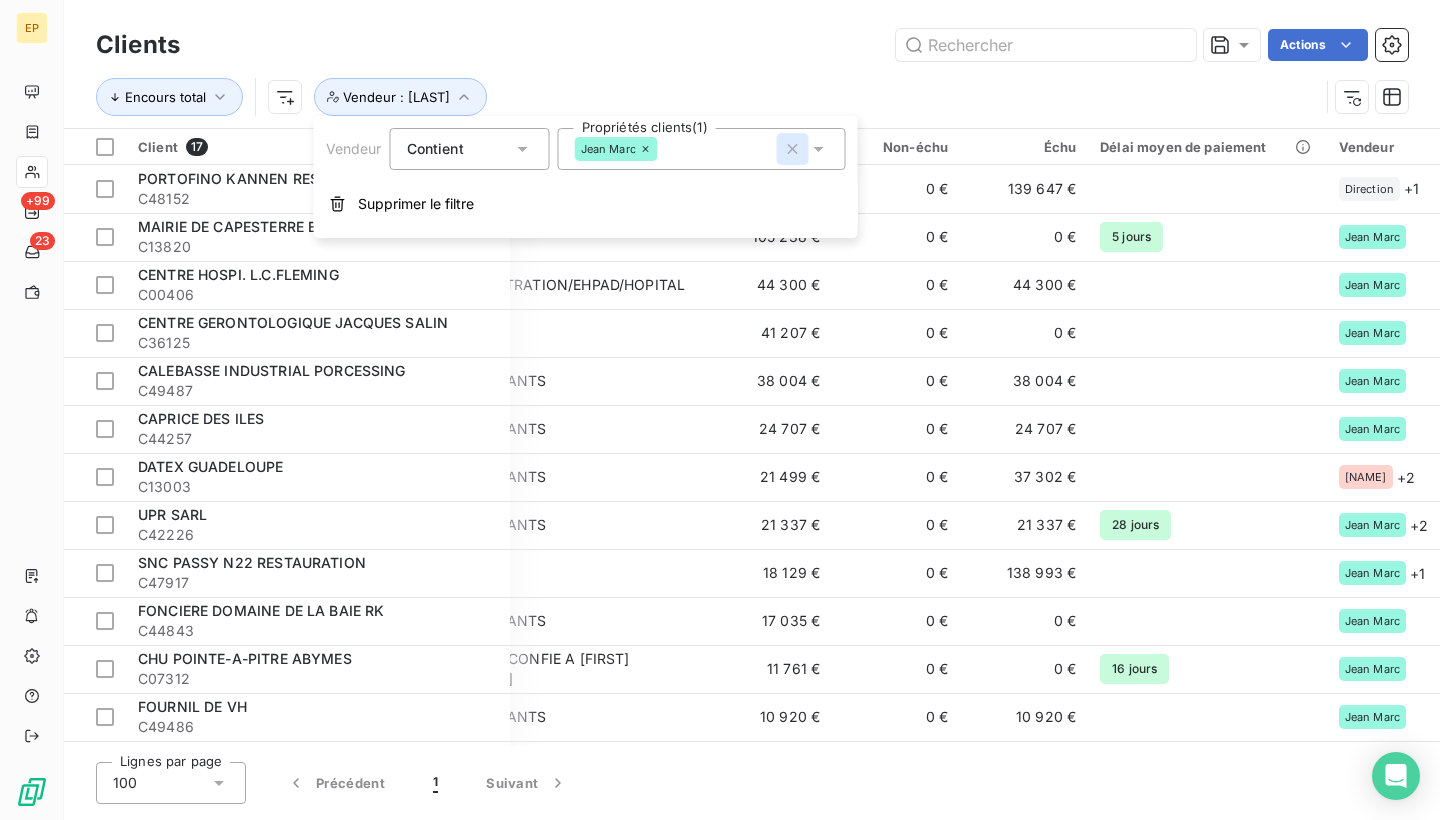 click 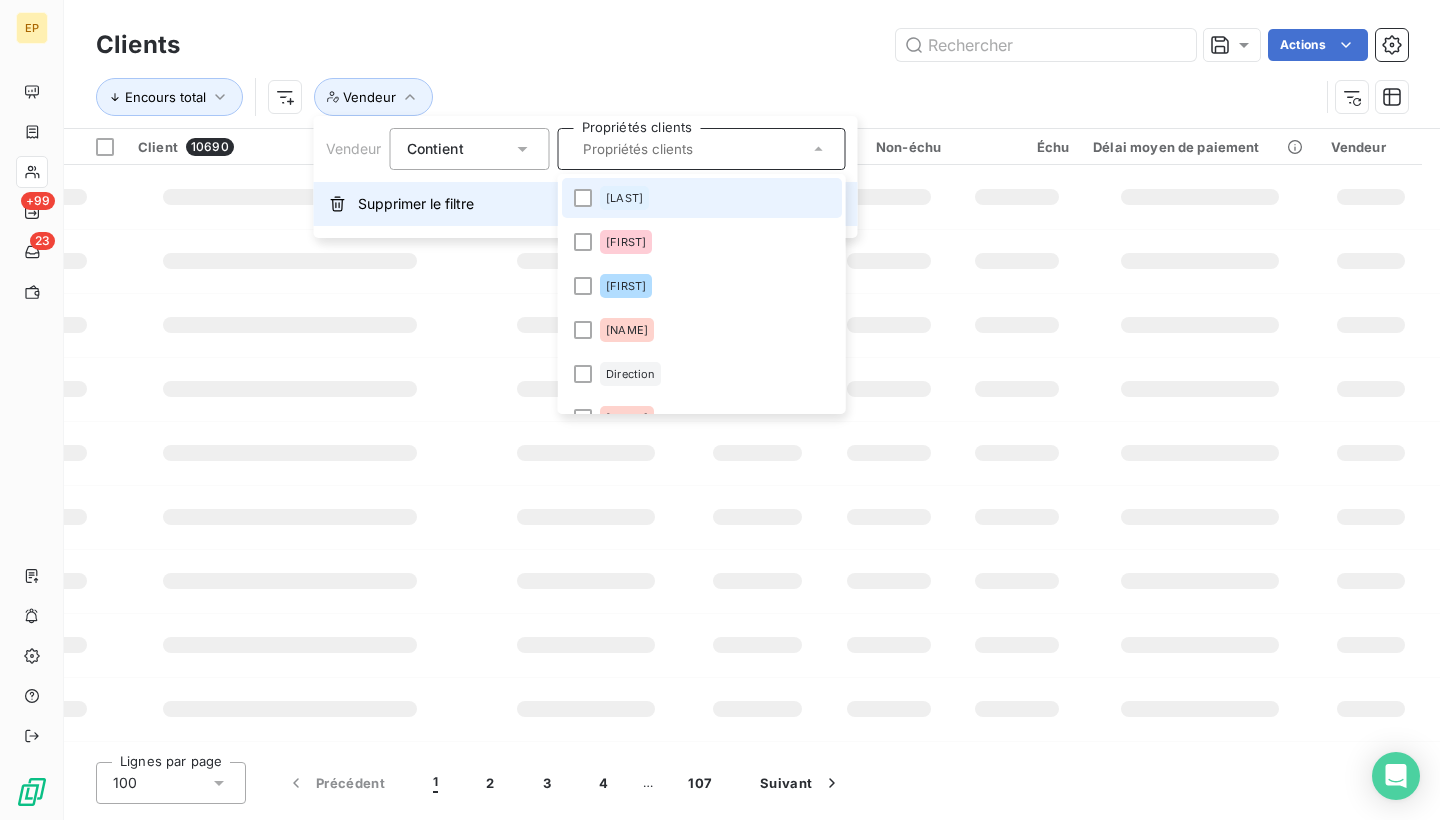 scroll, scrollTop: 0, scrollLeft: 32, axis: horizontal 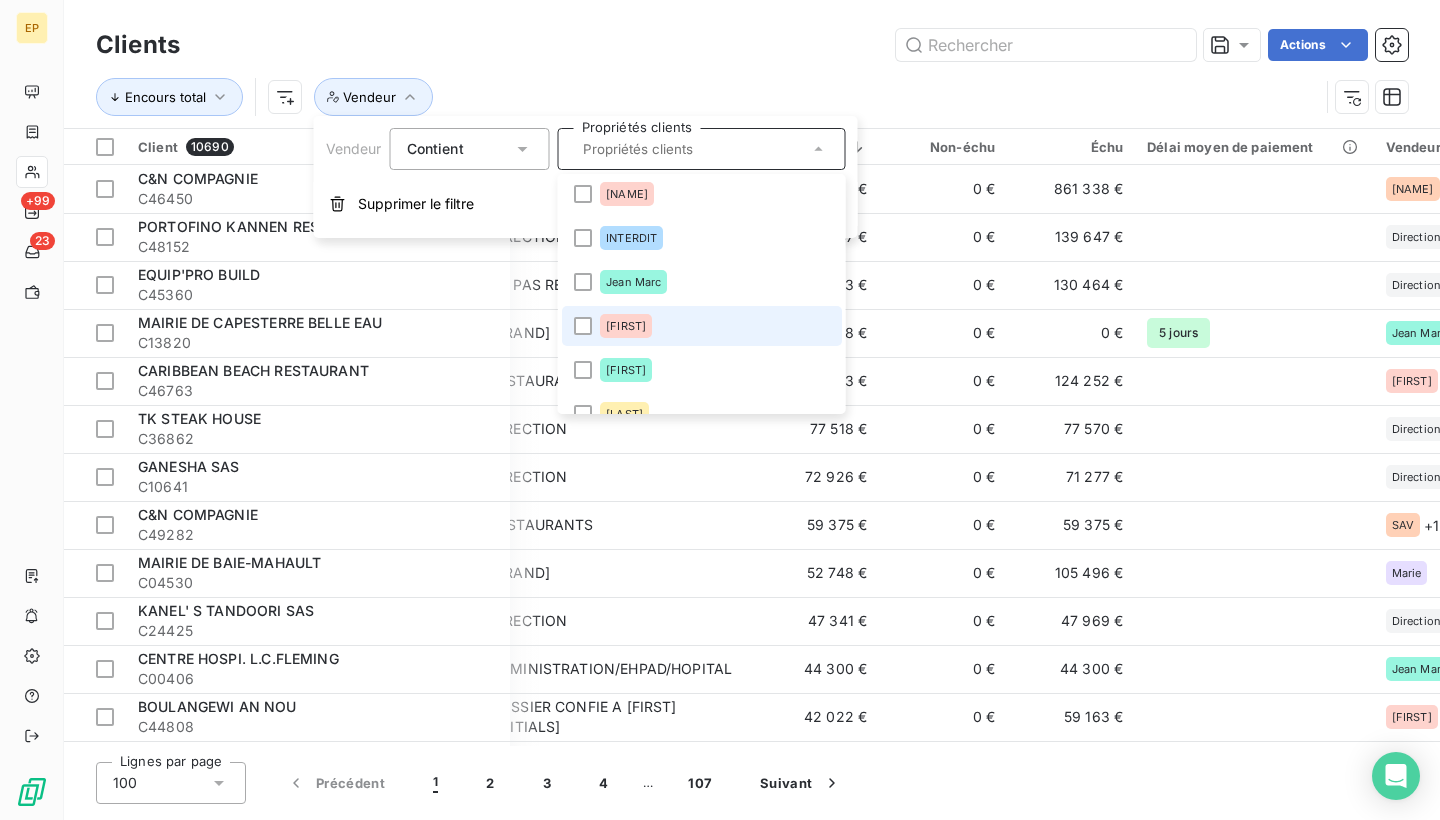 click on "[FIRST]" at bounding box center (626, 326) 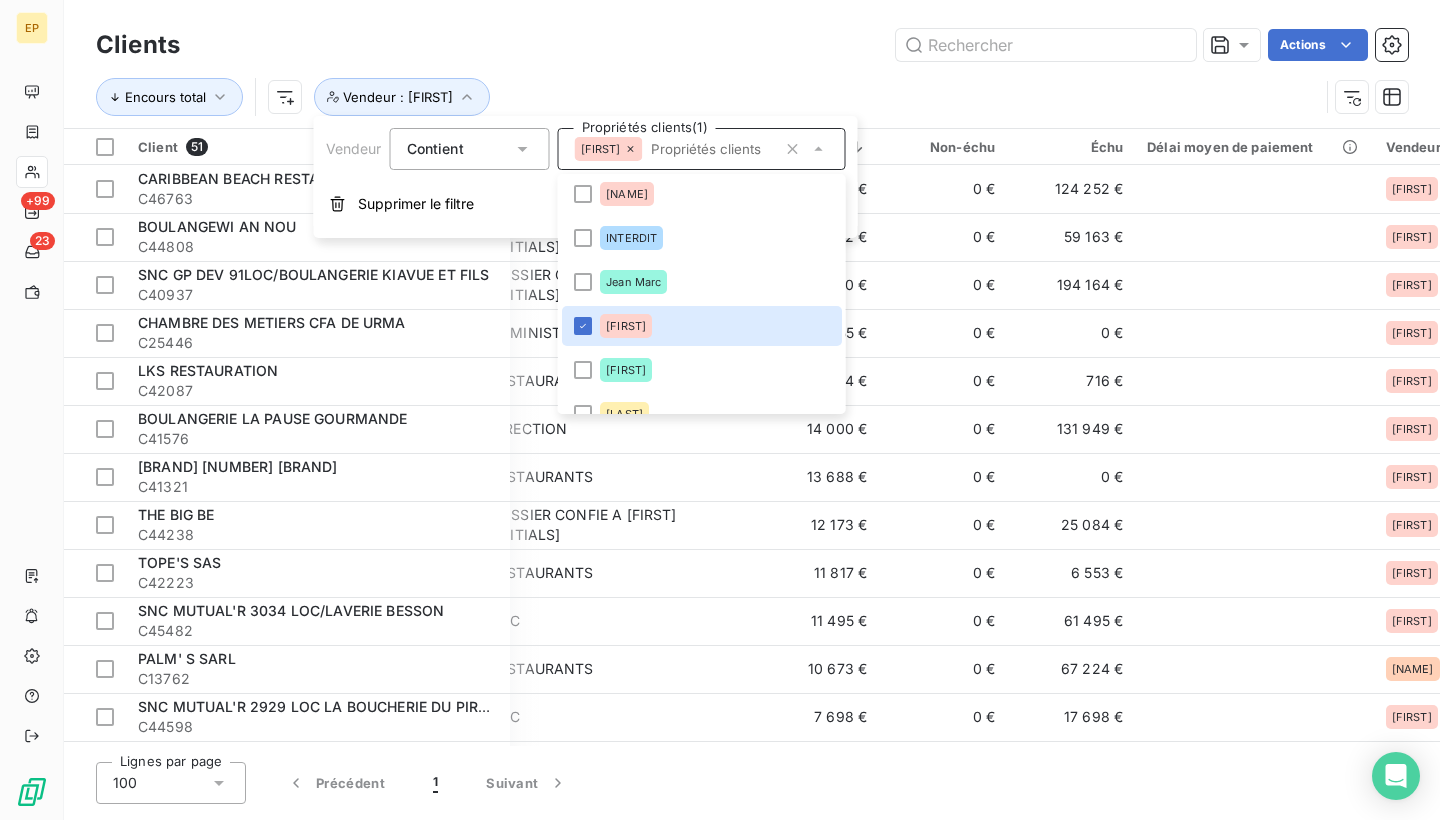 click on "Encours total Vendeur : [NAME]" at bounding box center (752, 97) 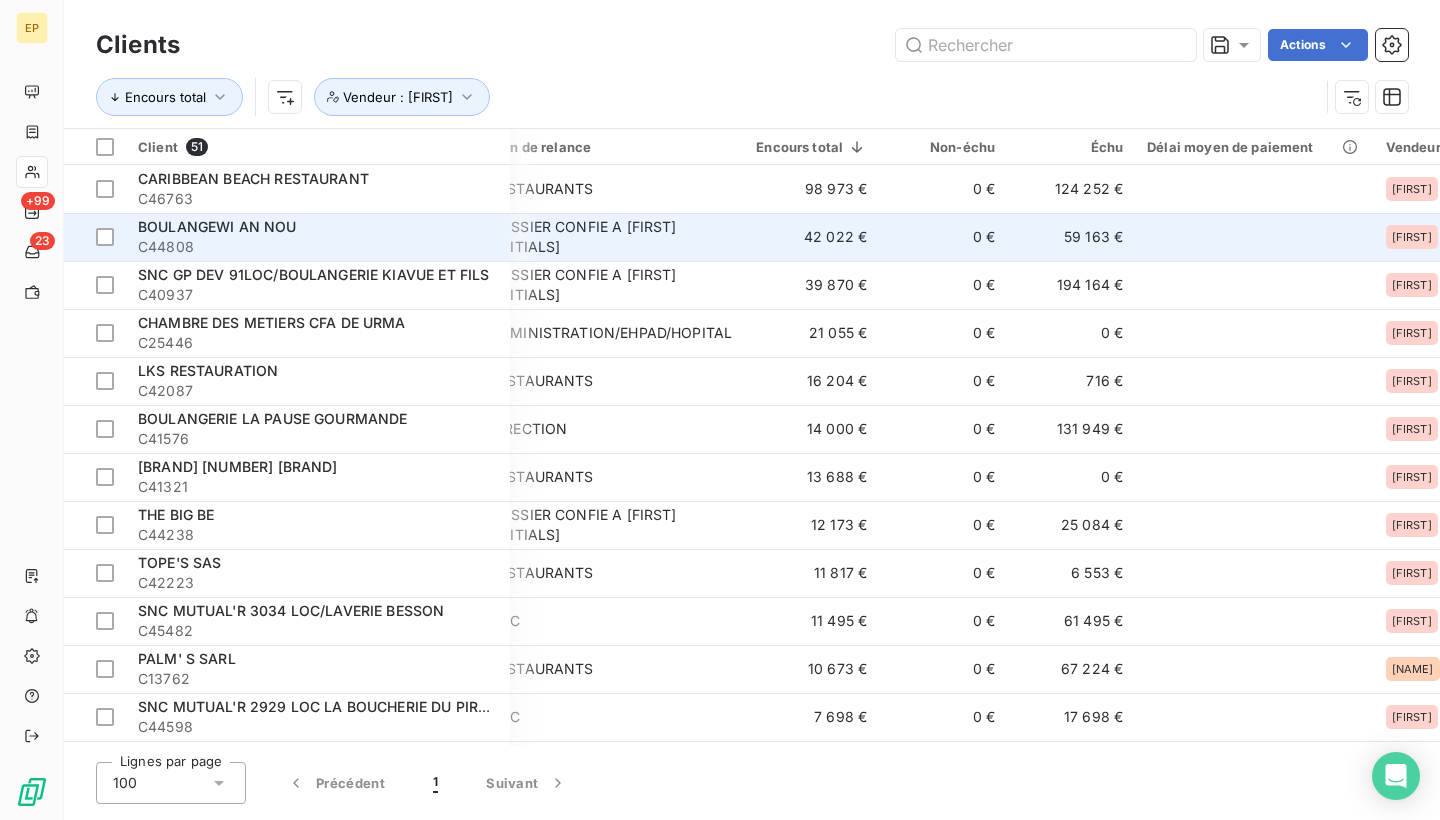 scroll, scrollTop: 966, scrollLeft: 32, axis: both 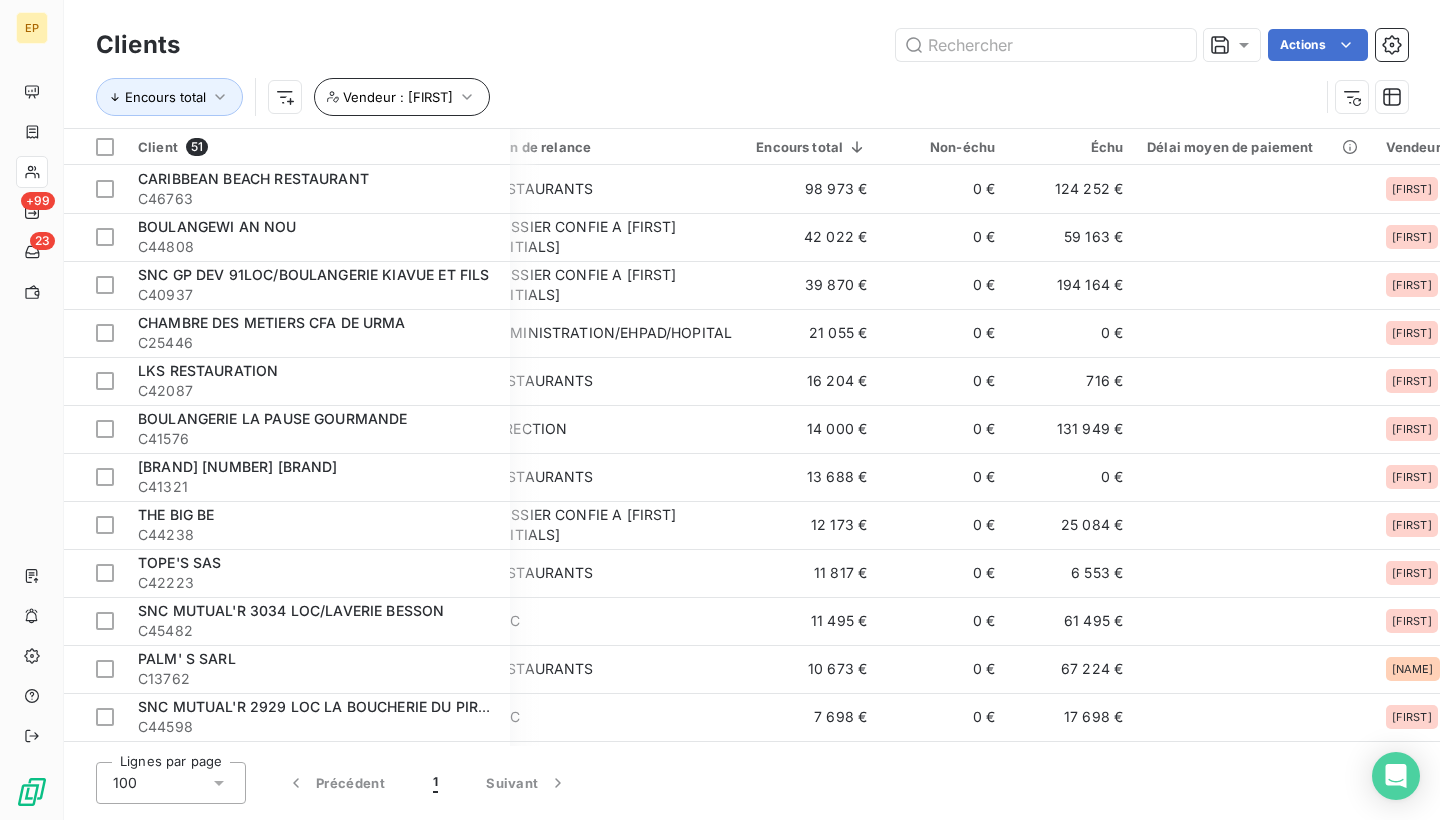 click 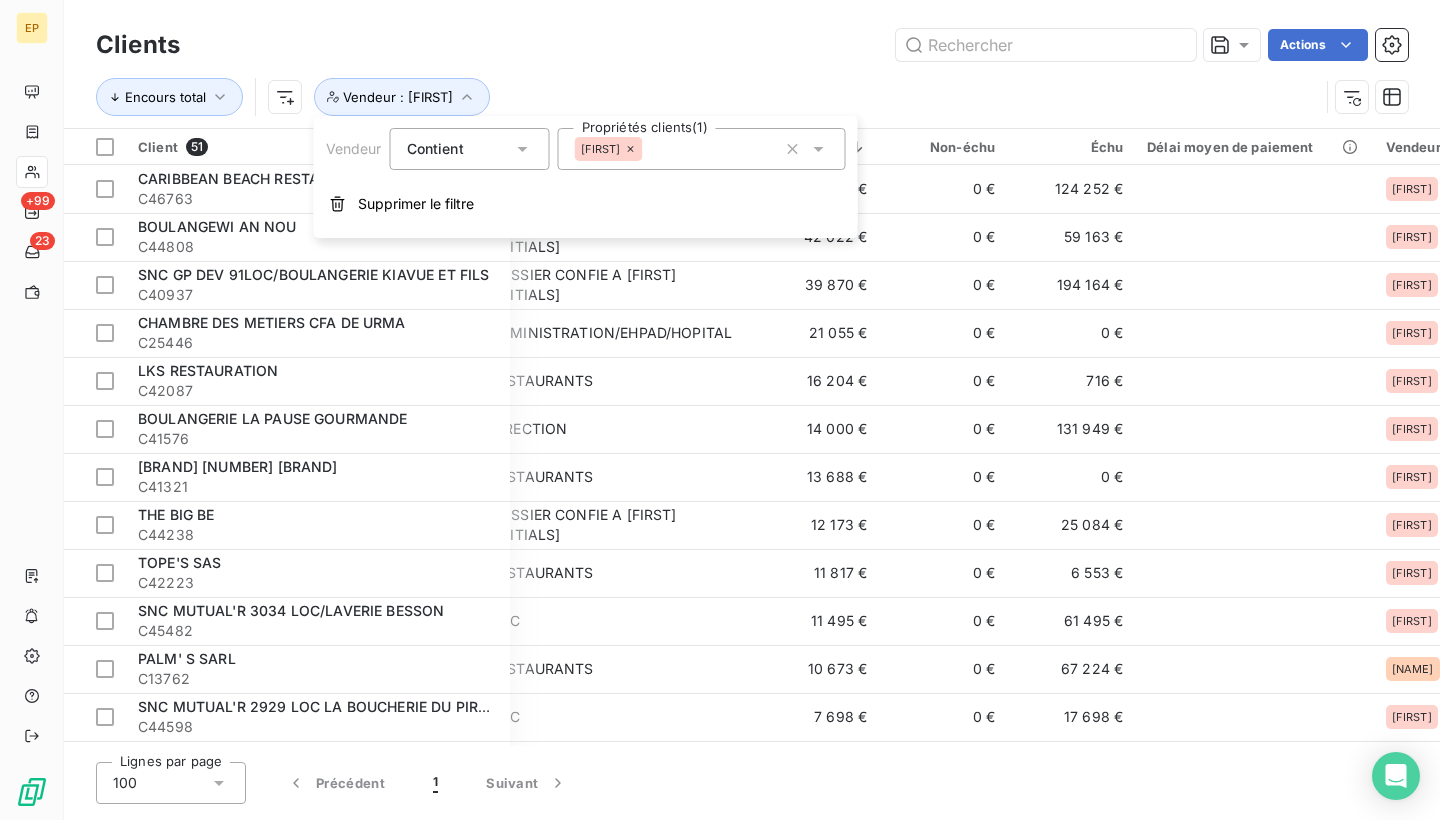 click on "[FIRST]" at bounding box center [702, 149] 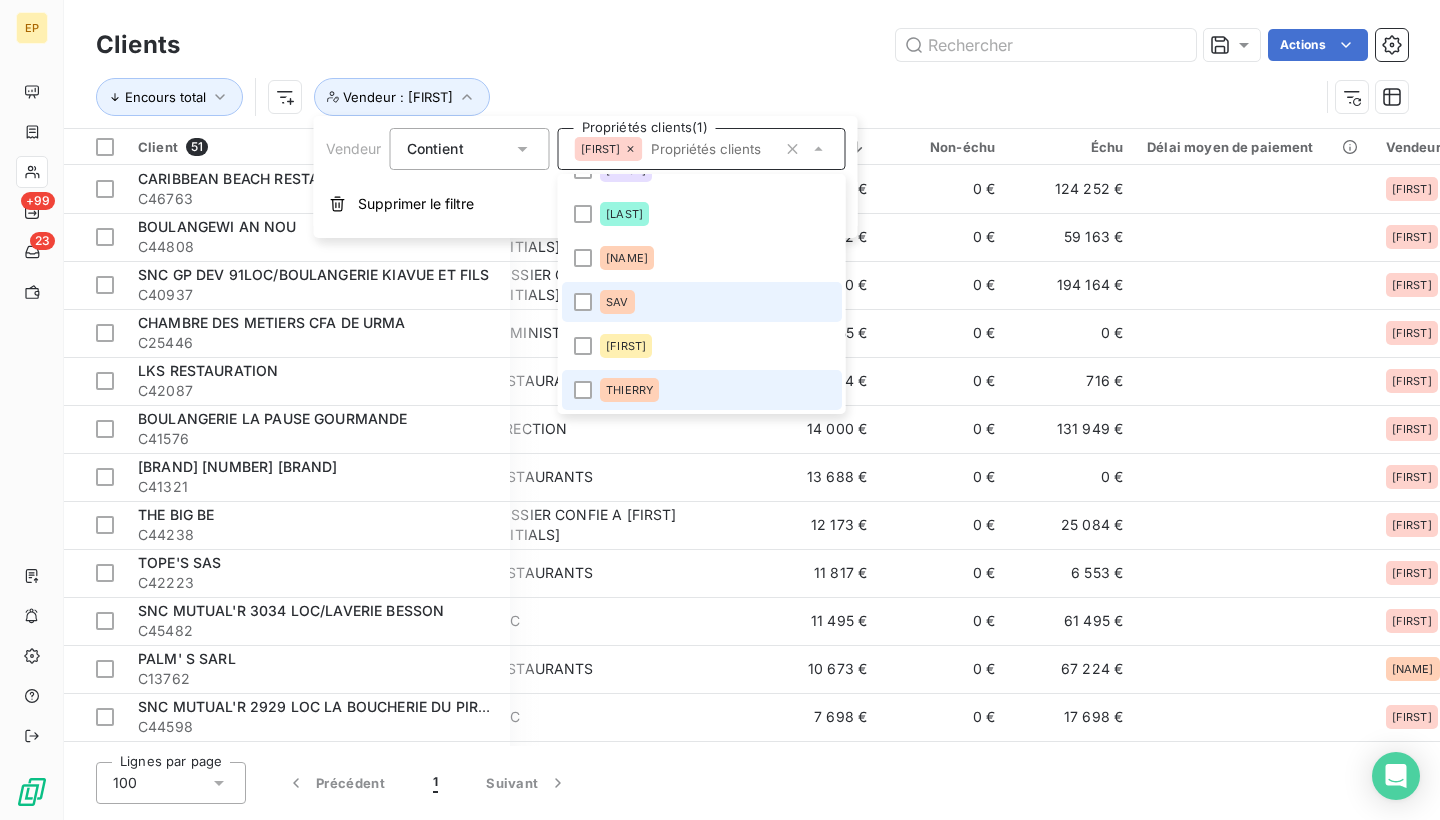 scroll, scrollTop: 864, scrollLeft: 0, axis: vertical 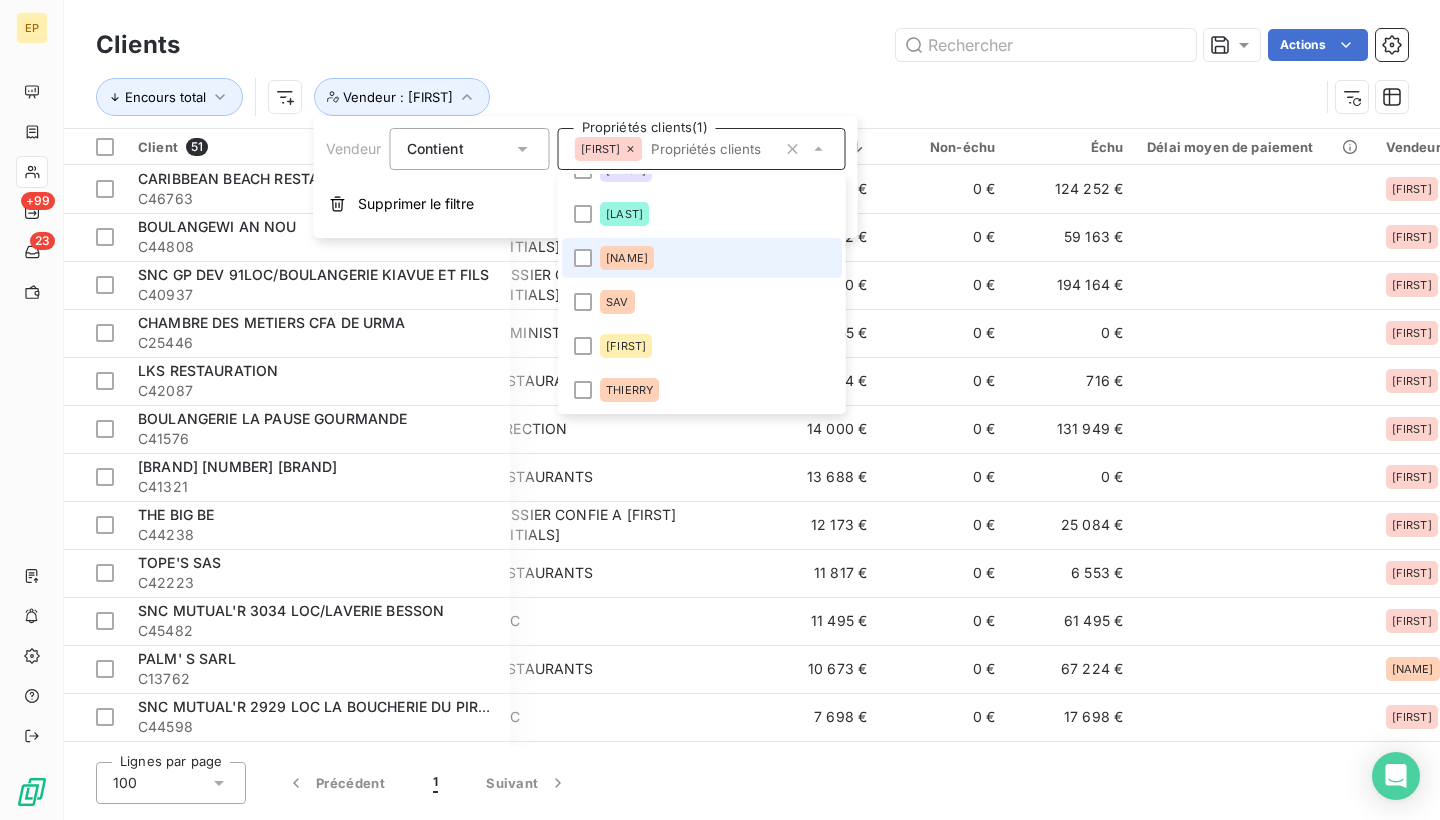 click on "[NAME]" at bounding box center [702, 258] 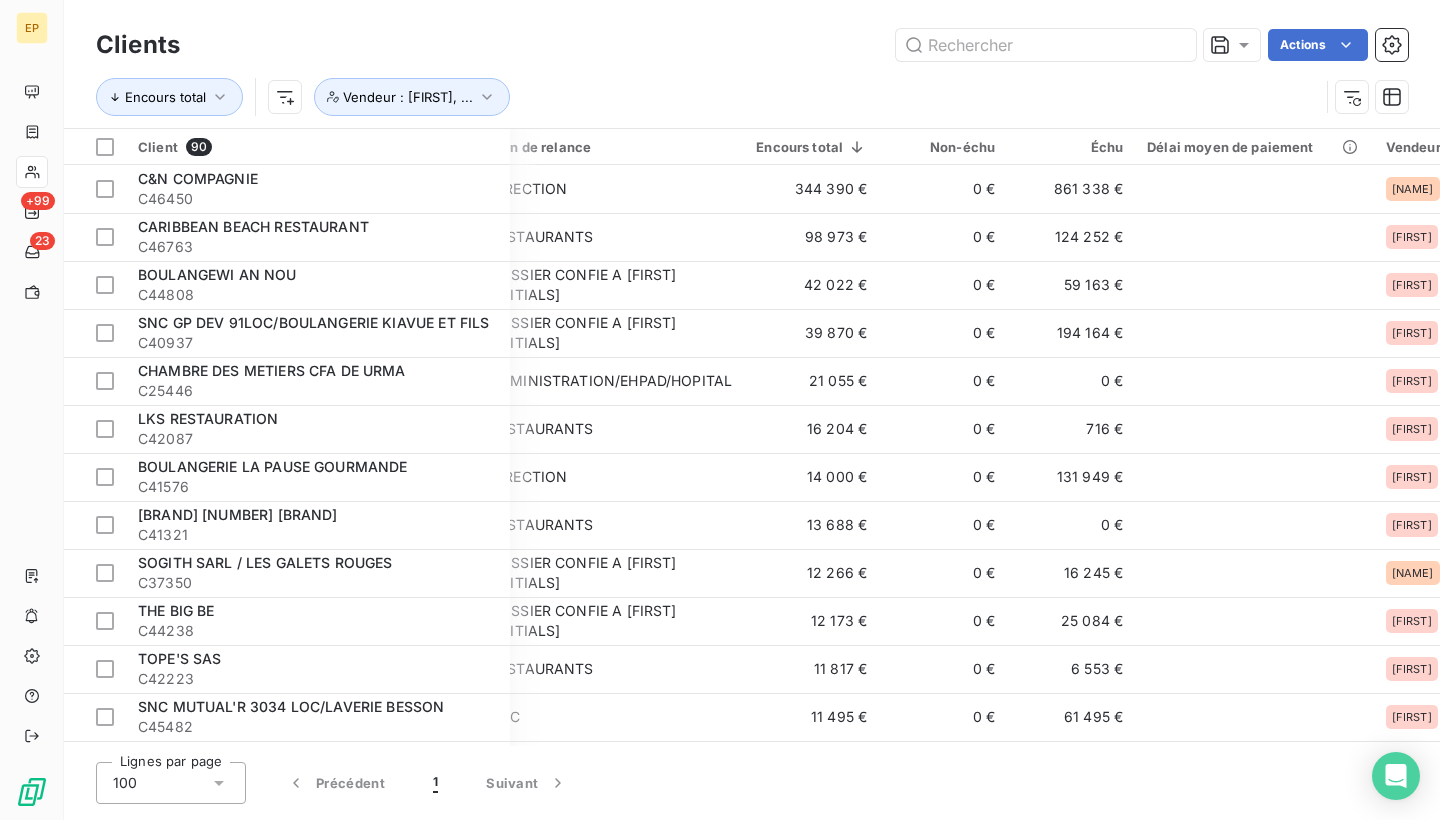 click on "Actions" at bounding box center (806, 45) 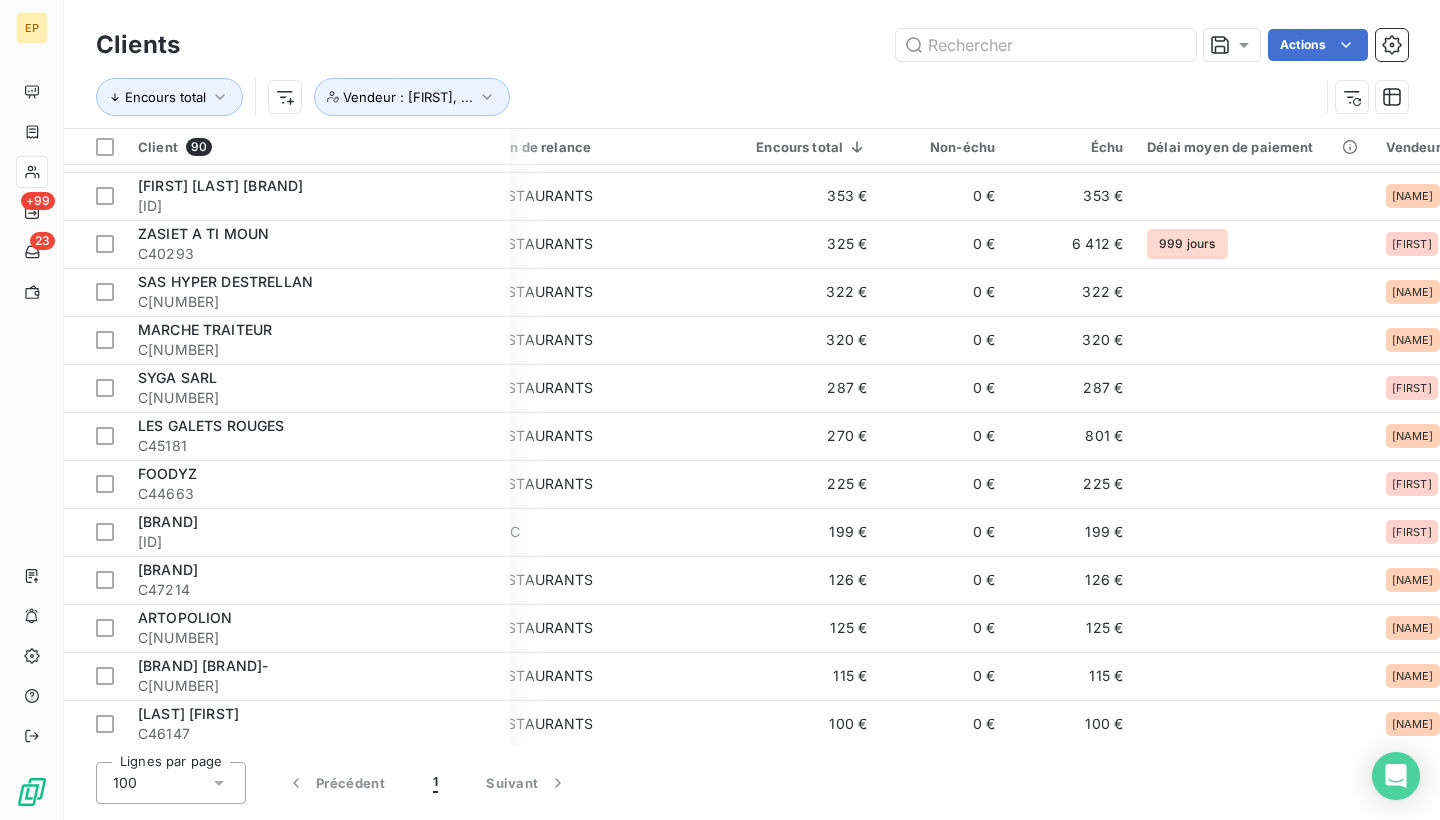 scroll, scrollTop: 3746, scrollLeft: 32, axis: both 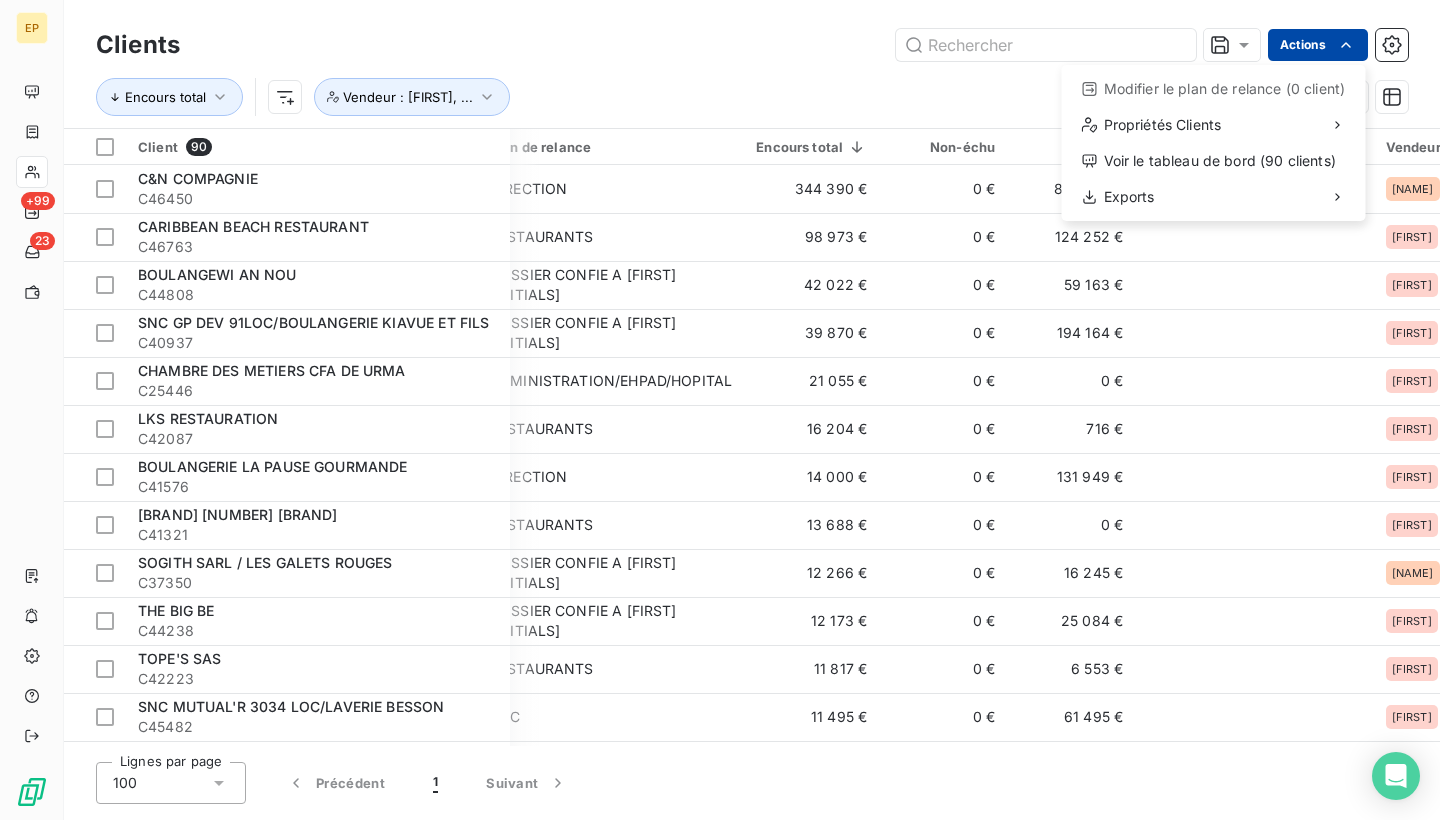 click on "Vendeur  : [FIRST] , ... Client 90 Plan de relance Encours total Non-échu Échu Delaí moyen de paiement Vendeur C&N COMPAGNIE C46450 DIRECTION 344 390 € 0 € 861 338 € [FIRST] + 3 CARIBBEAN BEACH RESTAURANT C46763 RESTAURANTS 98 973 € 0 € 124 252 € [FIRST] + 1  BOULANGEWI AN NOU C44808 DOSSIER CONFIE A BRIGITTE GBK 42 022 € 0 € 59 163 € [FIRST] SNC GP DEV 91LOC/BOULANGERIE KIAVUE ET FILS C40937 DOSSIER CONFIE A BRIGITTE GBK 39 870 € 0 € 194 164 € [FIRST] CHAMBRE DES METIERS CFA DE URMA C25446 ADMINISTRATION/EHPAD/HOPITAL 21 055 € 0 € 0 € [FIRST] LKS RESTAURATION C42087 RESTAURANTS 16 204 € 0 € 716 € [FIRST] BOULANGERIE LA PAUSE GOURMANDE C41576 DIRECTION 14 000 € 0 € 131 949 € [FIRST] GP-DEV 136 BOULANGERIE DU CENTRE C41321 RESTAURANTS 0 € + 1" at bounding box center [720, 410] 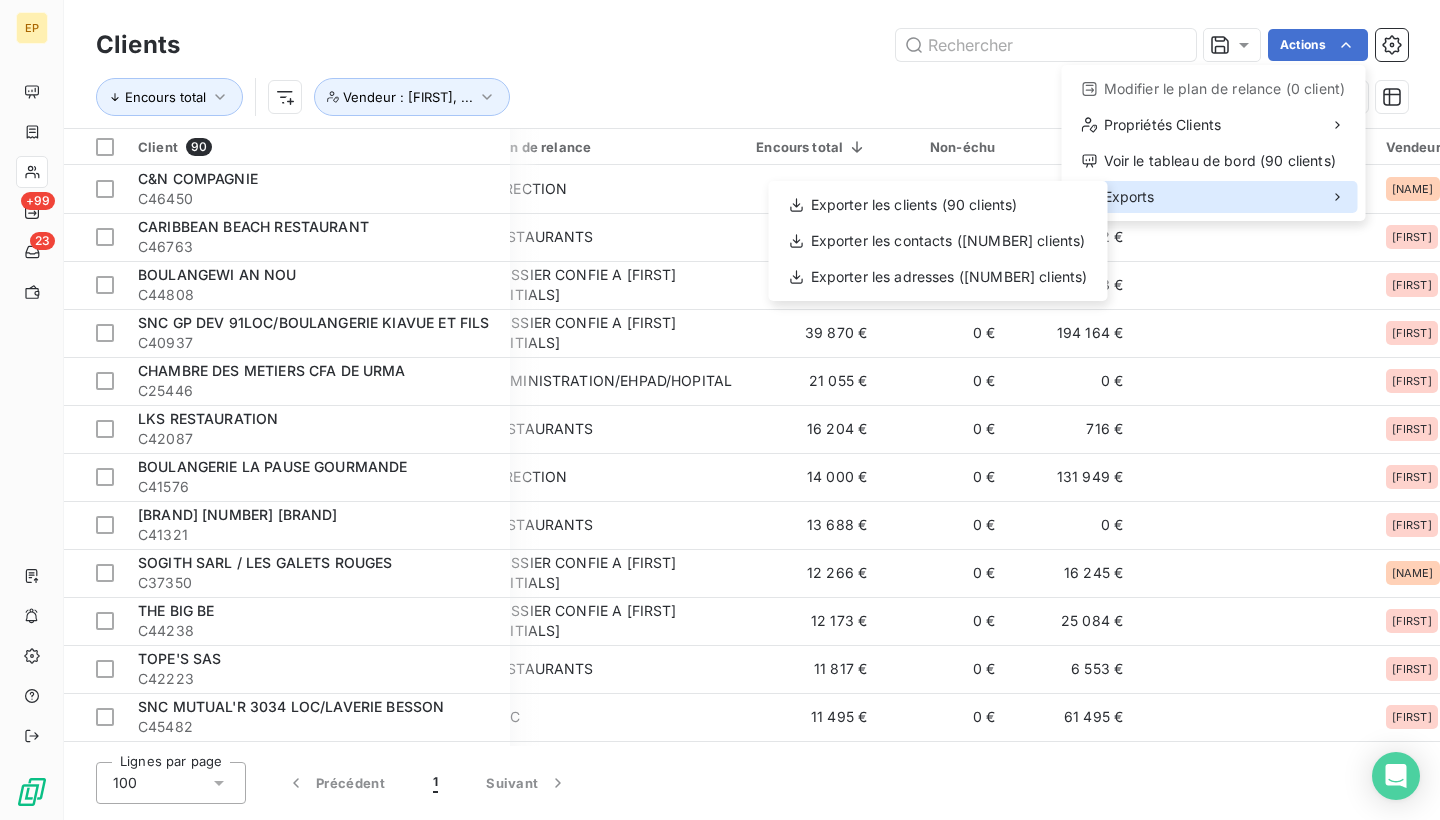 click on "Exports" at bounding box center (1129, 197) 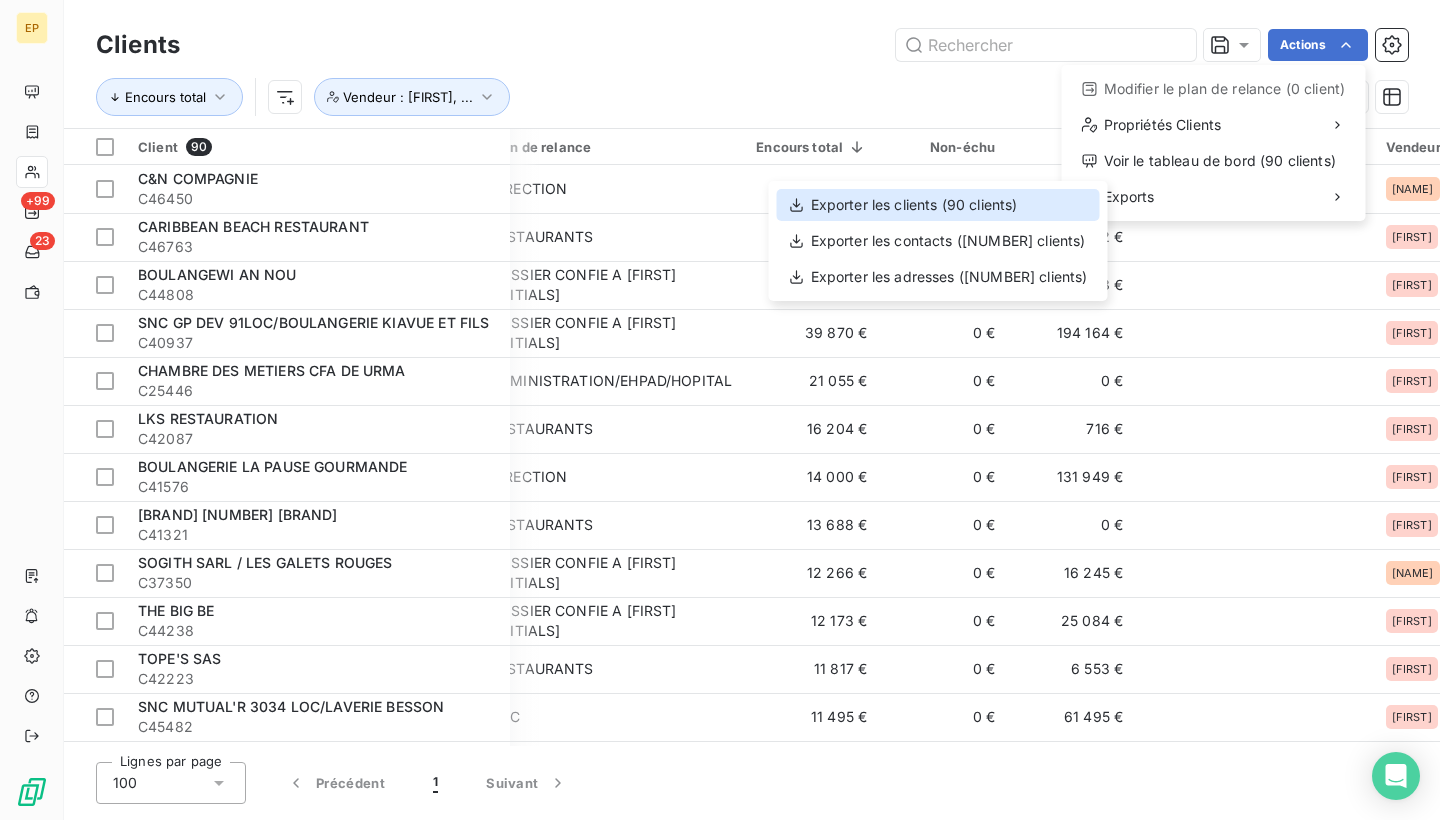 click on "Exporter les clients (90 clients)" at bounding box center [938, 205] 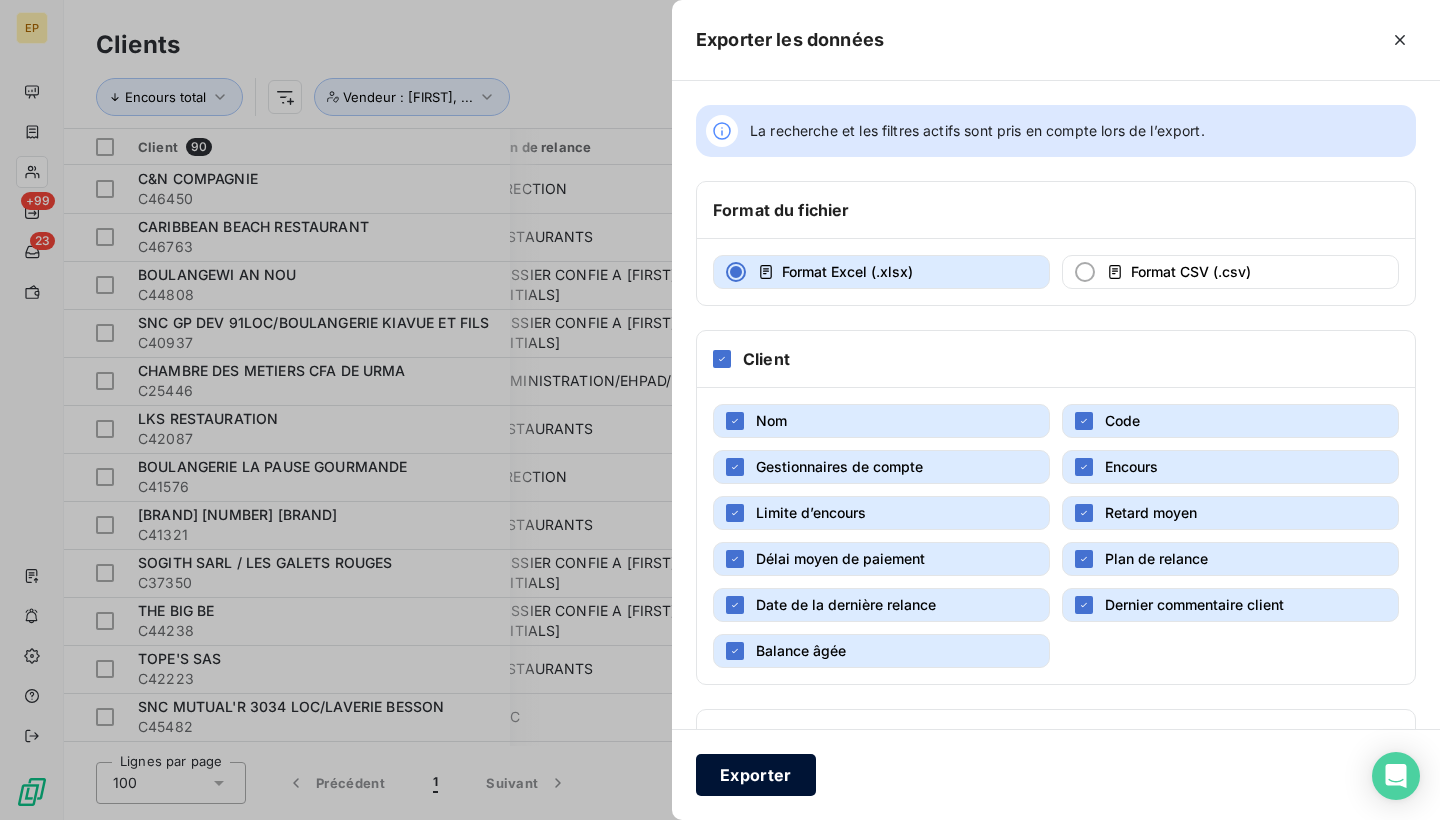 click on "Exporter" at bounding box center (756, 775) 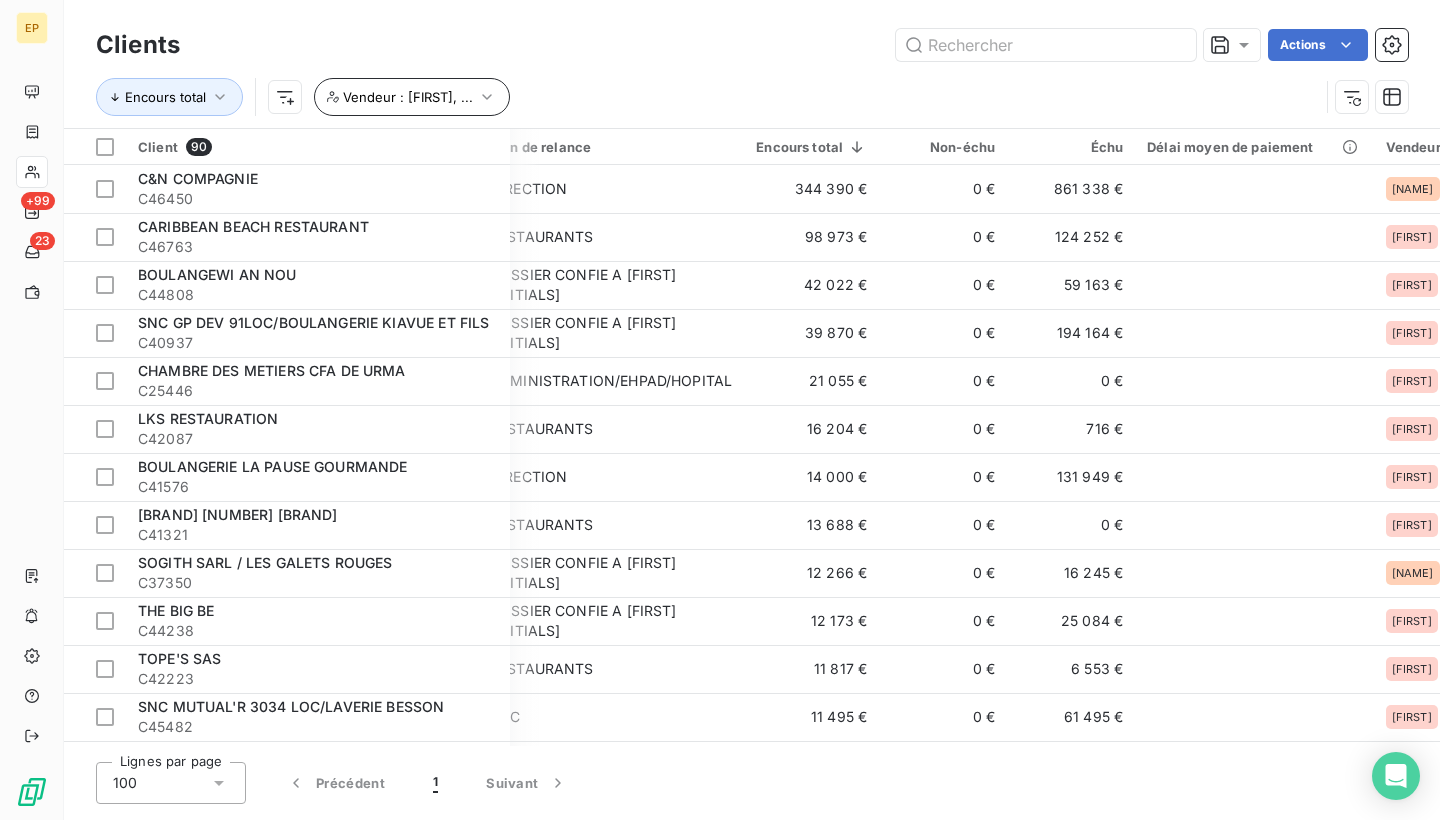 click 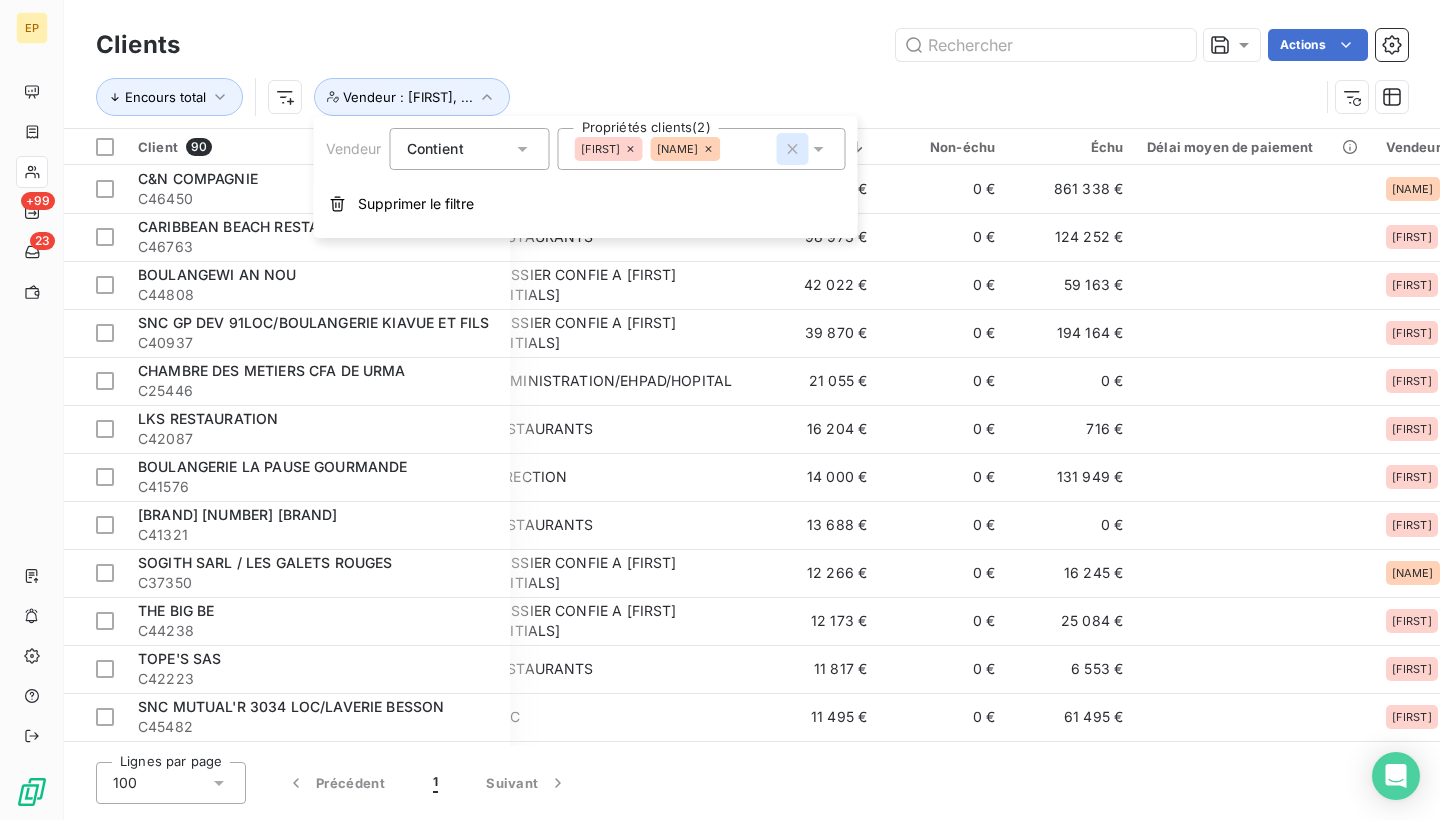 click 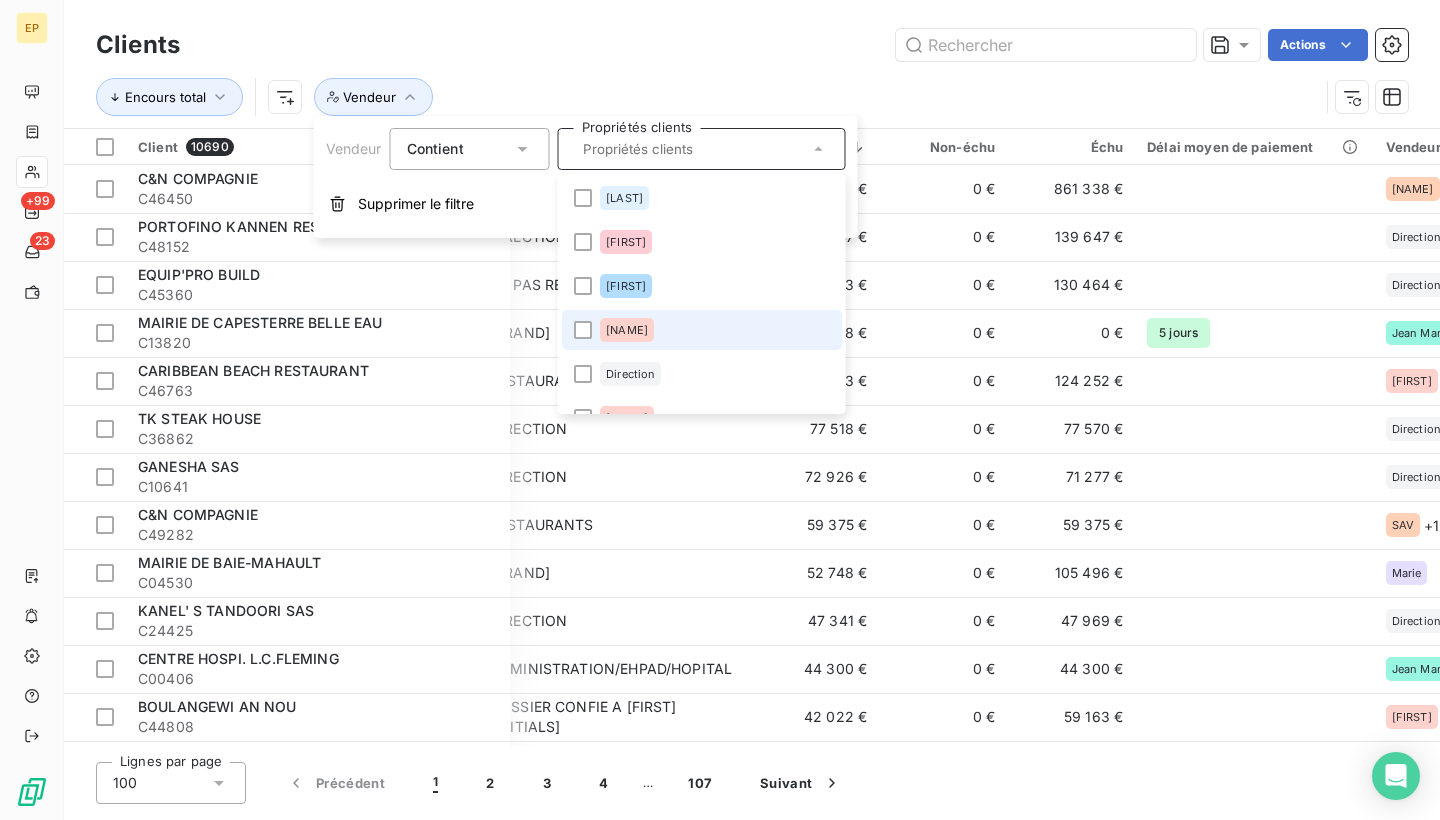 scroll, scrollTop: 57, scrollLeft: 0, axis: vertical 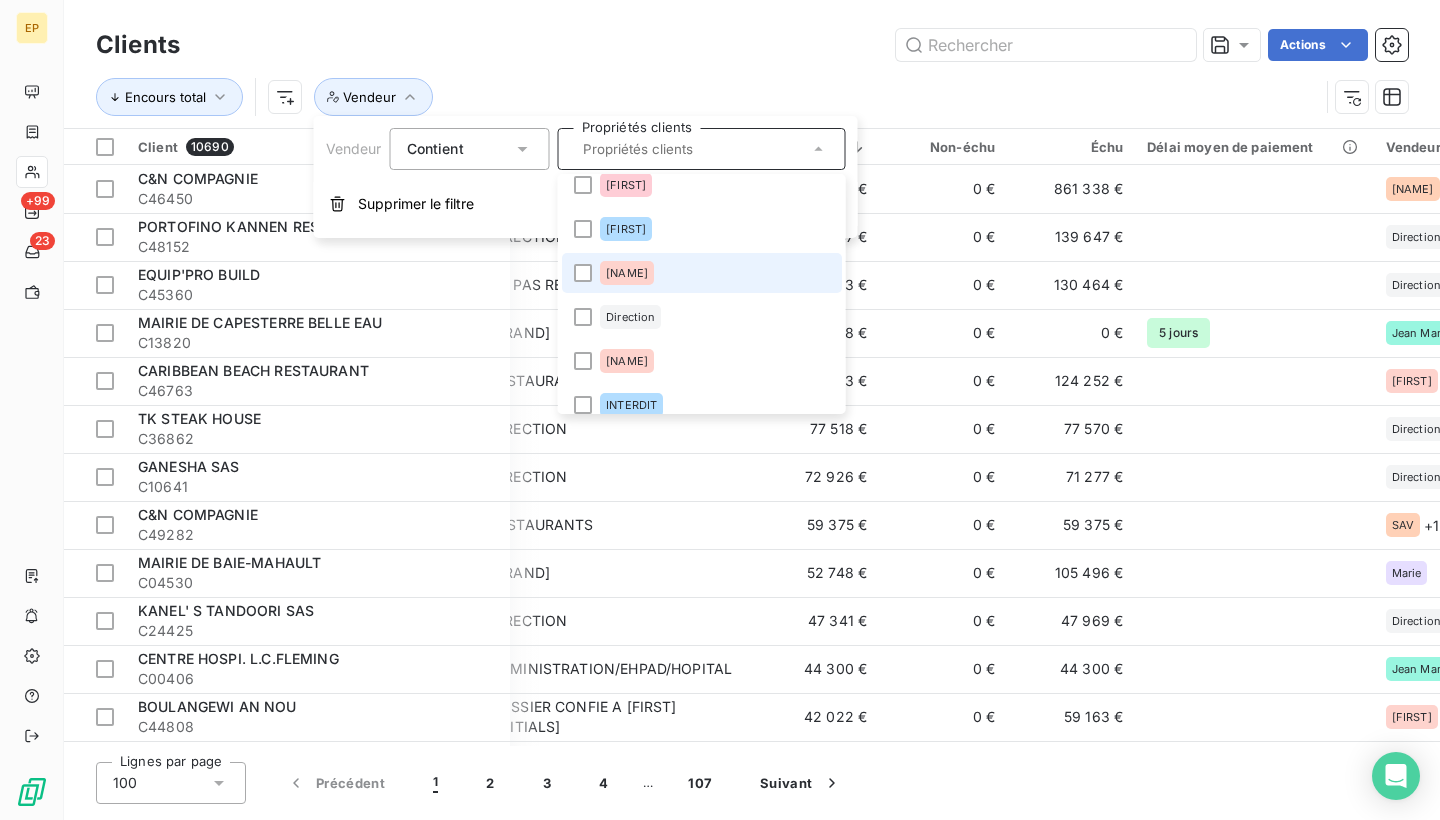 click on "[NAME]" at bounding box center [627, 273] 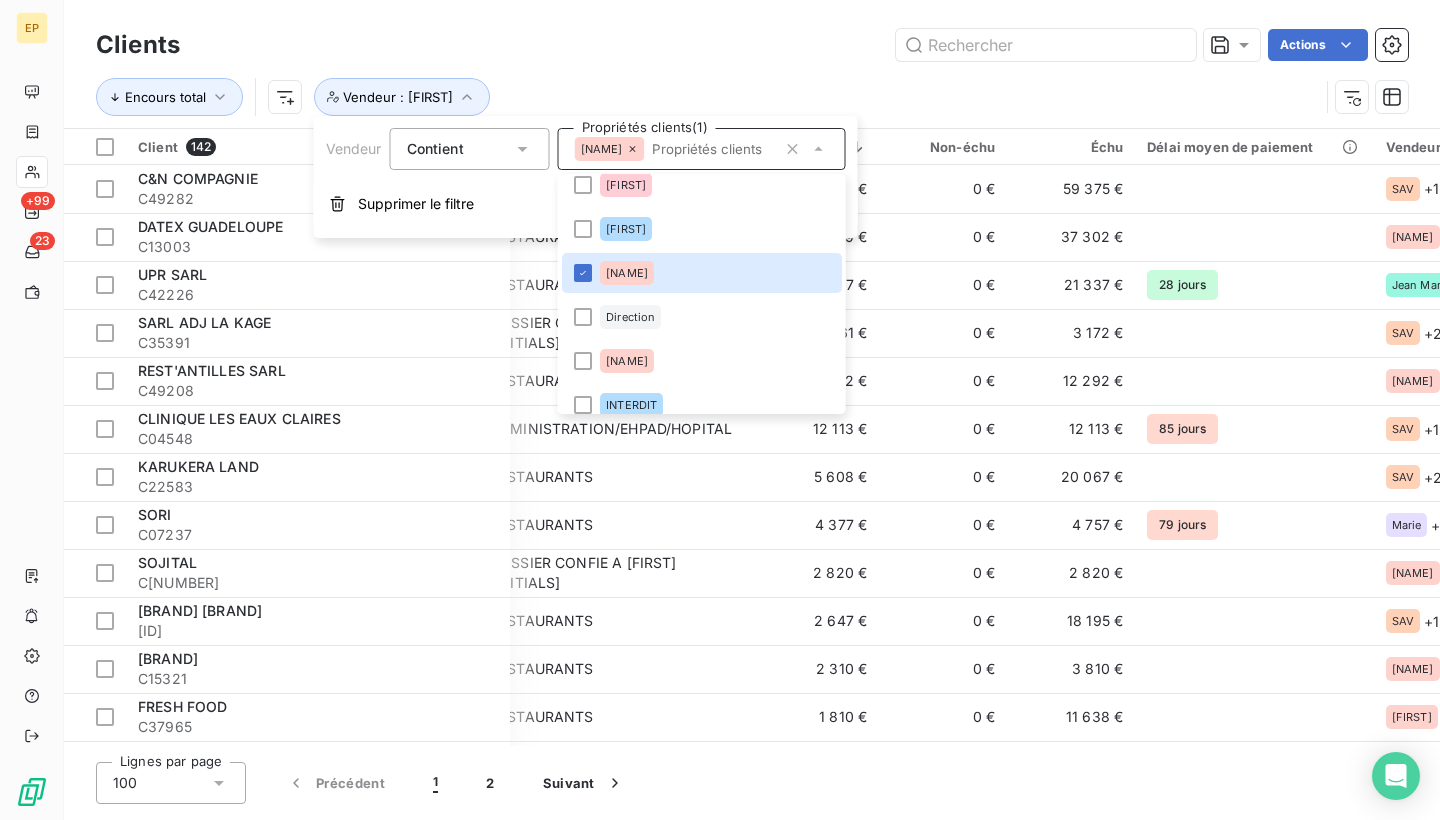 scroll, scrollTop: 290, scrollLeft: 0, axis: vertical 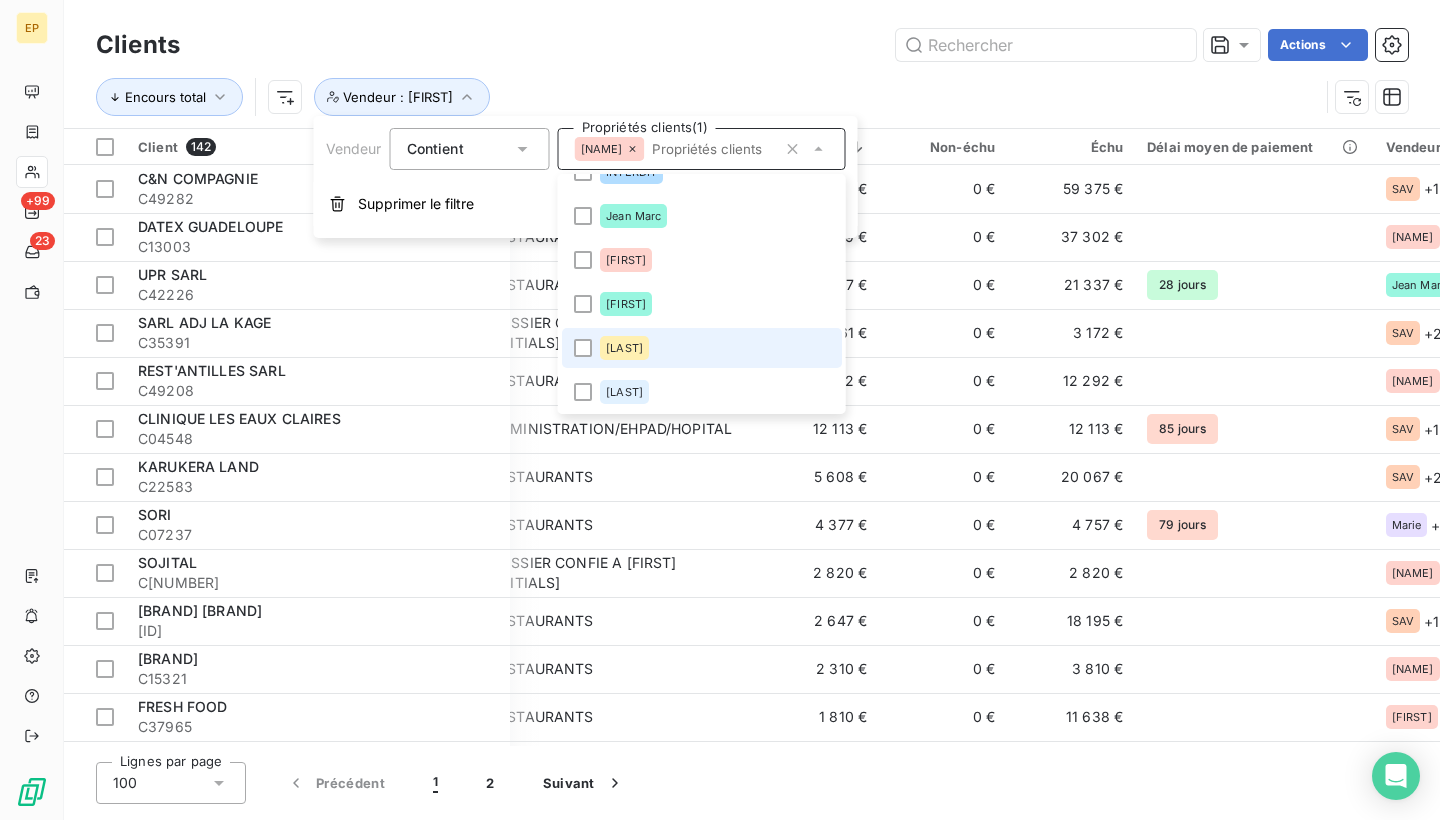 click on "[LAST]" at bounding box center [624, 348] 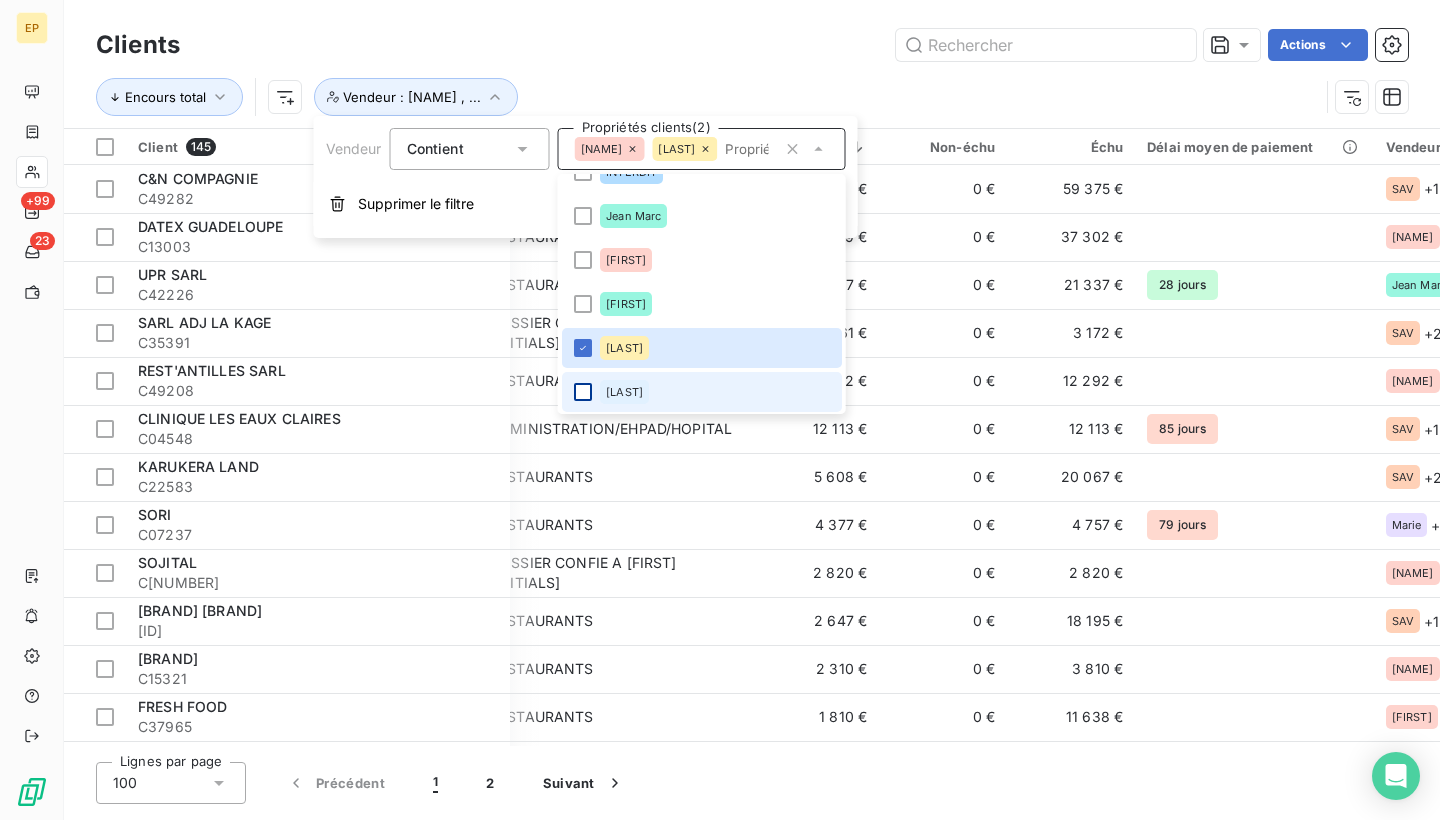 click at bounding box center (583, 392) 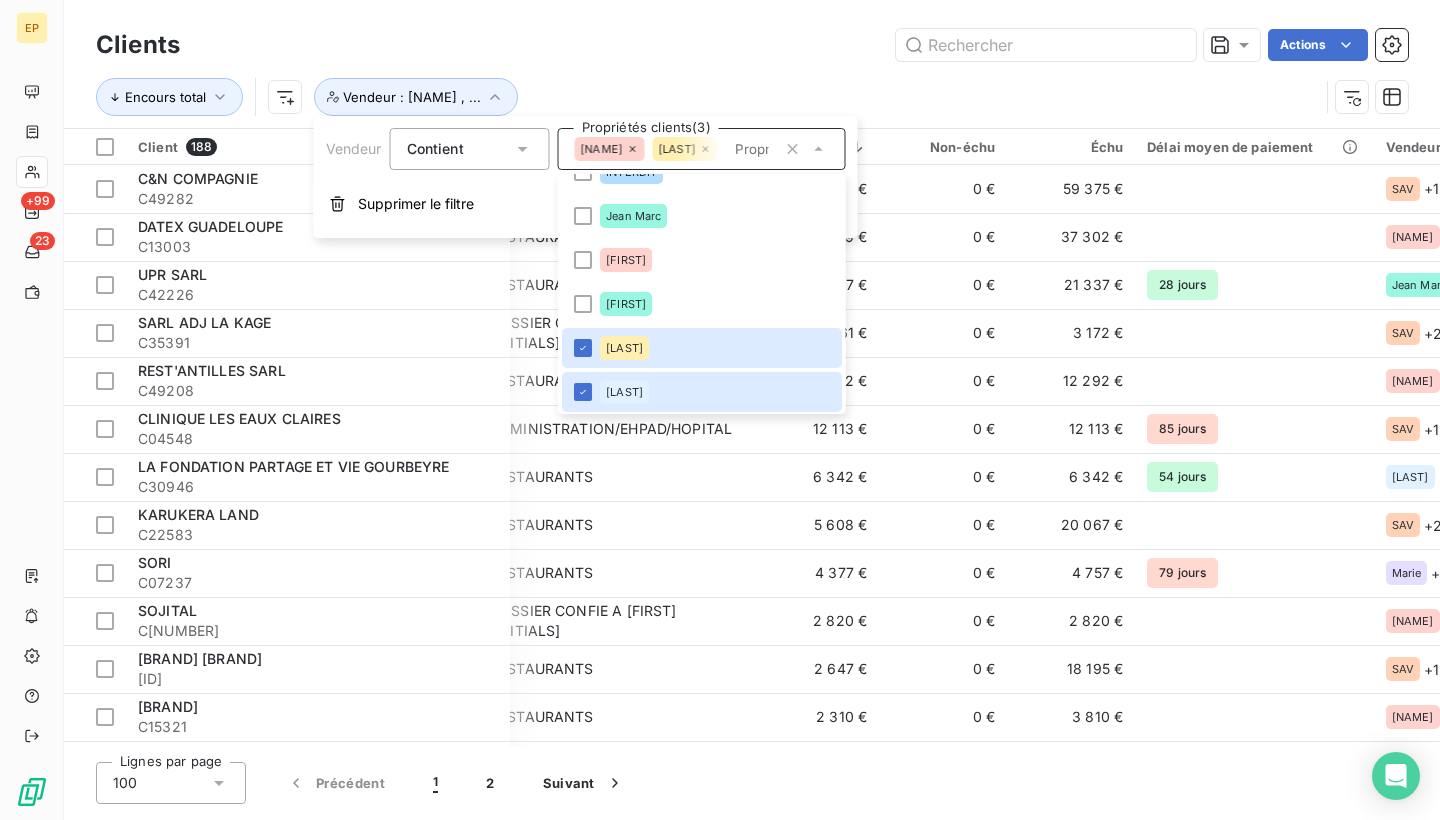 scroll, scrollTop: 426, scrollLeft: 0, axis: vertical 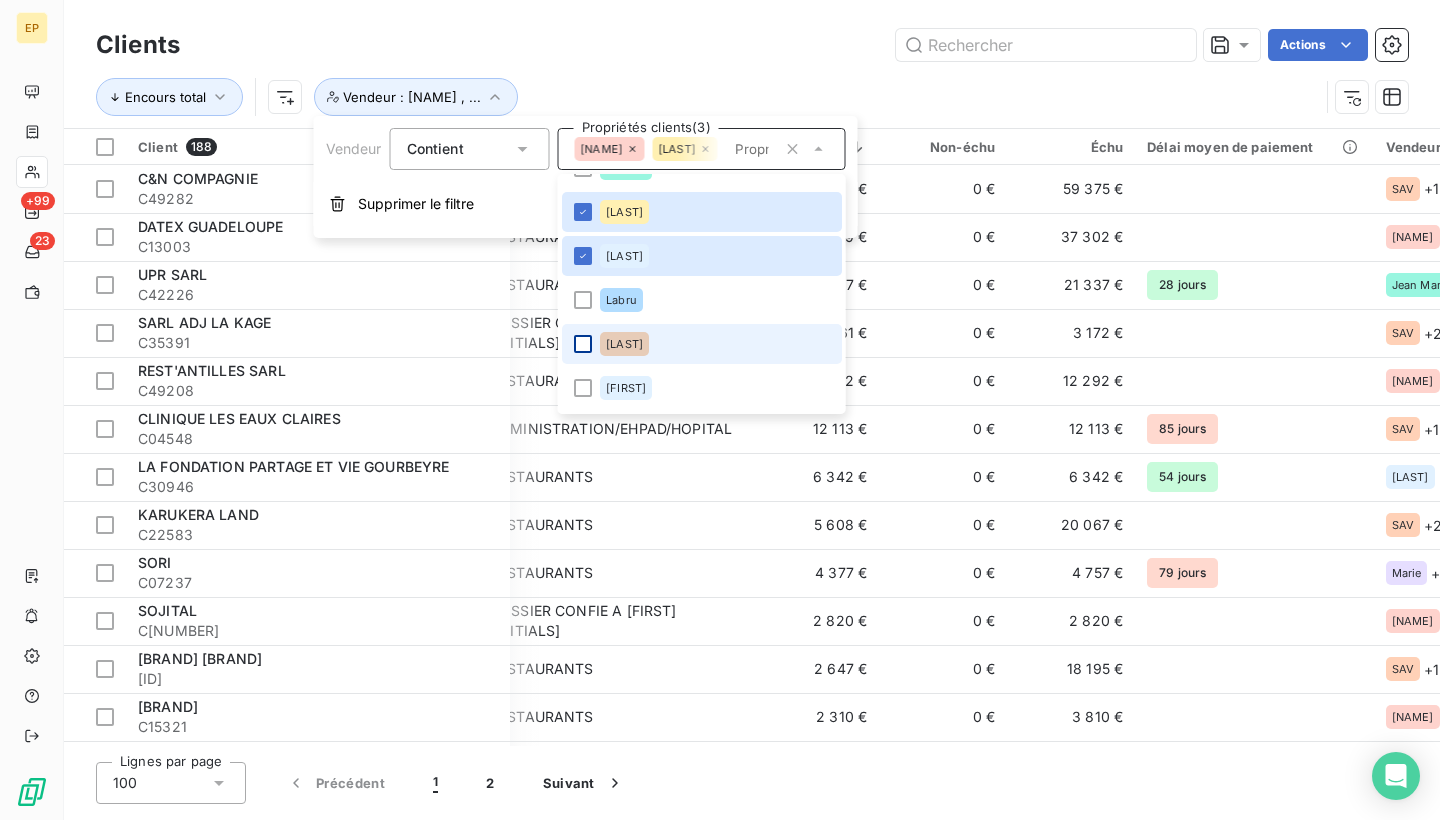 click at bounding box center (583, 344) 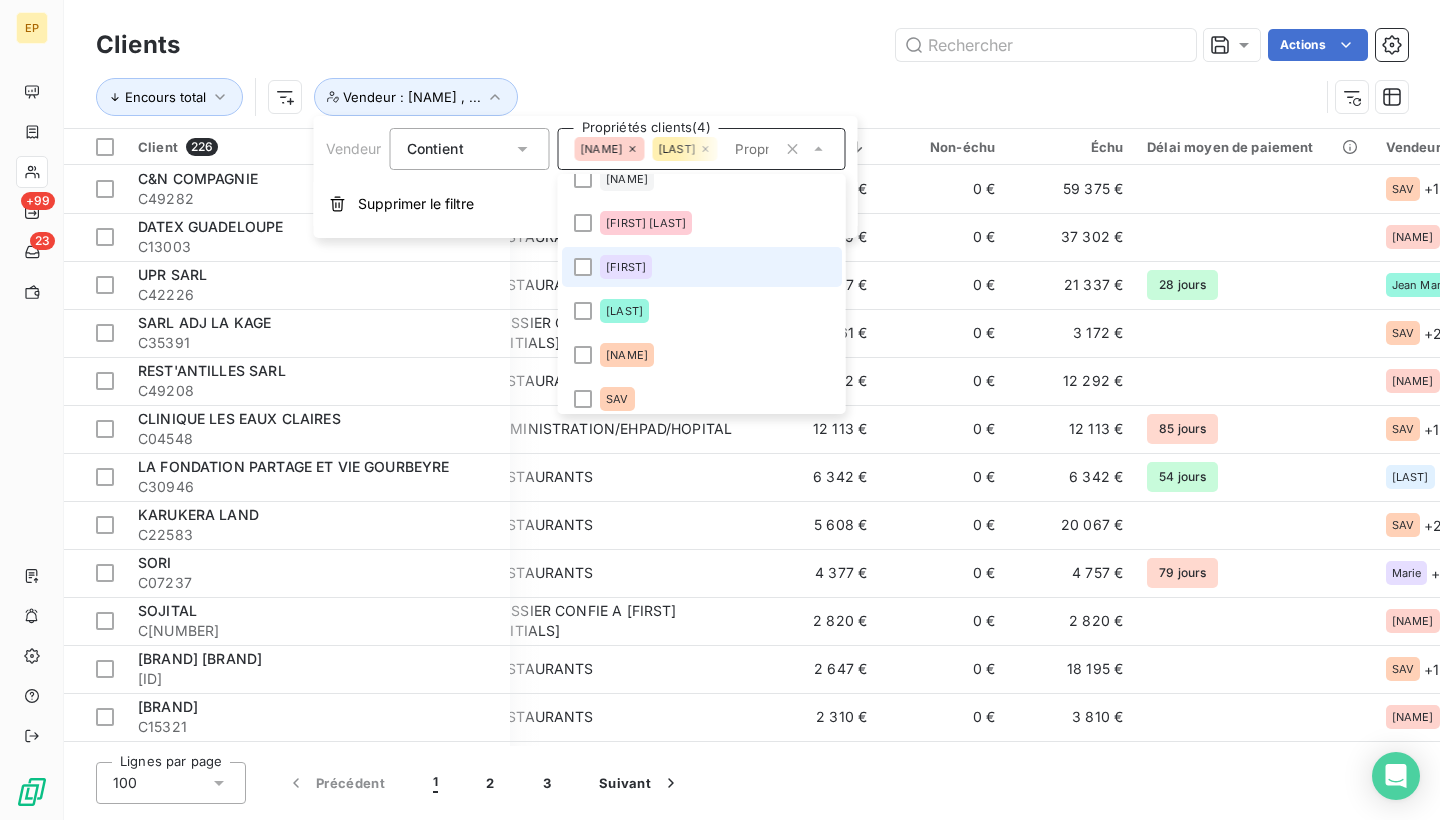 scroll, scrollTop: 769, scrollLeft: 0, axis: vertical 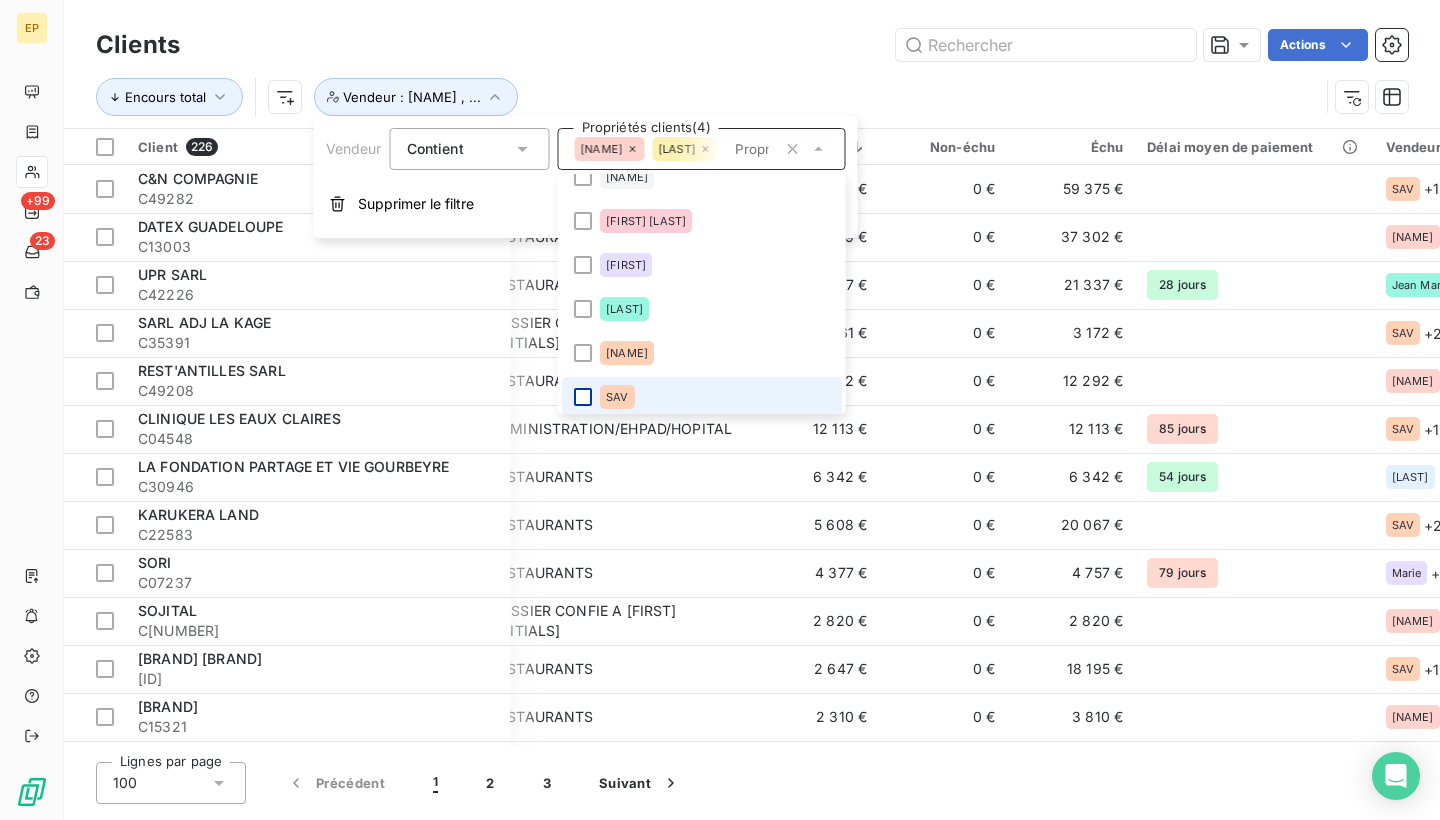click at bounding box center (583, 397) 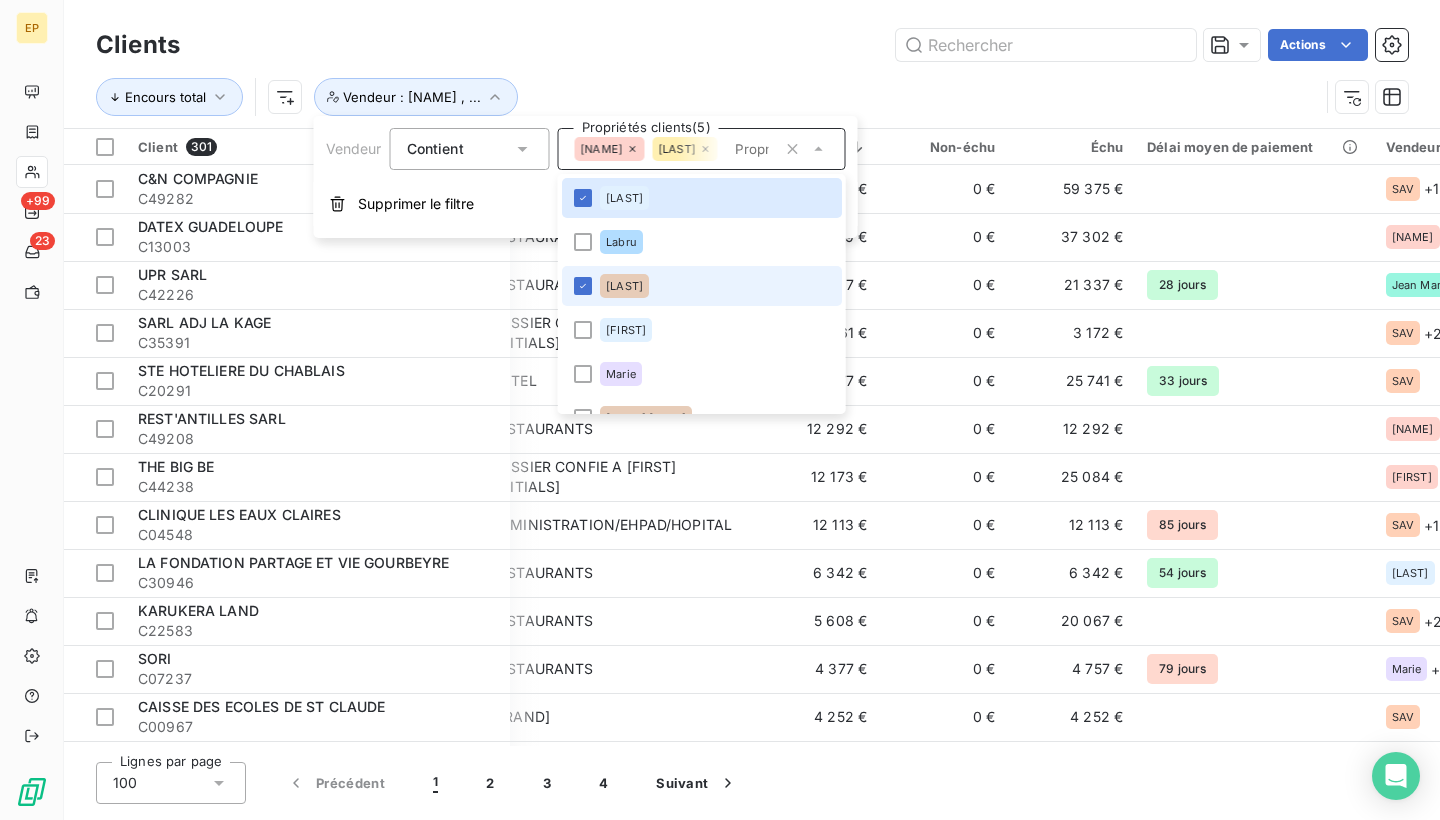 scroll, scrollTop: 537, scrollLeft: 0, axis: vertical 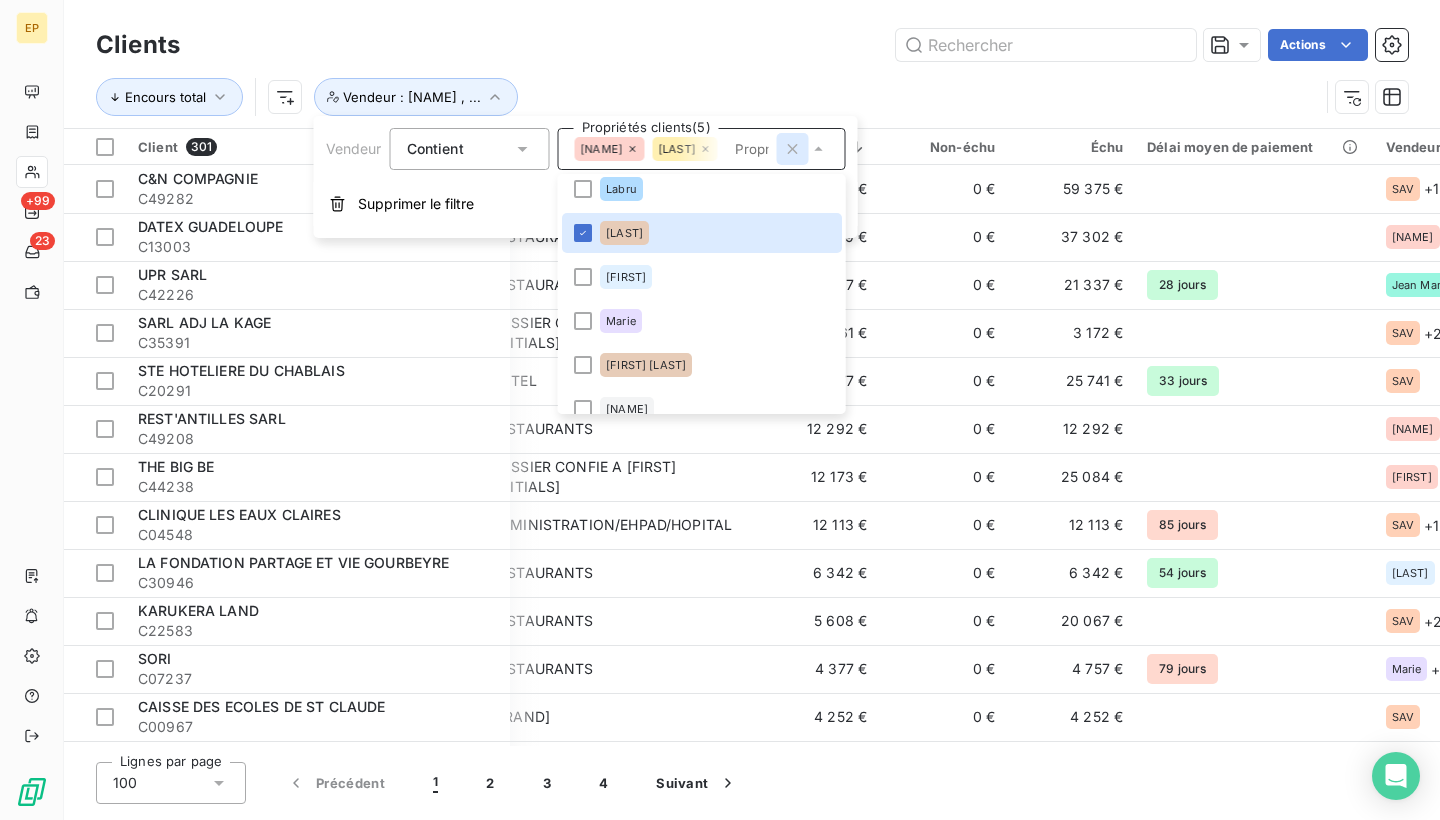 click 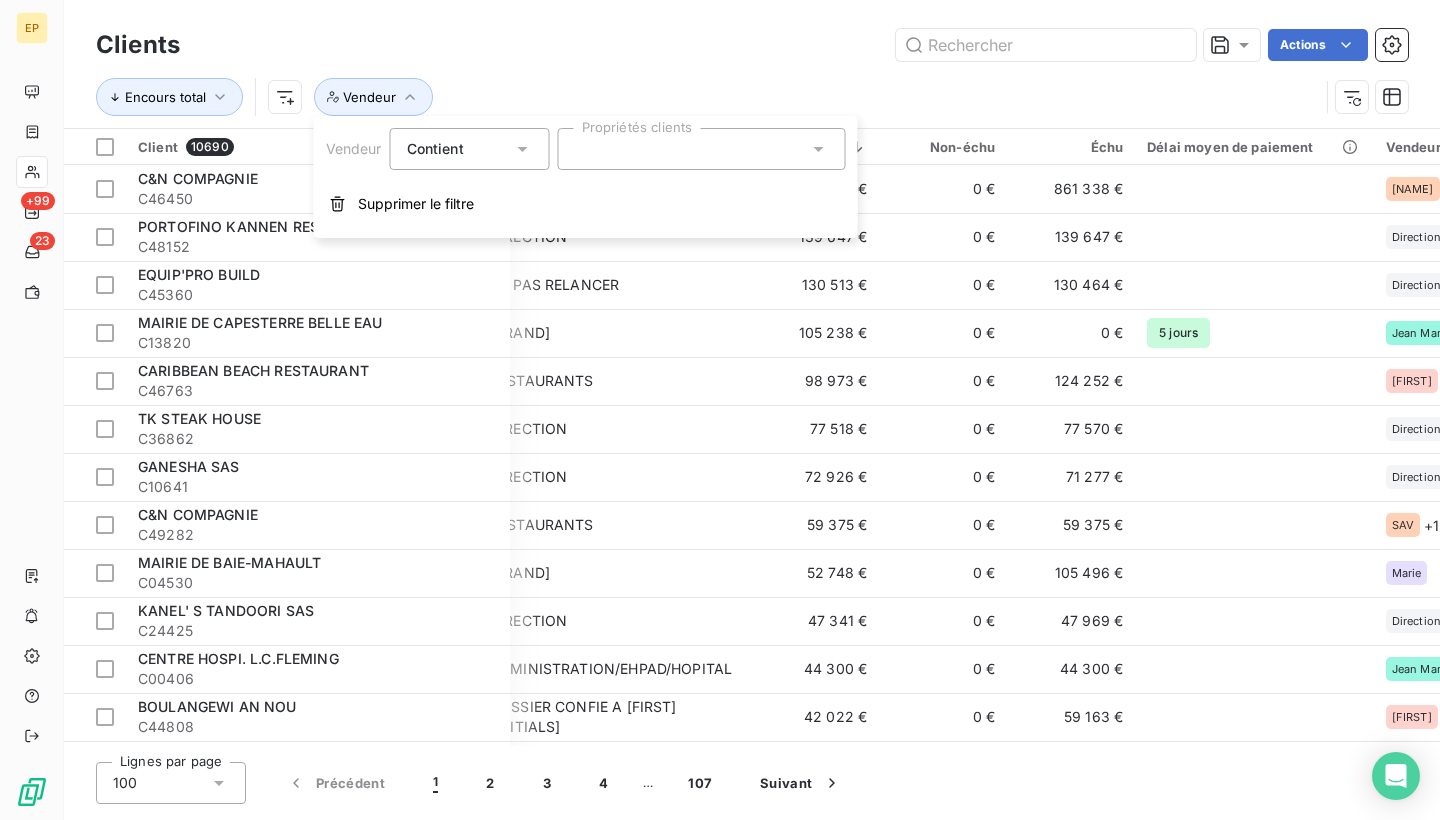 click 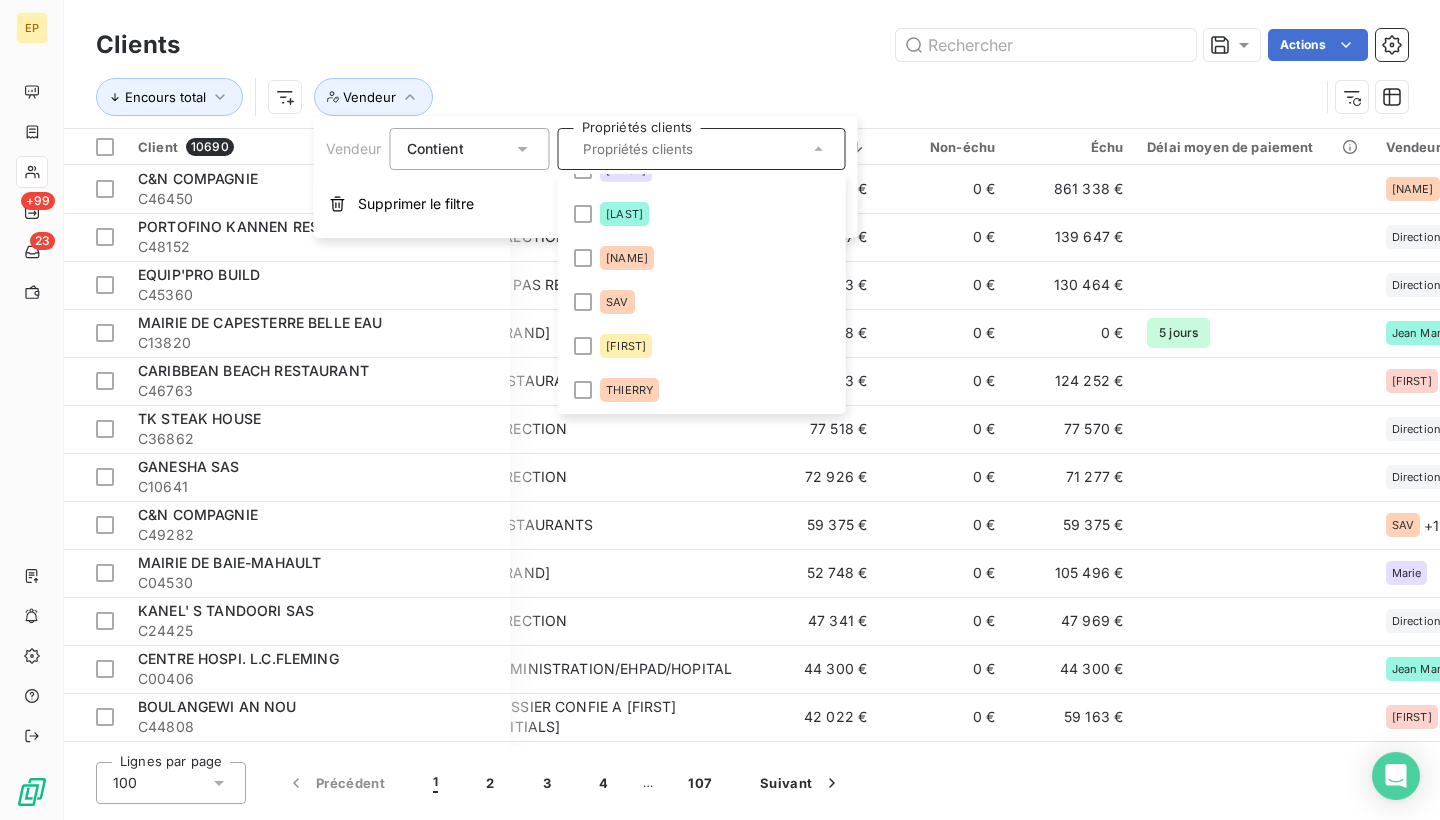 scroll, scrollTop: 864, scrollLeft: 0, axis: vertical 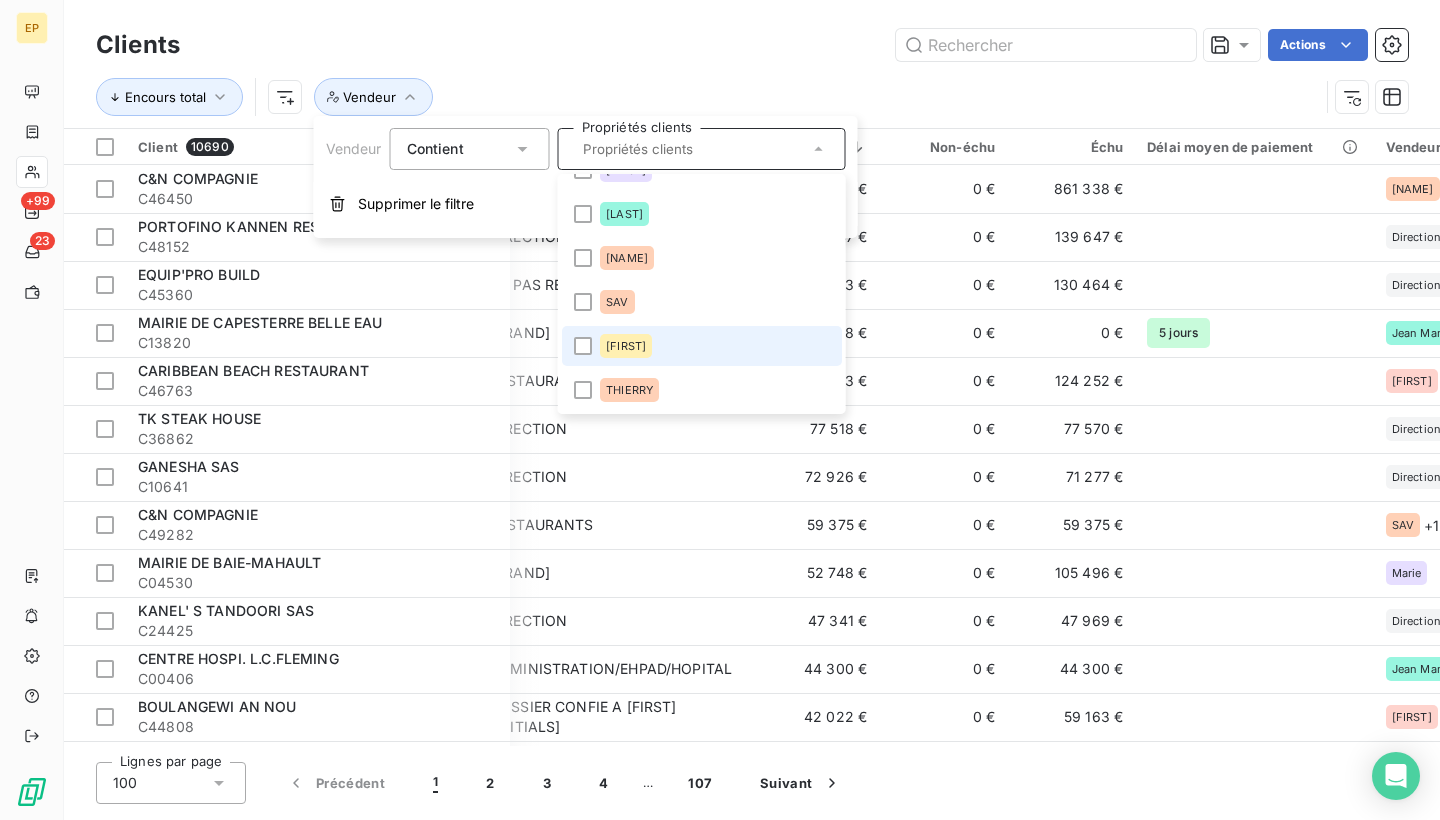 click on "[FIRST]" at bounding box center [626, 346] 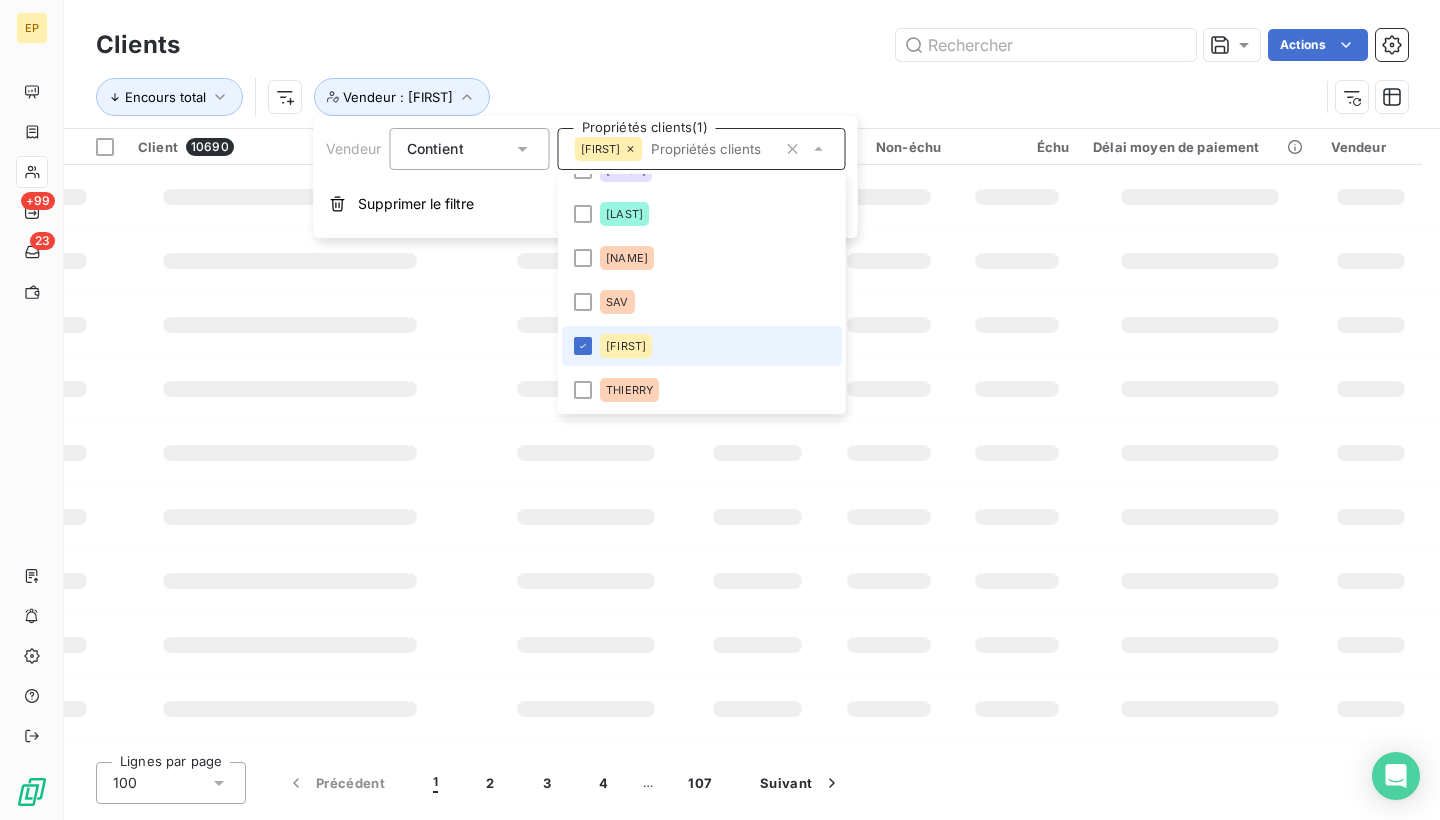 scroll, scrollTop: 0, scrollLeft: 9, axis: horizontal 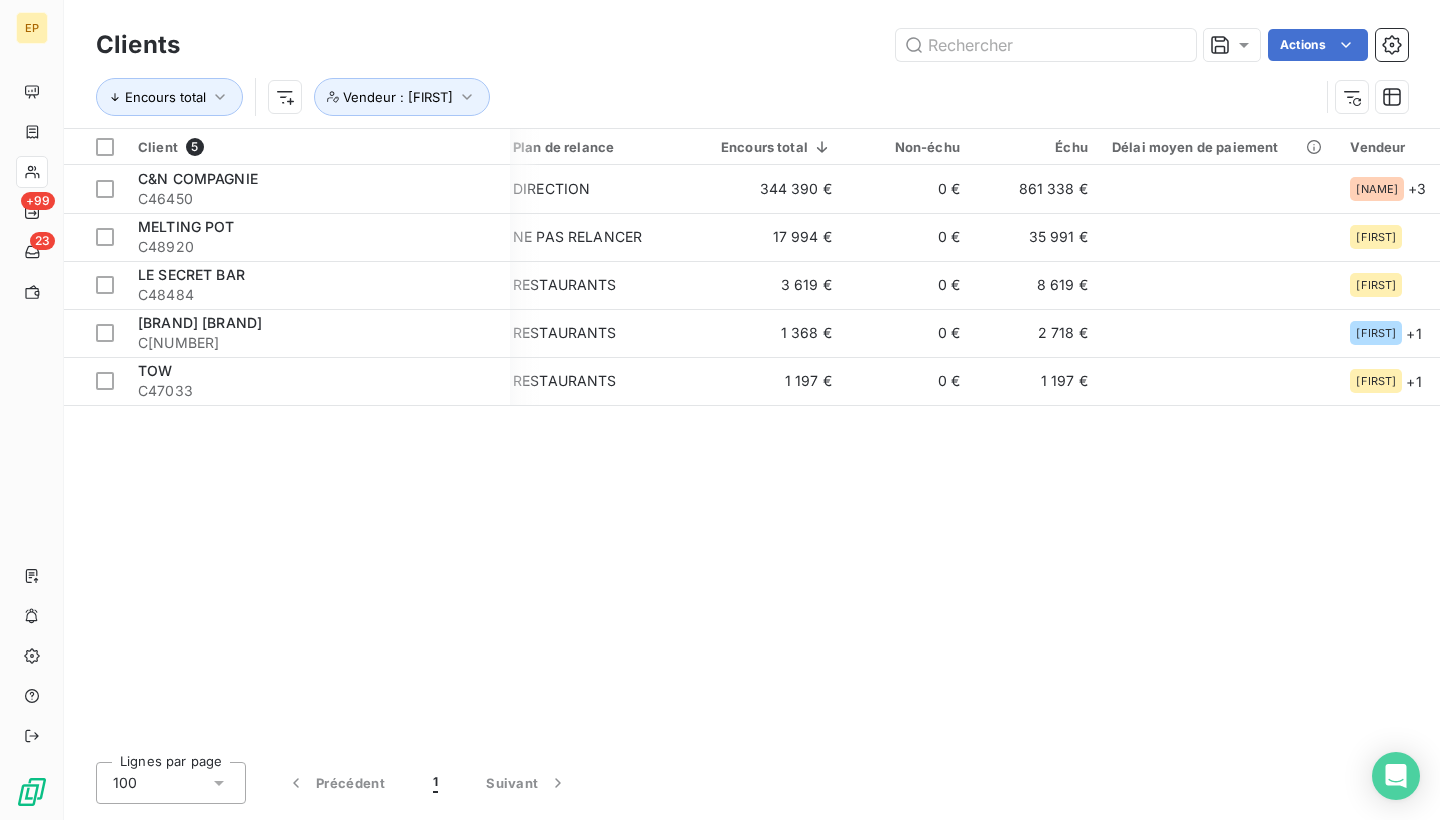 click on "Actions" at bounding box center [806, 45] 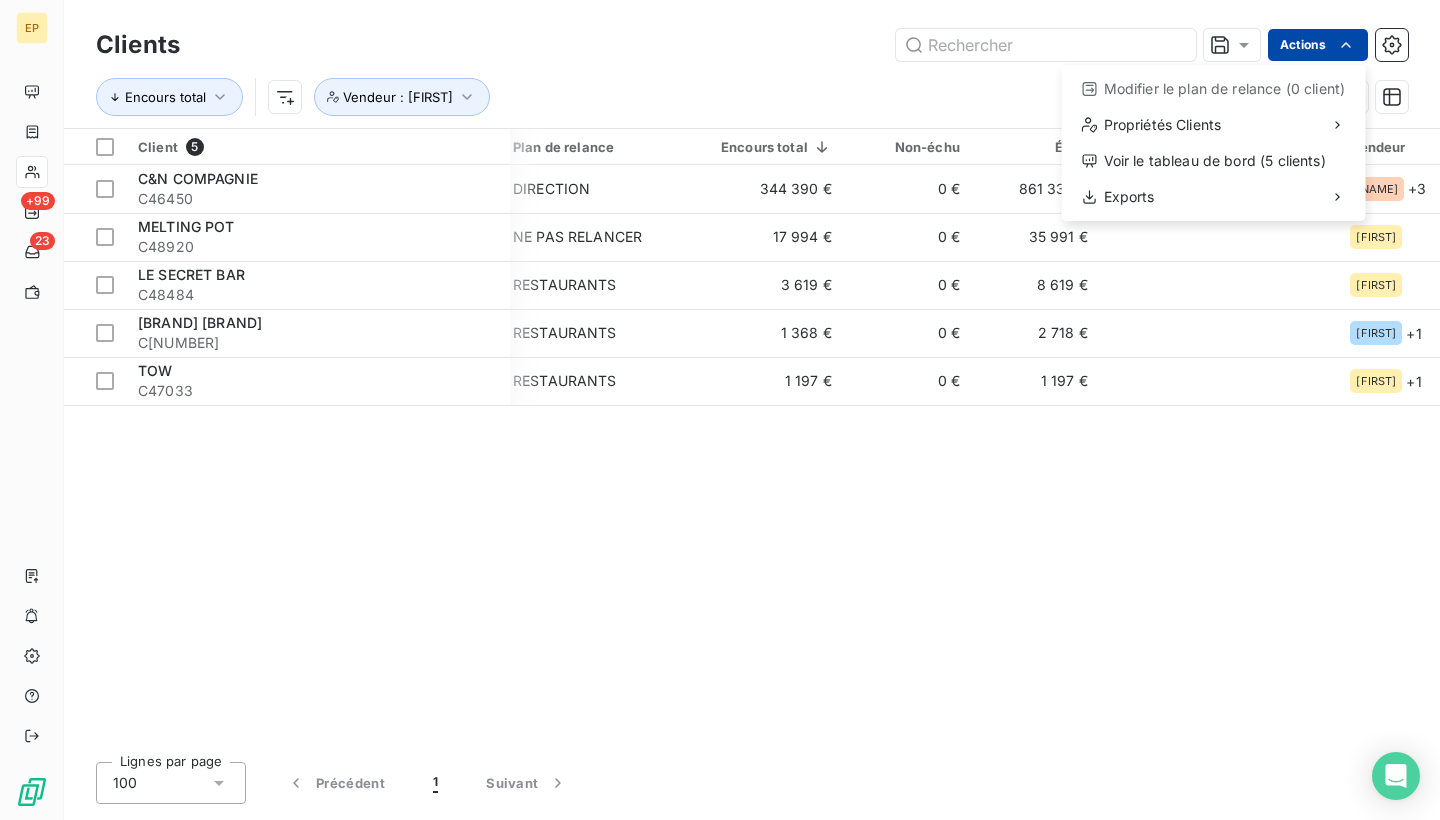 click on "Encours total Vendeur : [LAST] Client [NUMBER] Plan de relance Encours total Non-échu Échu Délai moyen de paiement Vendeur [BRAND] [ID] DIRECTION [PRICE] [PRICE] [PRICE] [LAST] + [NUMBER] [BRAND] [ID] NE PAS RELANCER [PRICE] [PRICE] [PRICE] [LAST] [BRAND] [ID] RESTAURANTS [PRICE] [PRICE] [PRICE] [LAST] [BRAND] [ID] RESTAURANTS [PRICE] [PRICE] [PRICE] [LAST] + [NUMBER] [BRAND] [ID] RESTAURANTS [PRICE] [PRICE] [PRICE] [LAST] Lignes par page [NUMBER] Précédent [NUMBER] Suivant" at bounding box center [720, 410] 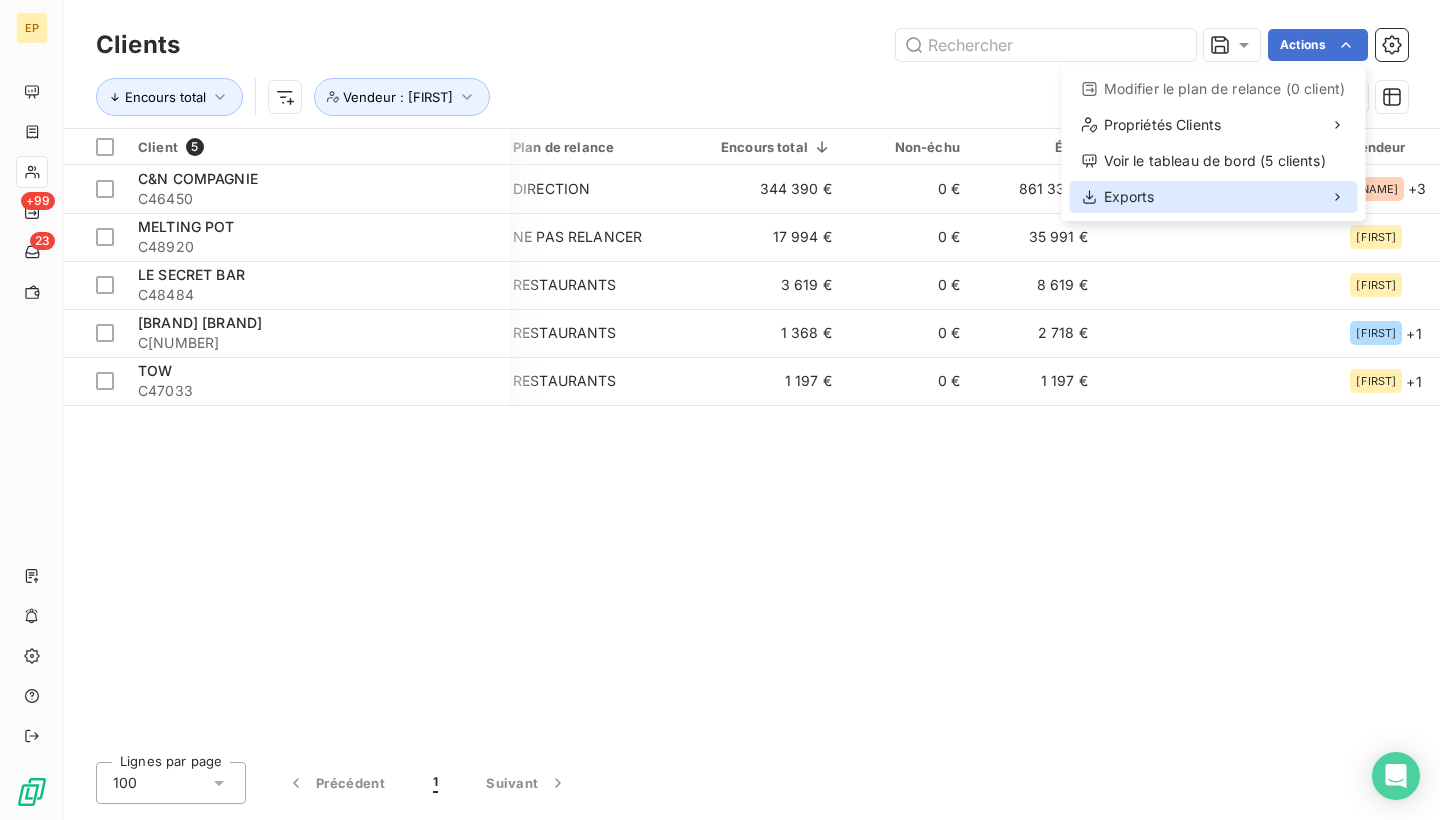 click on "Exports" at bounding box center [1214, 197] 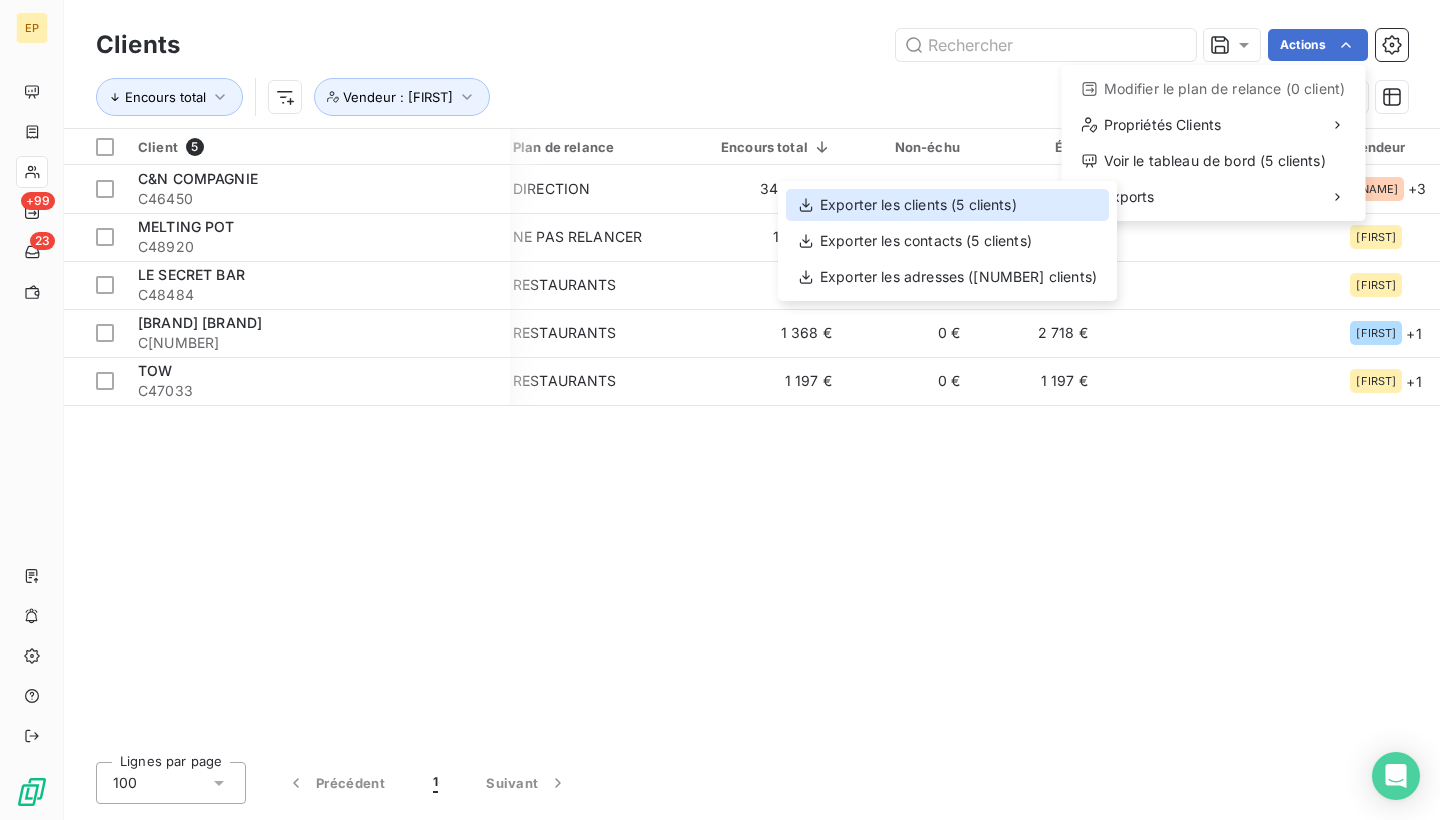 click on "Exporter les clients (5 clients)" at bounding box center [947, 205] 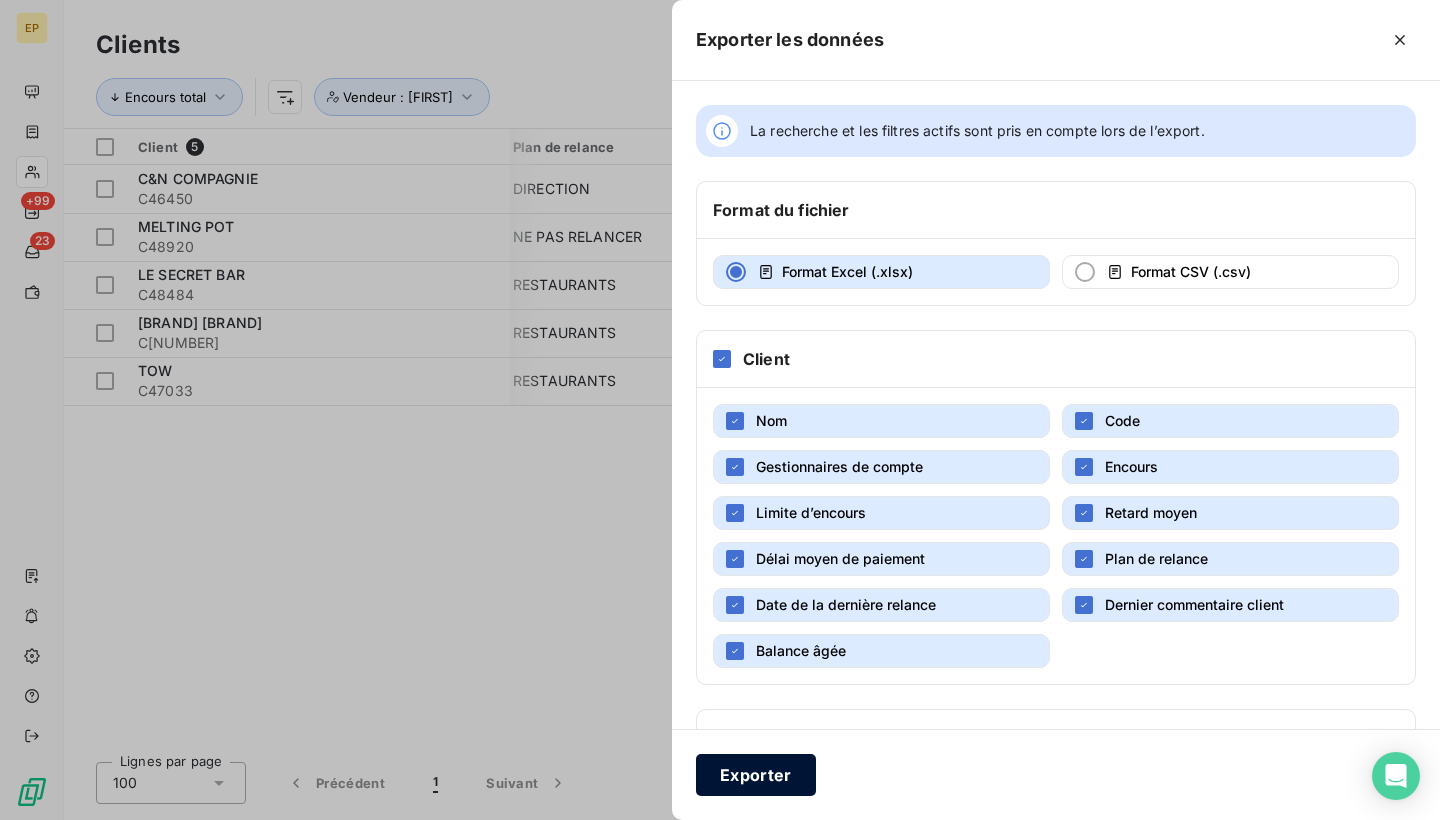 click on "Exporter" at bounding box center [756, 775] 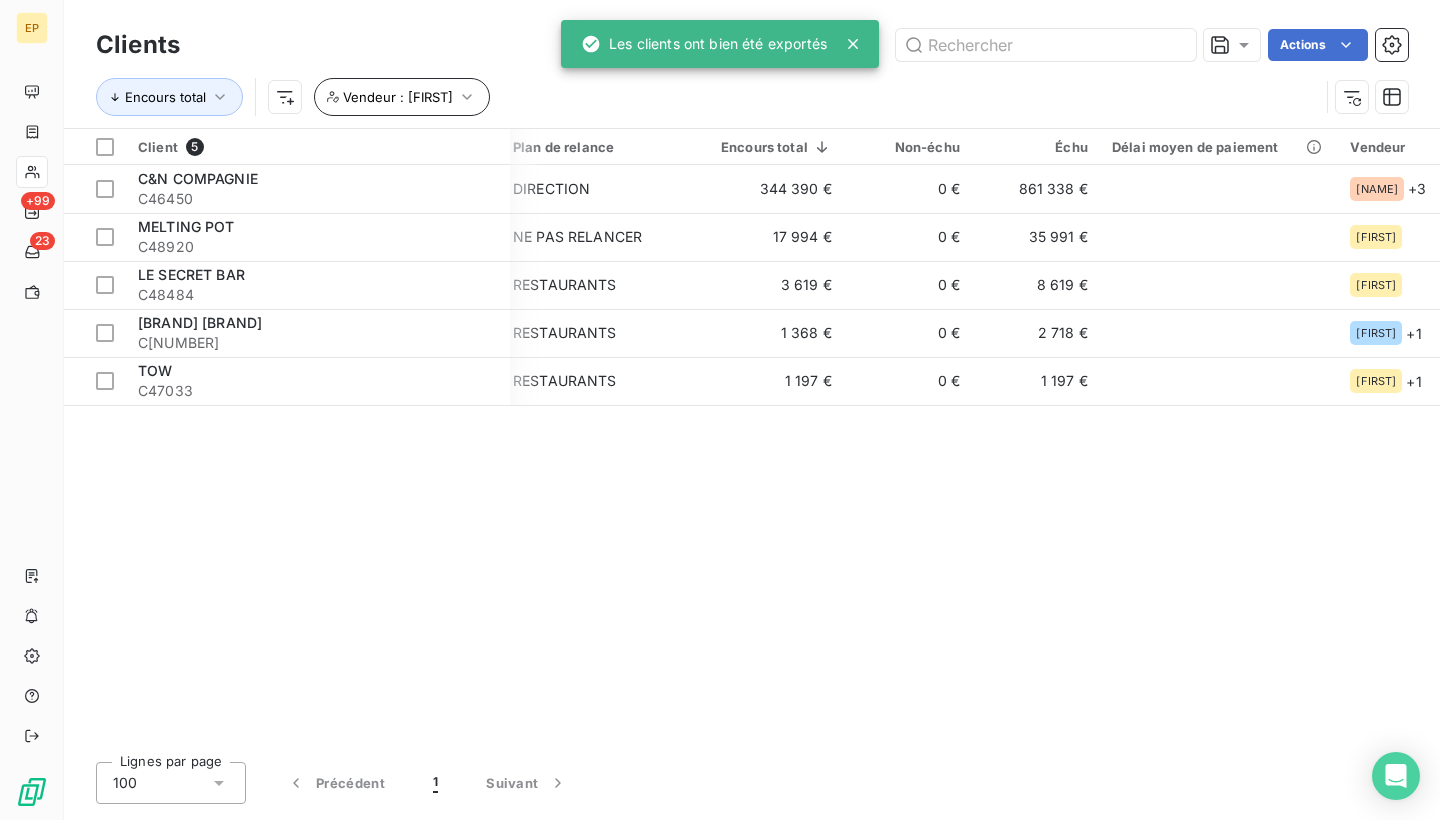 click 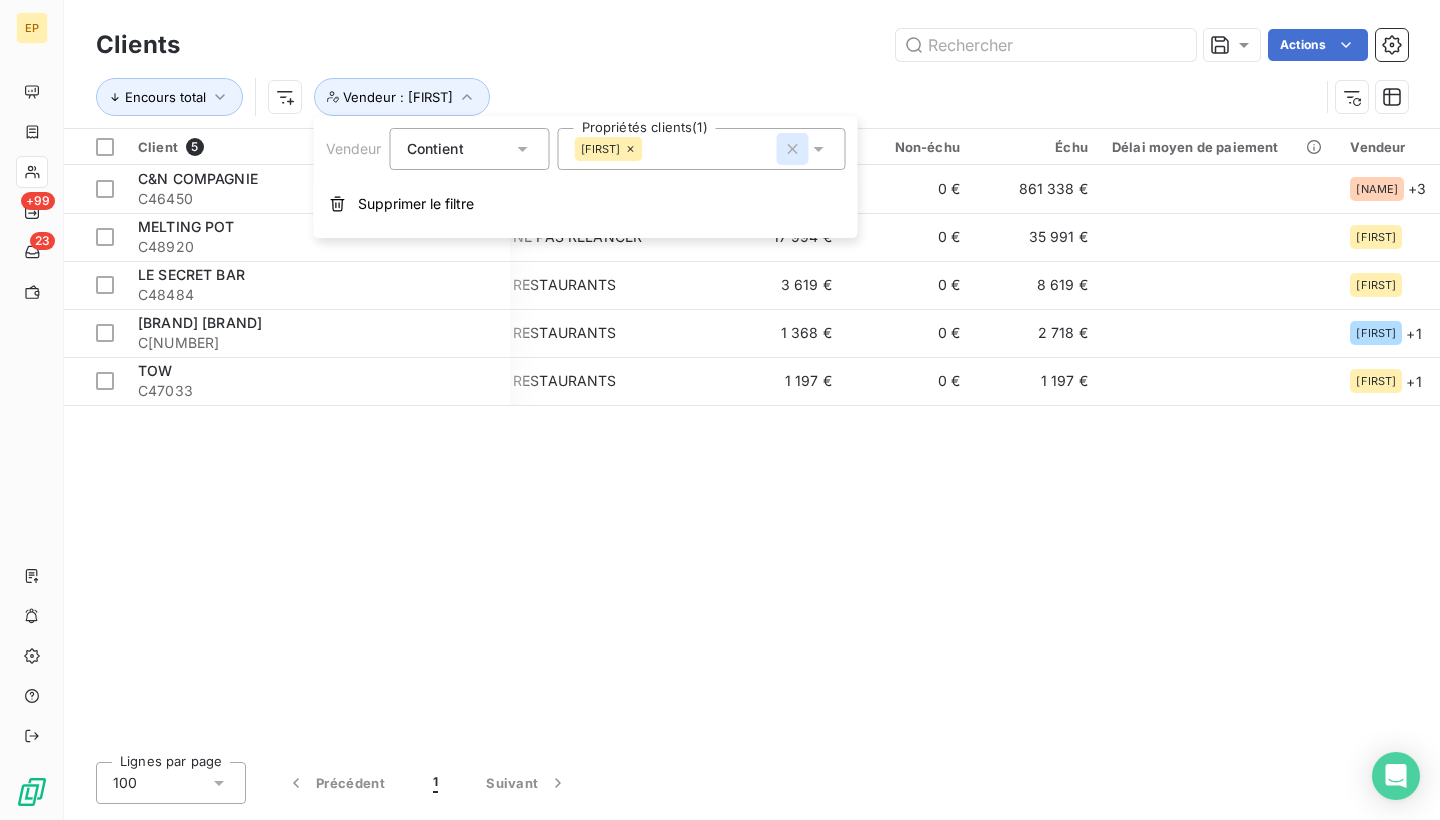 click 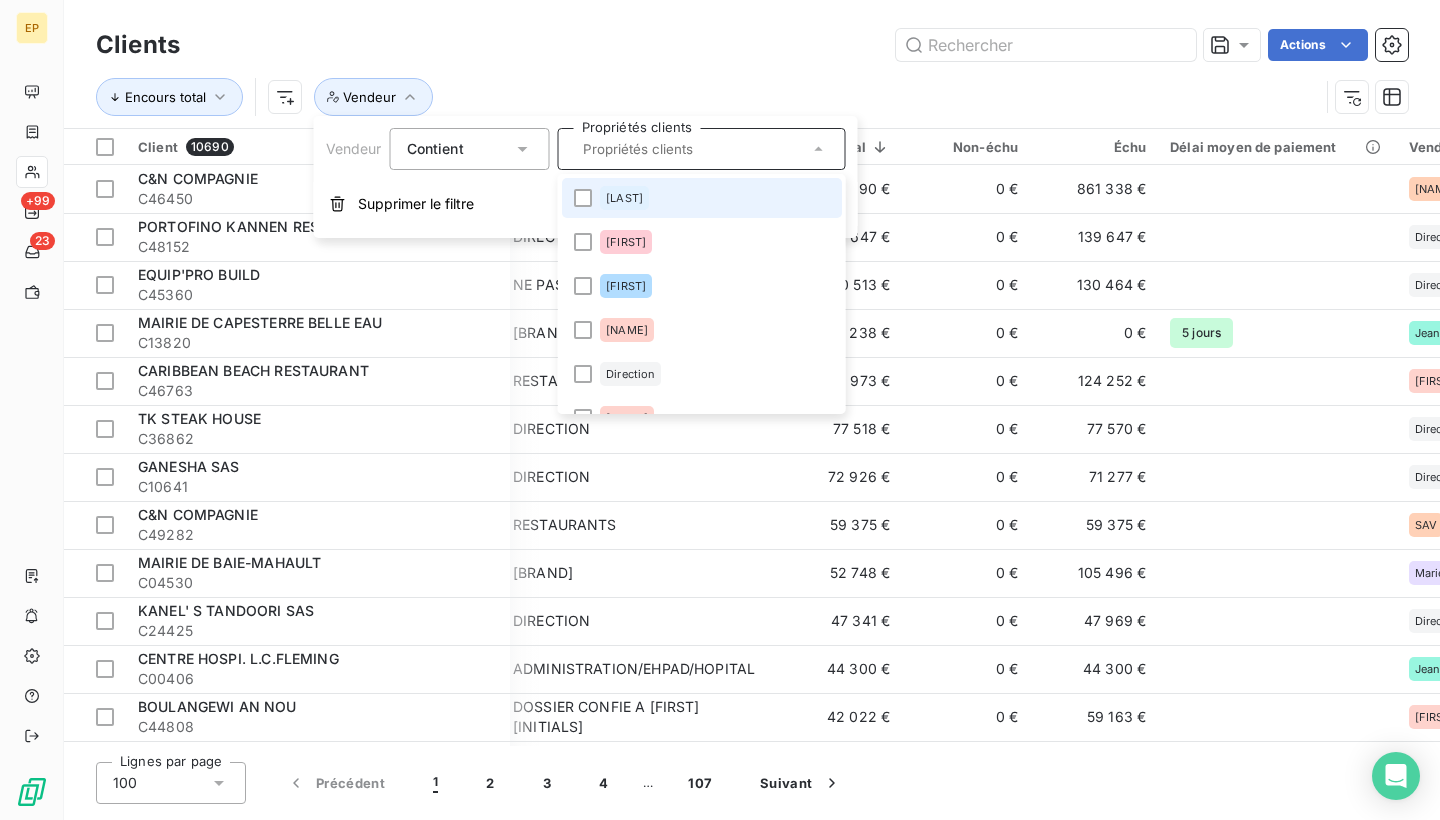 click on "[LAST]" at bounding box center (624, 198) 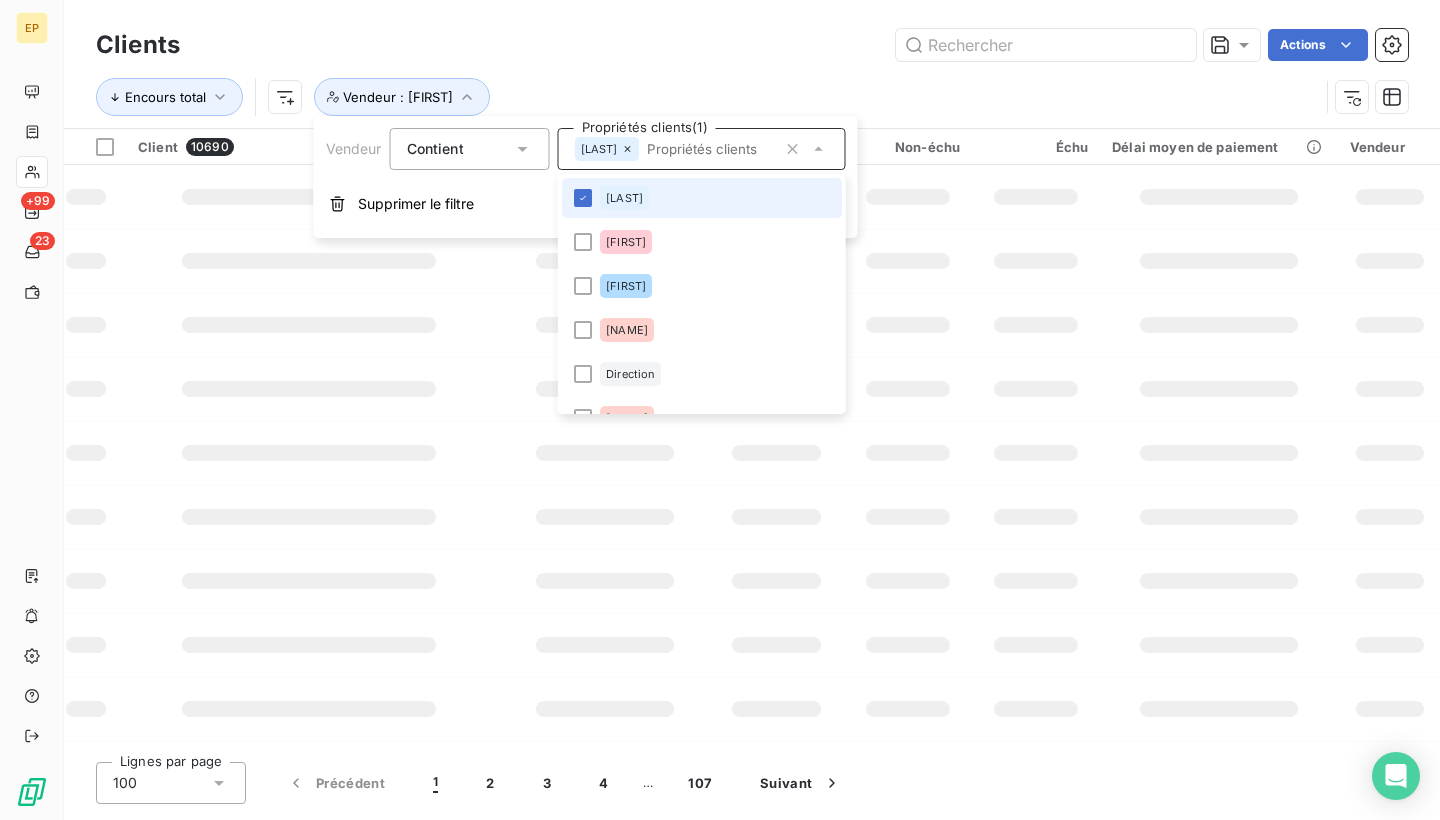scroll, scrollTop: 0, scrollLeft: 6, axis: horizontal 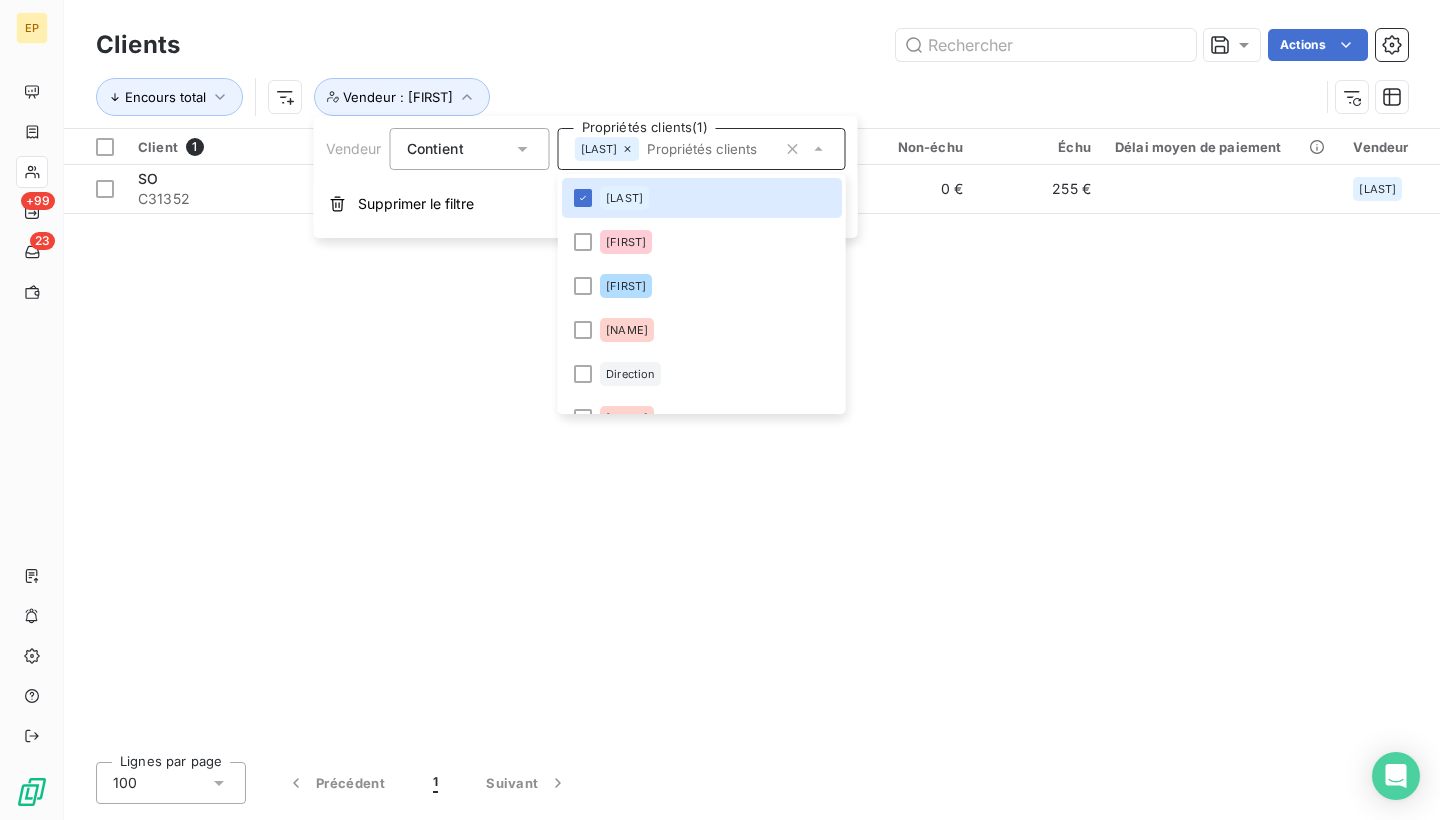 click on "Clients Actions" at bounding box center [752, 45] 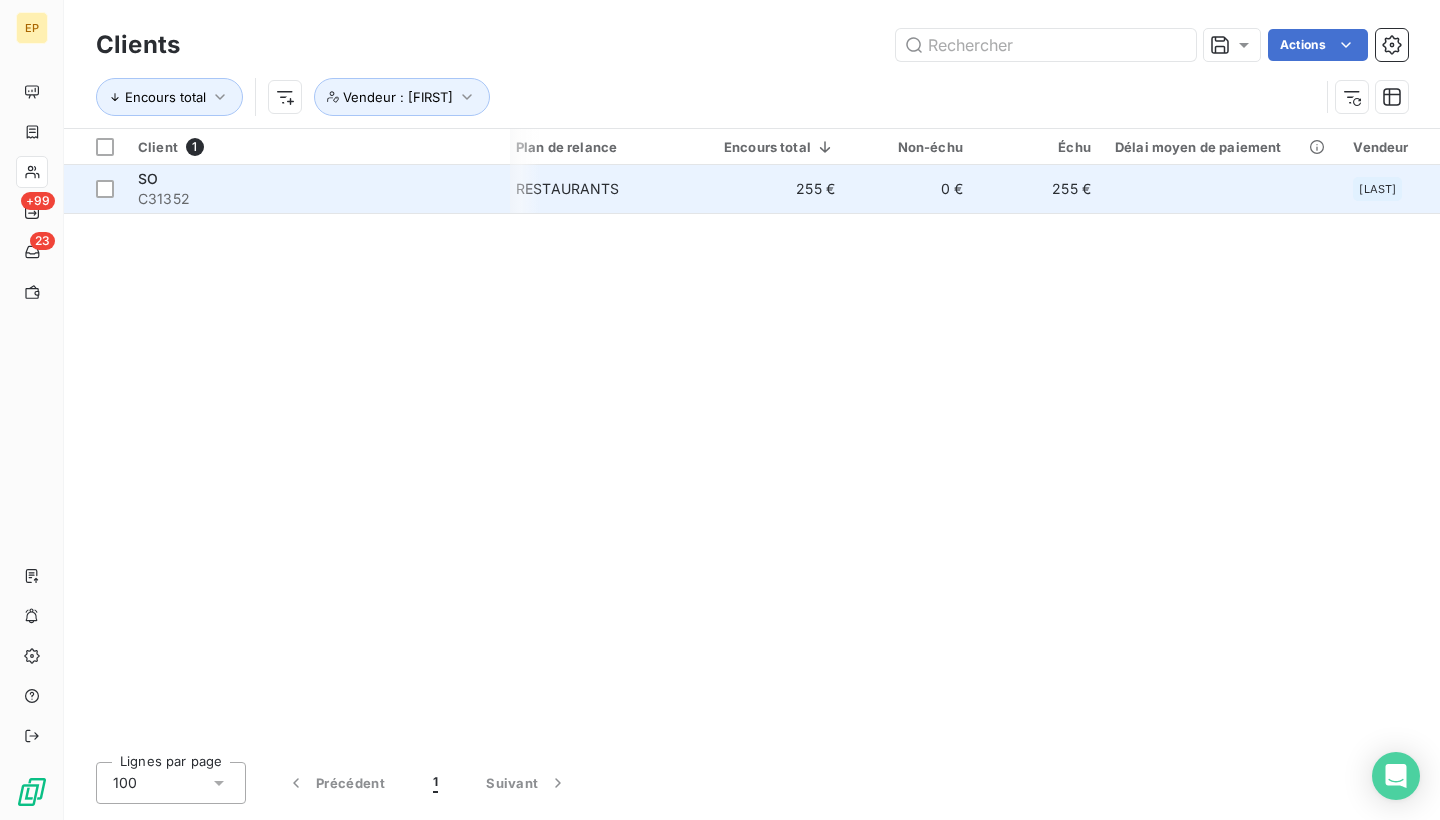 click on "SO" at bounding box center [318, 179] 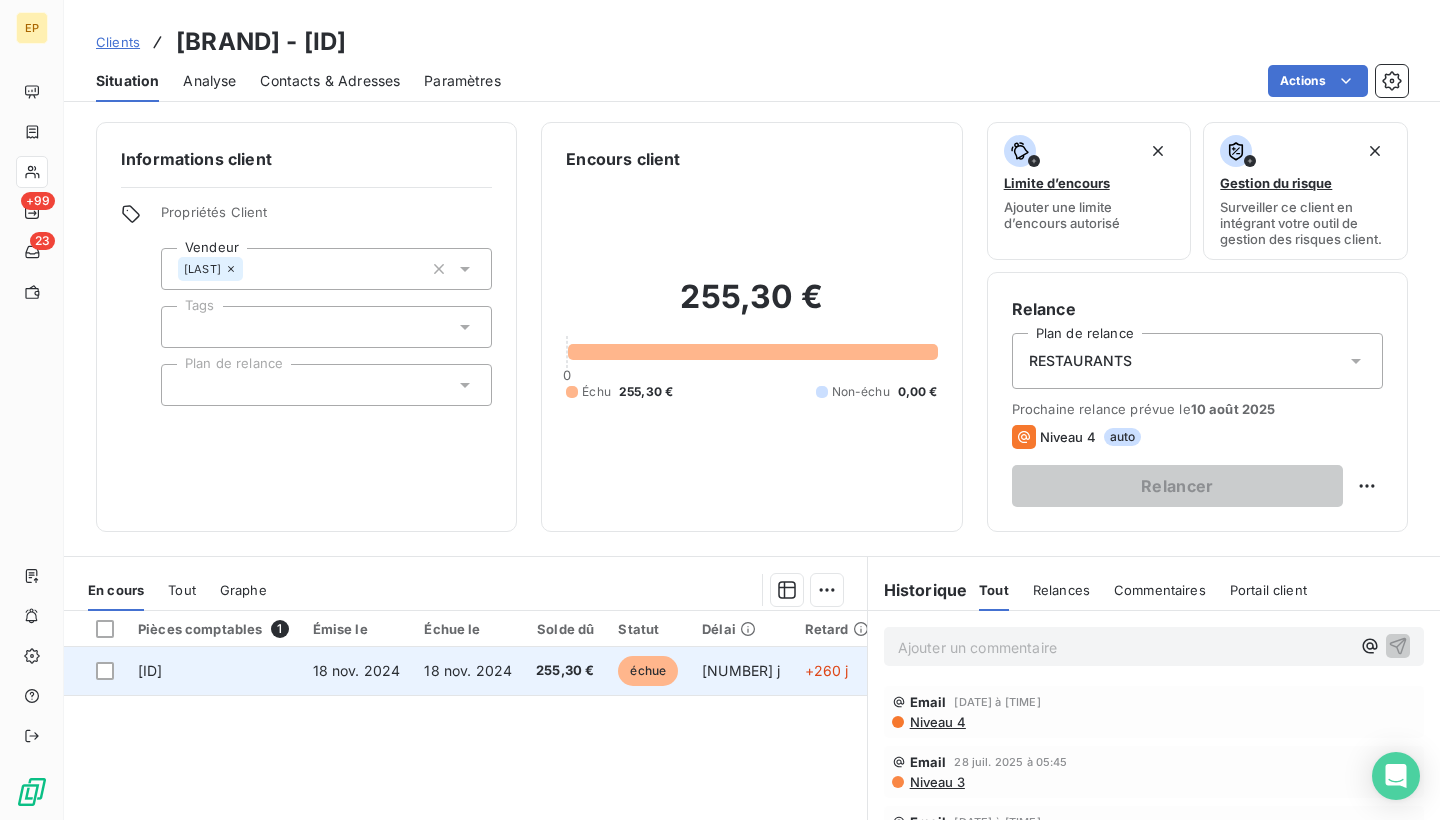 click on "[ID]" at bounding box center (150, 670) 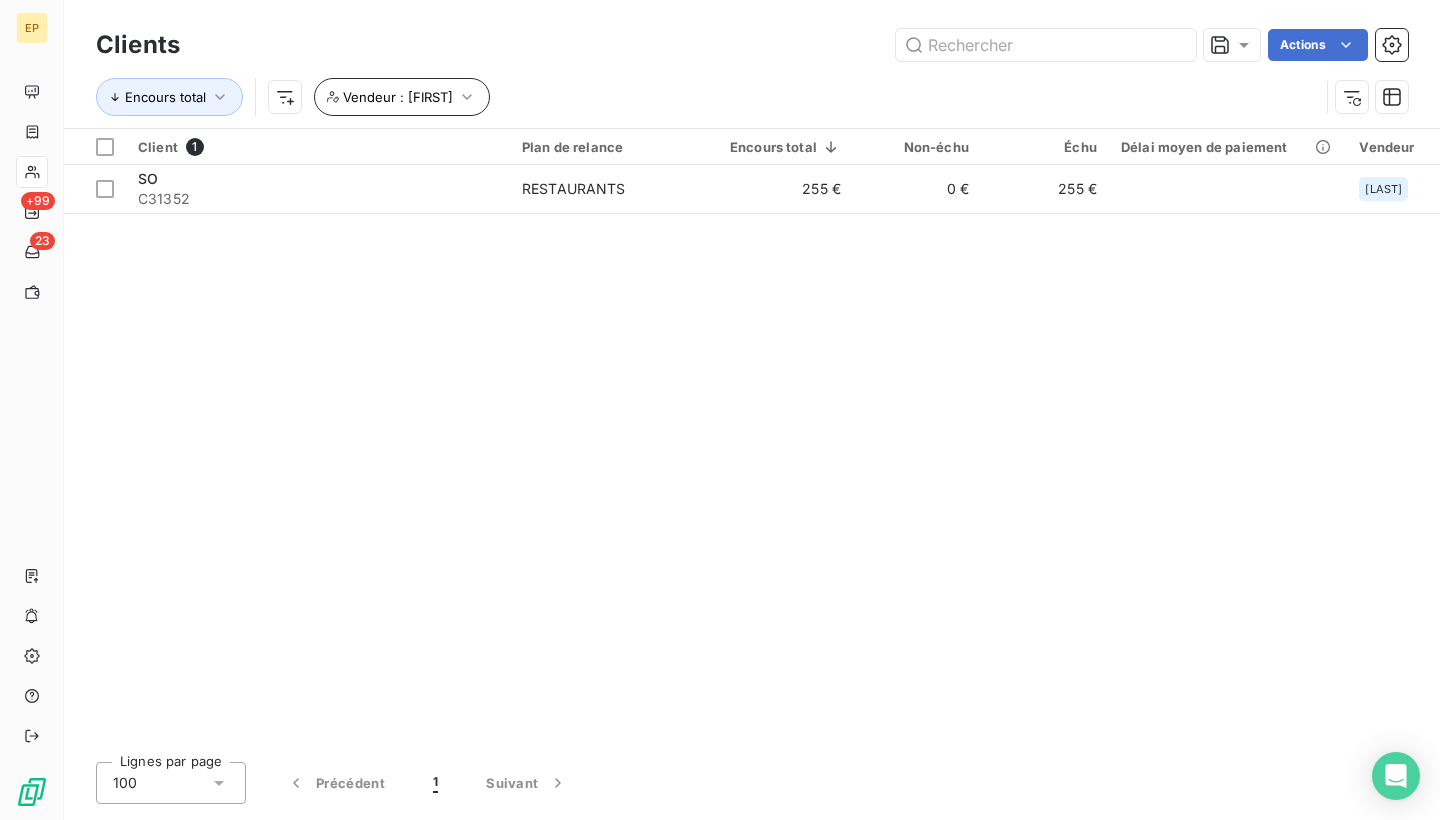click 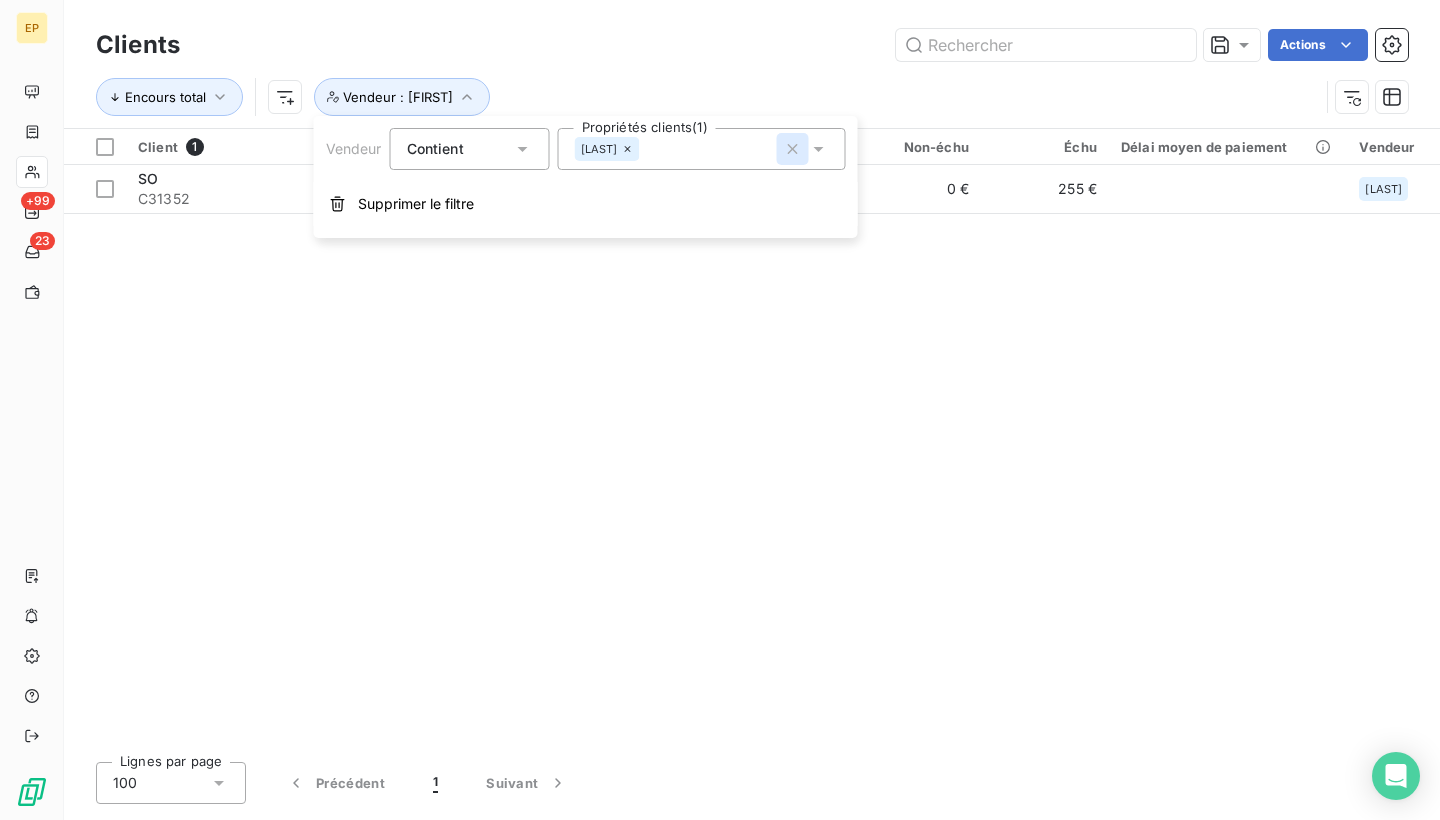 click 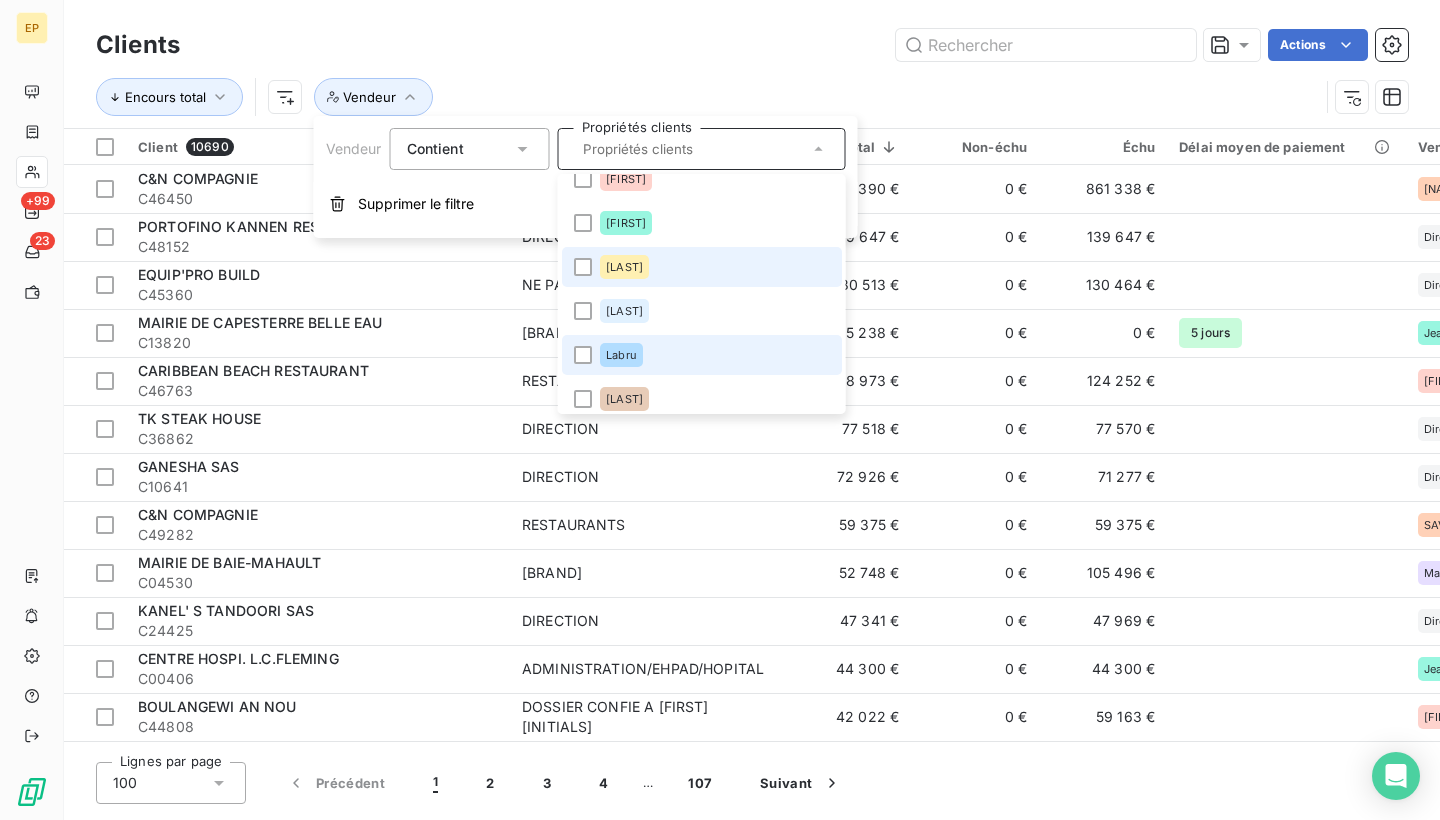 scroll, scrollTop: 412, scrollLeft: 0, axis: vertical 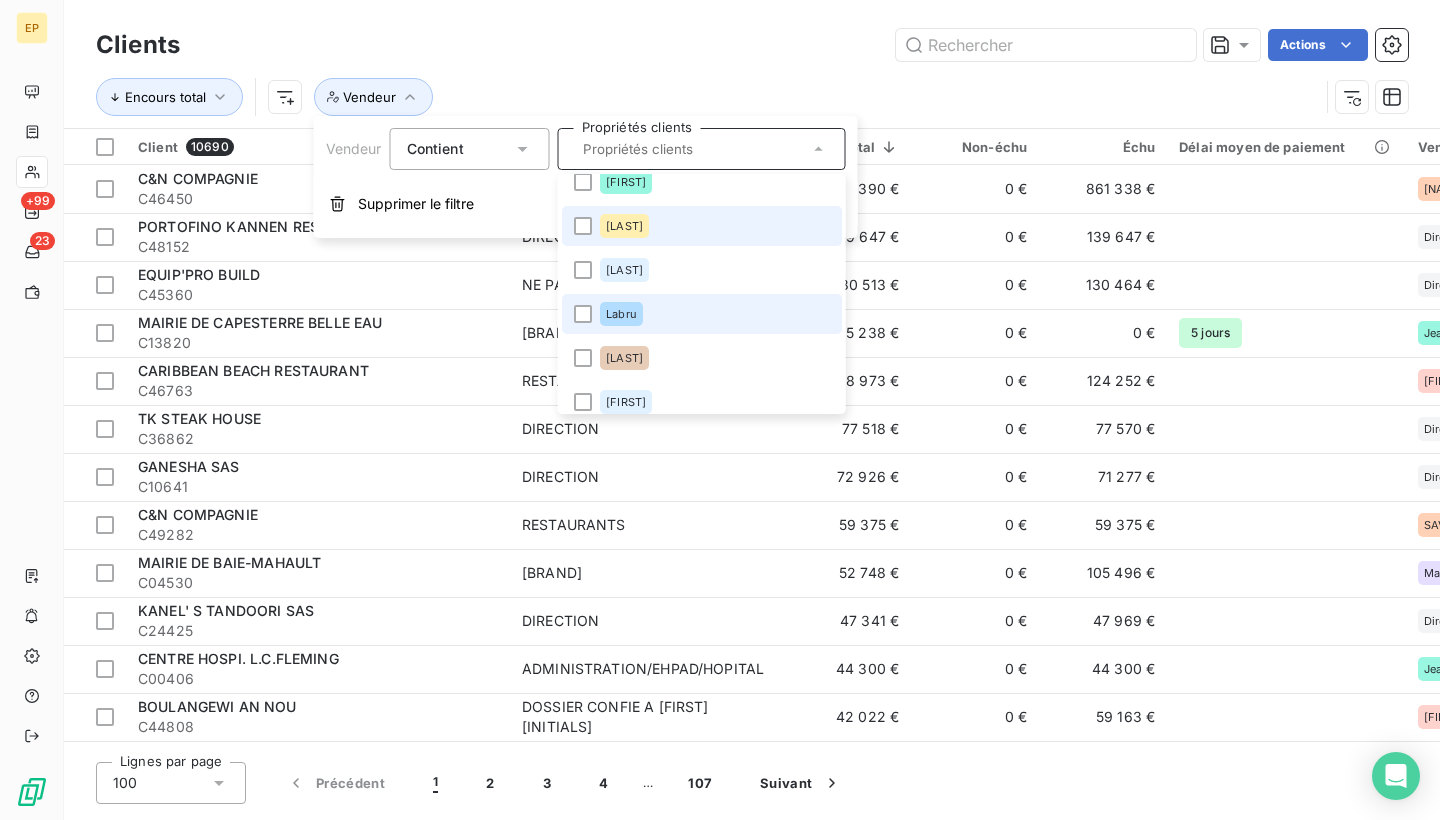 click on "Labru" at bounding box center [702, 314] 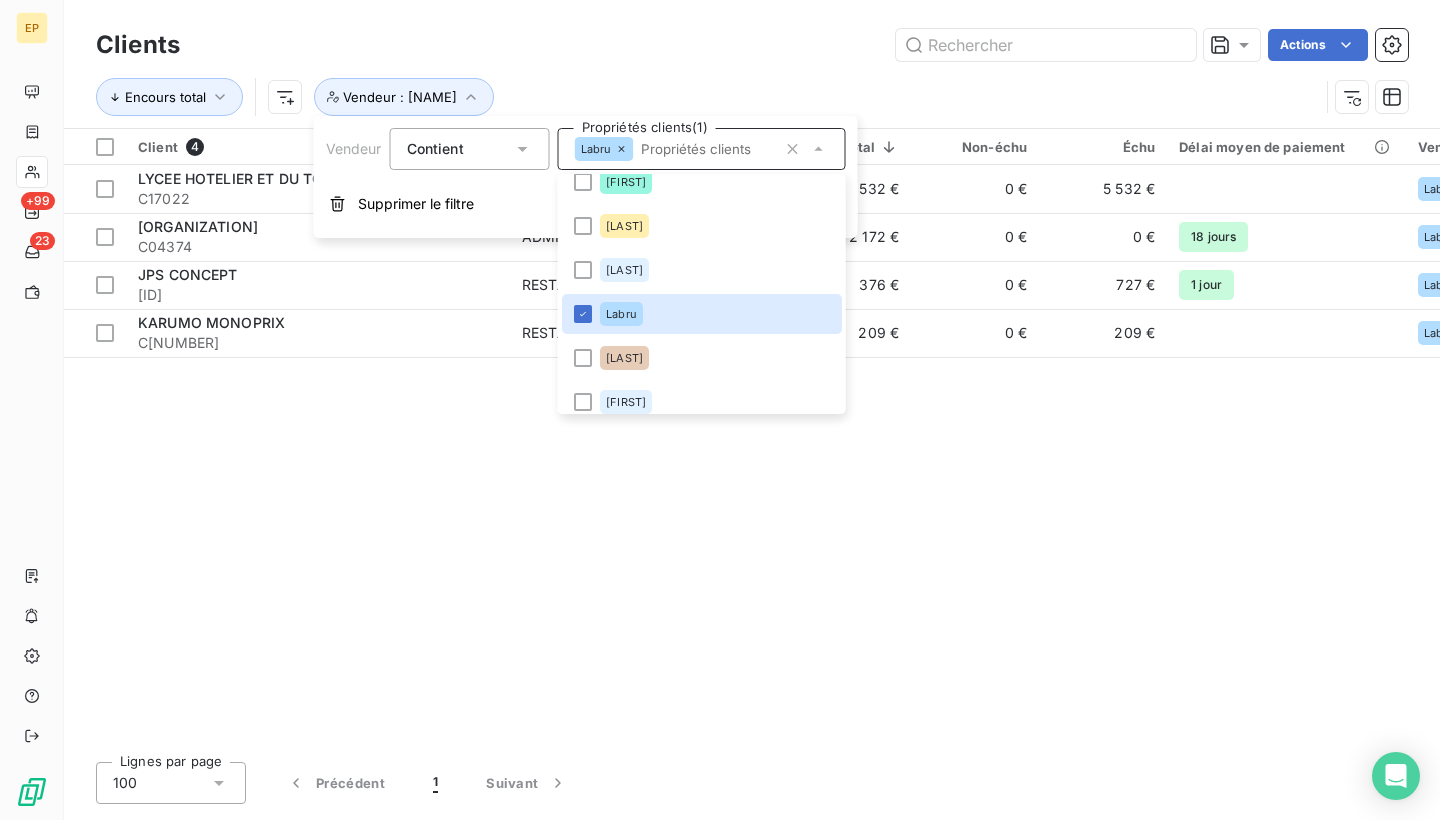 click on "Encours total Vendeur : [NAME]" at bounding box center [707, 97] 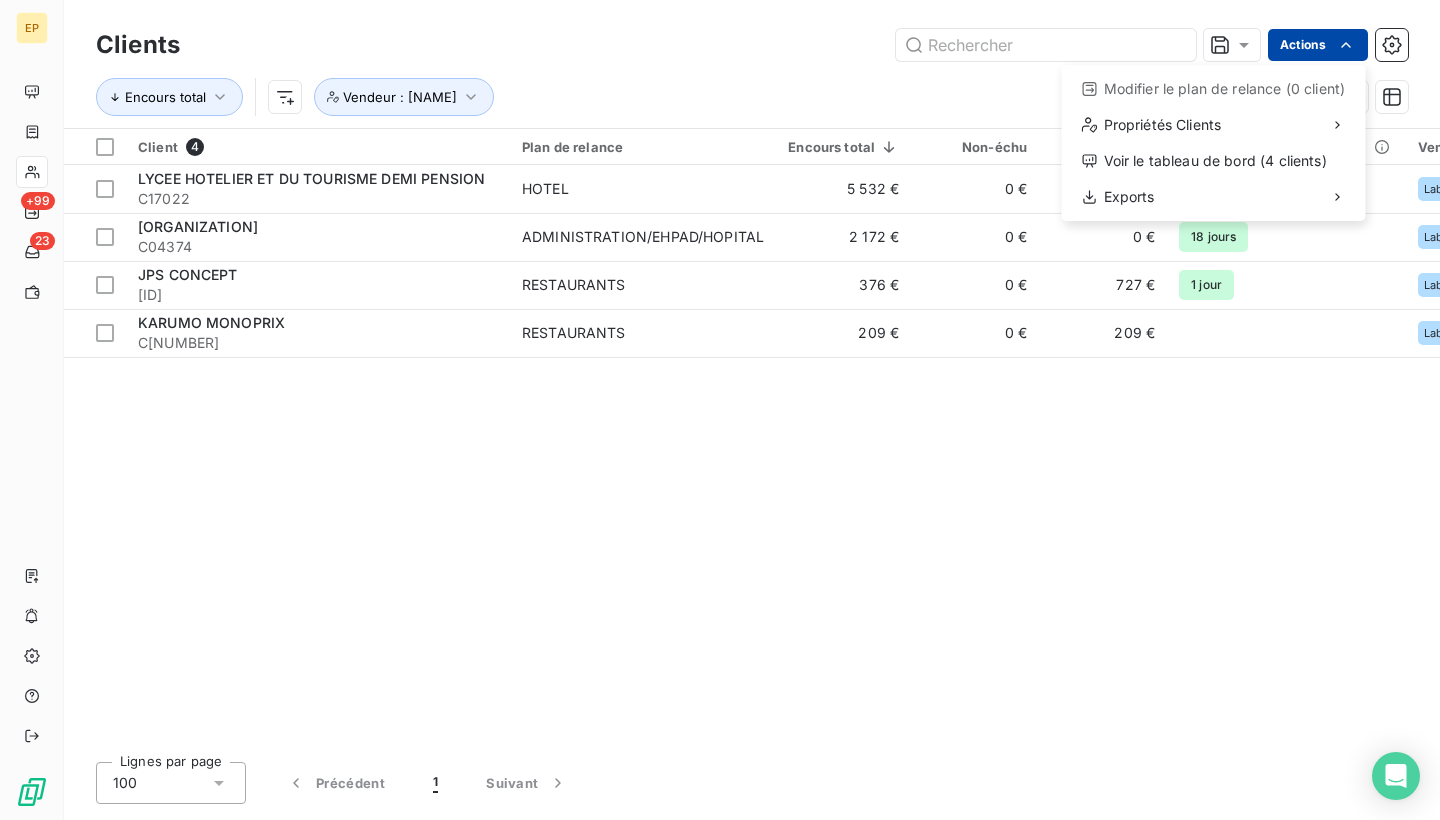 click on "EP +[NUMBER] 23 Clients Actions Modifier le plan de relance (0 client) Propriétés Clients Voir le tableau de bord ([NUMBER] clients) Exports Encours total Vendeur  : Labru  Client [NUMBER] Plan de relance Encours total Non-échu Échu Délai moyen de paiement Vendeur LYCEE HOTELIER ET DU TOURISME DEMI PENSION C[NUMBER] HOTEL [CURRENCY] [CURRENCY] [CURRENCY] Labru CAISSE DES ECOLES SAINTE ROSE C[NUMBER] ADMINISTRATION/EHPAD/HOPITAL [CURRENCY] [CURRENCY] [CURRENCY] 18 jours Labru JPS CONCEPT  C[NUMBER] RESTAURANTS [CURRENCY] [CURRENCY] [CURRENCY] 1 jour Labru KARUMO MONOPRIX C[NUMBER] RESTAURANTS [CURRENCY] [CURRENCY] [CURRENCY] Labru Lignes par page 100 Précédent 1 Suivant" at bounding box center [720, 410] 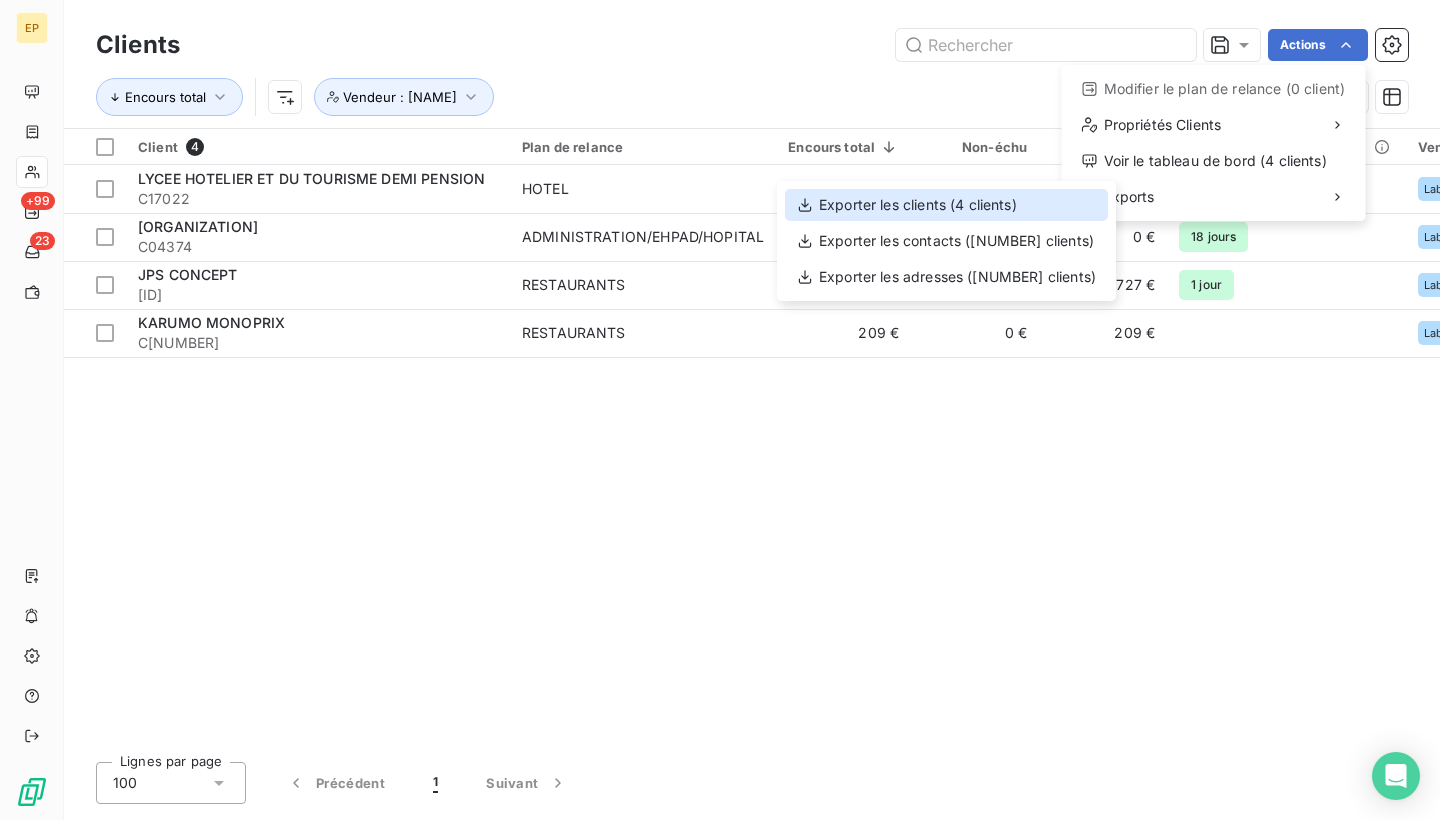 click on "Exporter les clients (4 clients)" at bounding box center (946, 205) 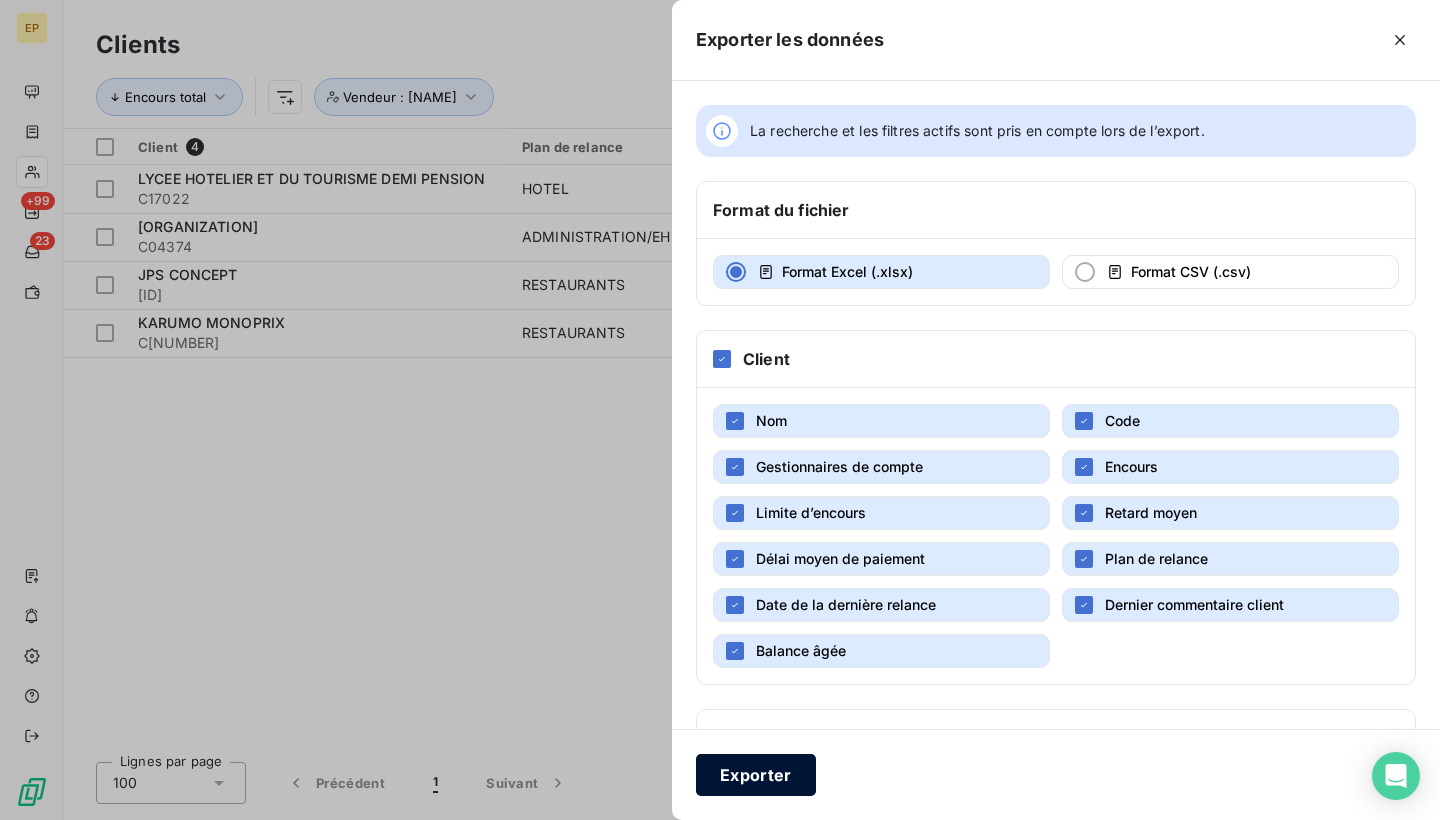 click on "Exporter" at bounding box center (756, 775) 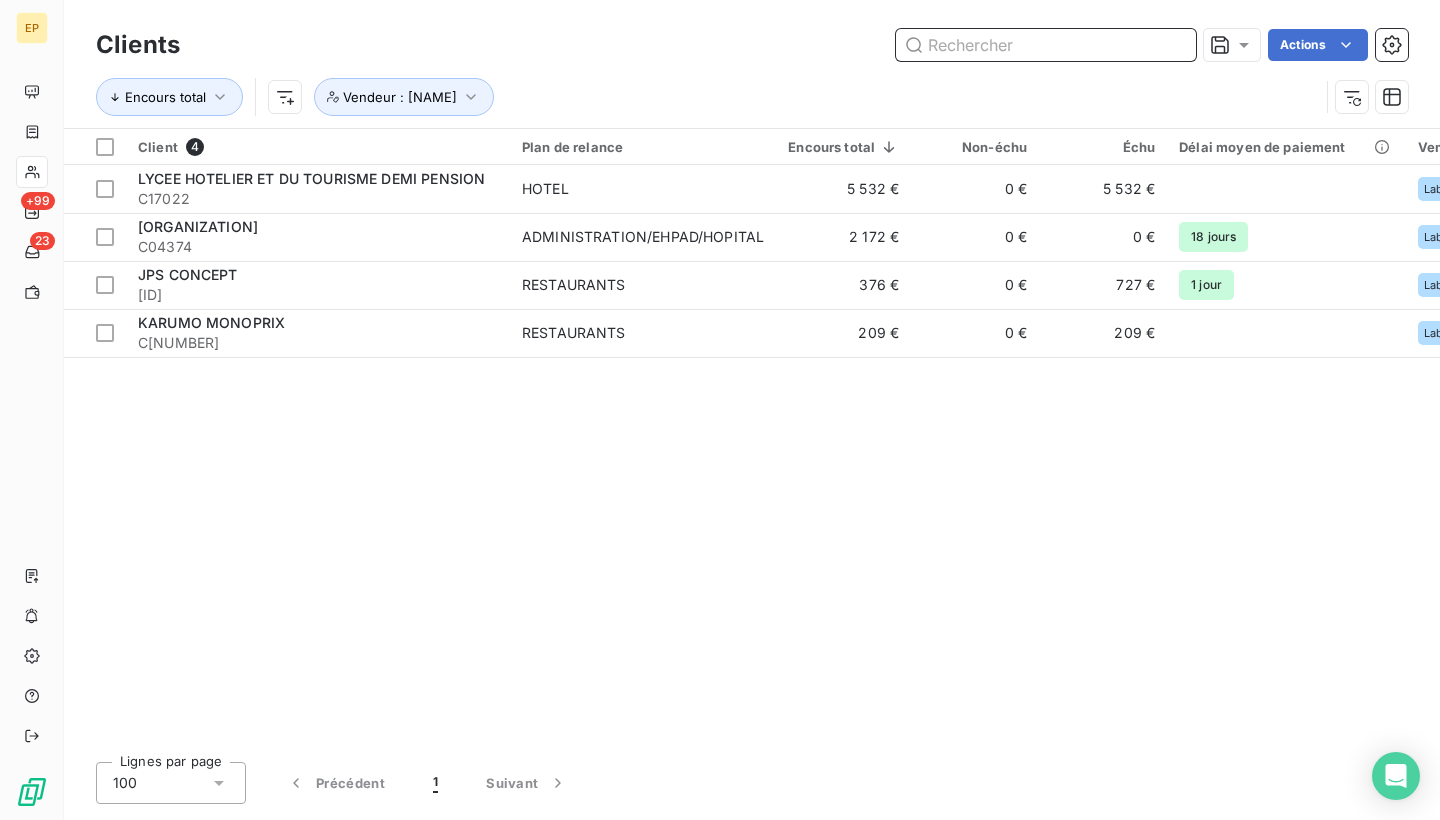 click at bounding box center (1046, 45) 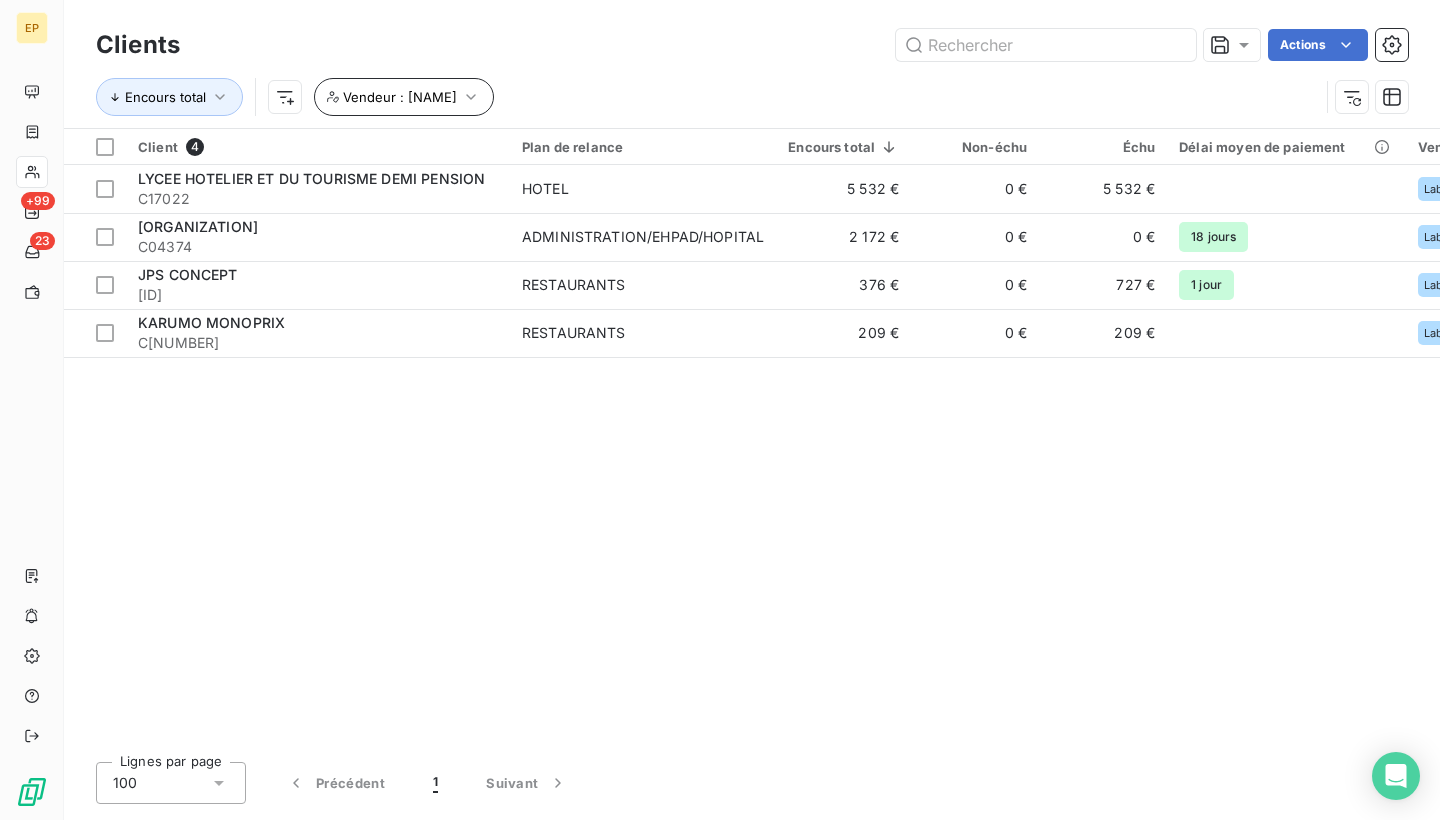 click 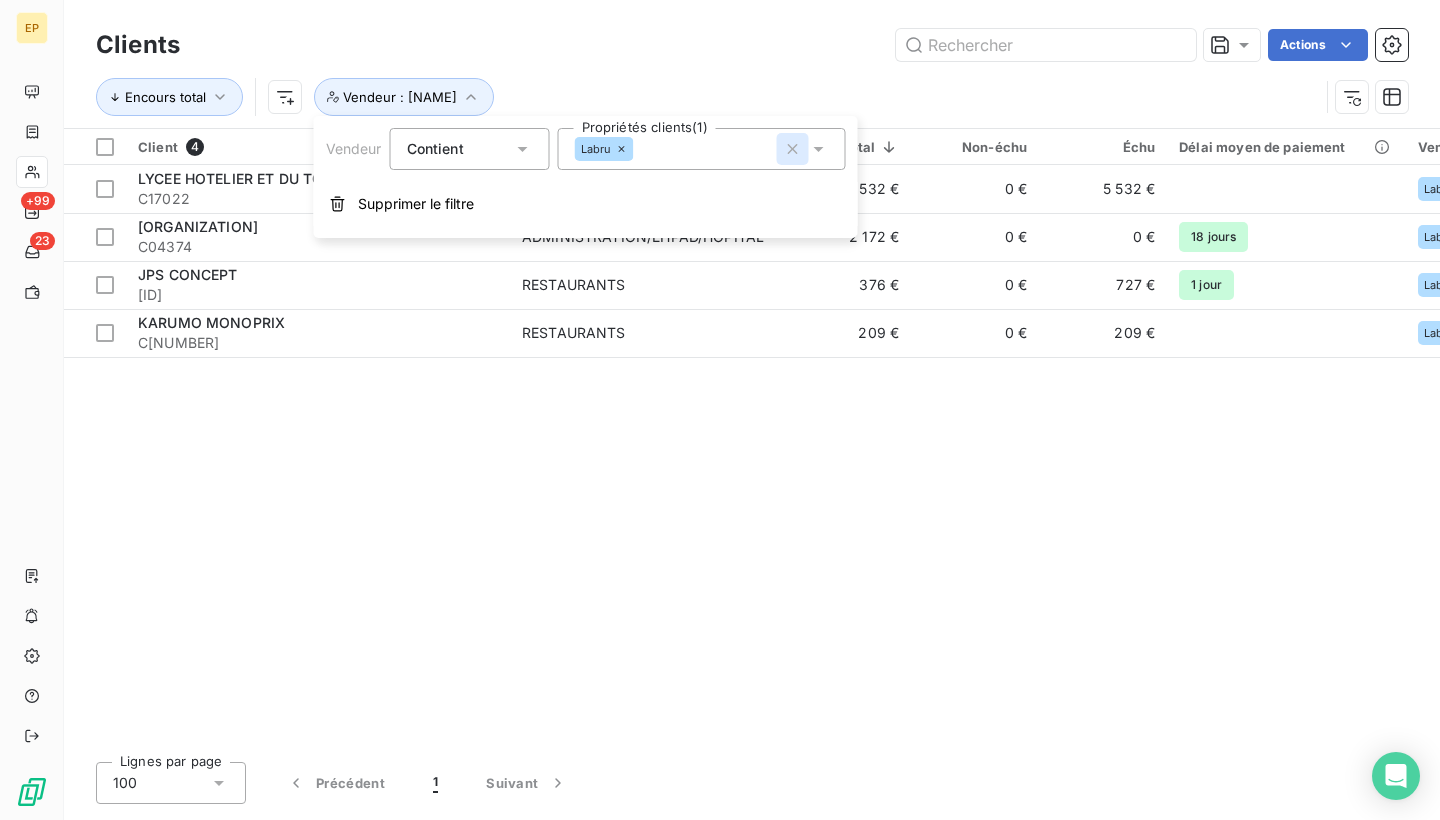 click 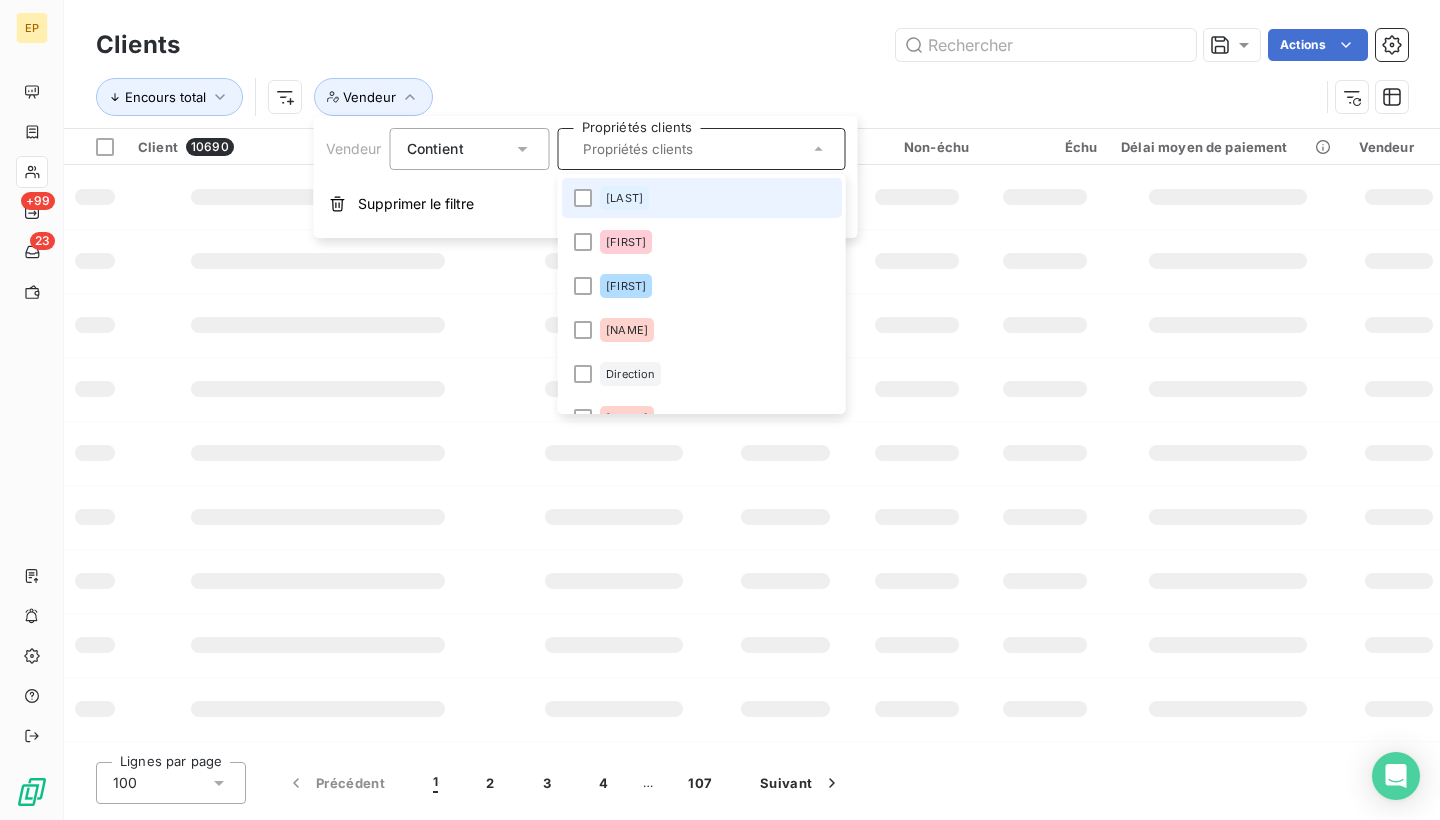 click at bounding box center [692, 149] 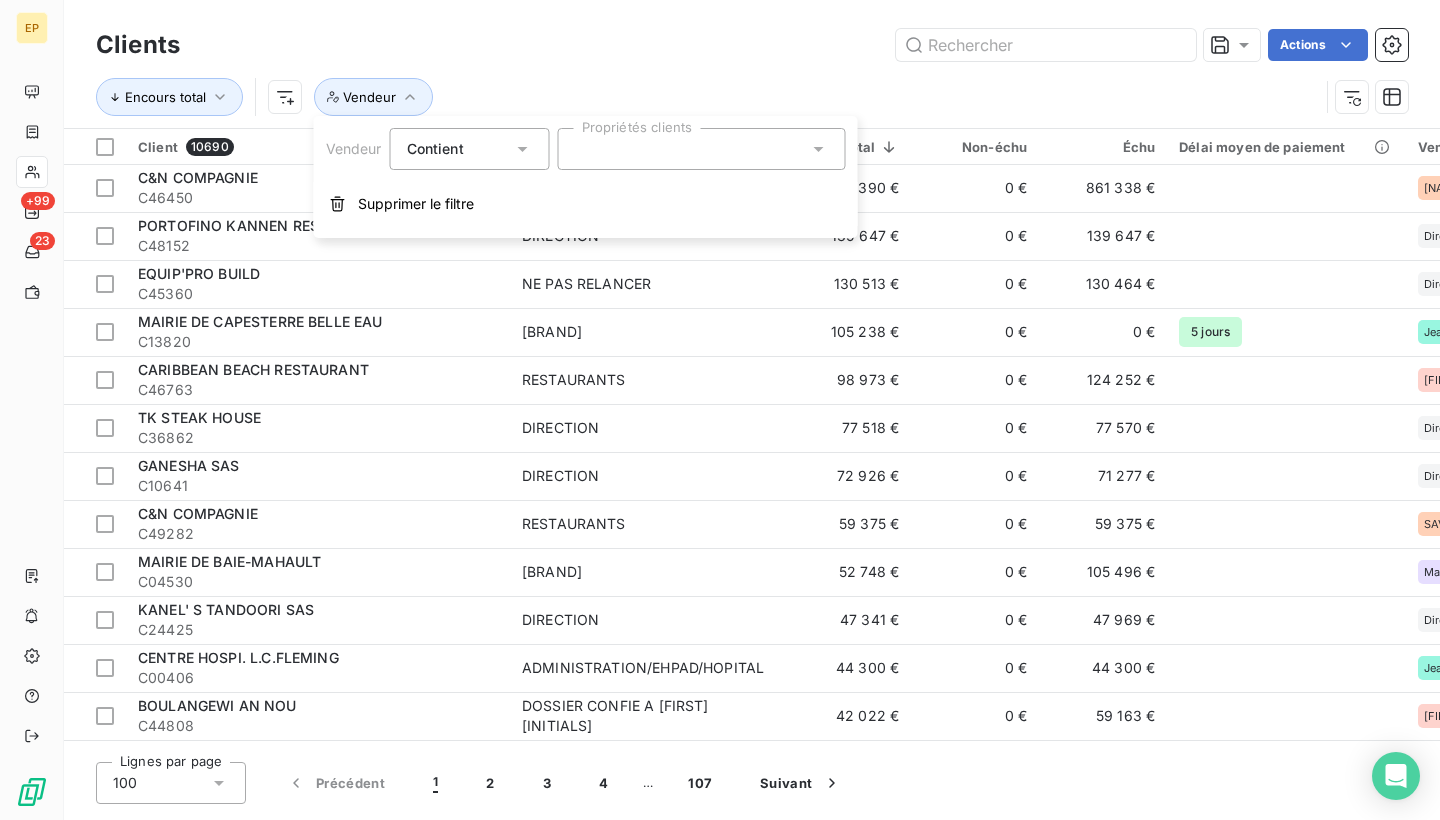 scroll, scrollTop: 99, scrollLeft: 0, axis: vertical 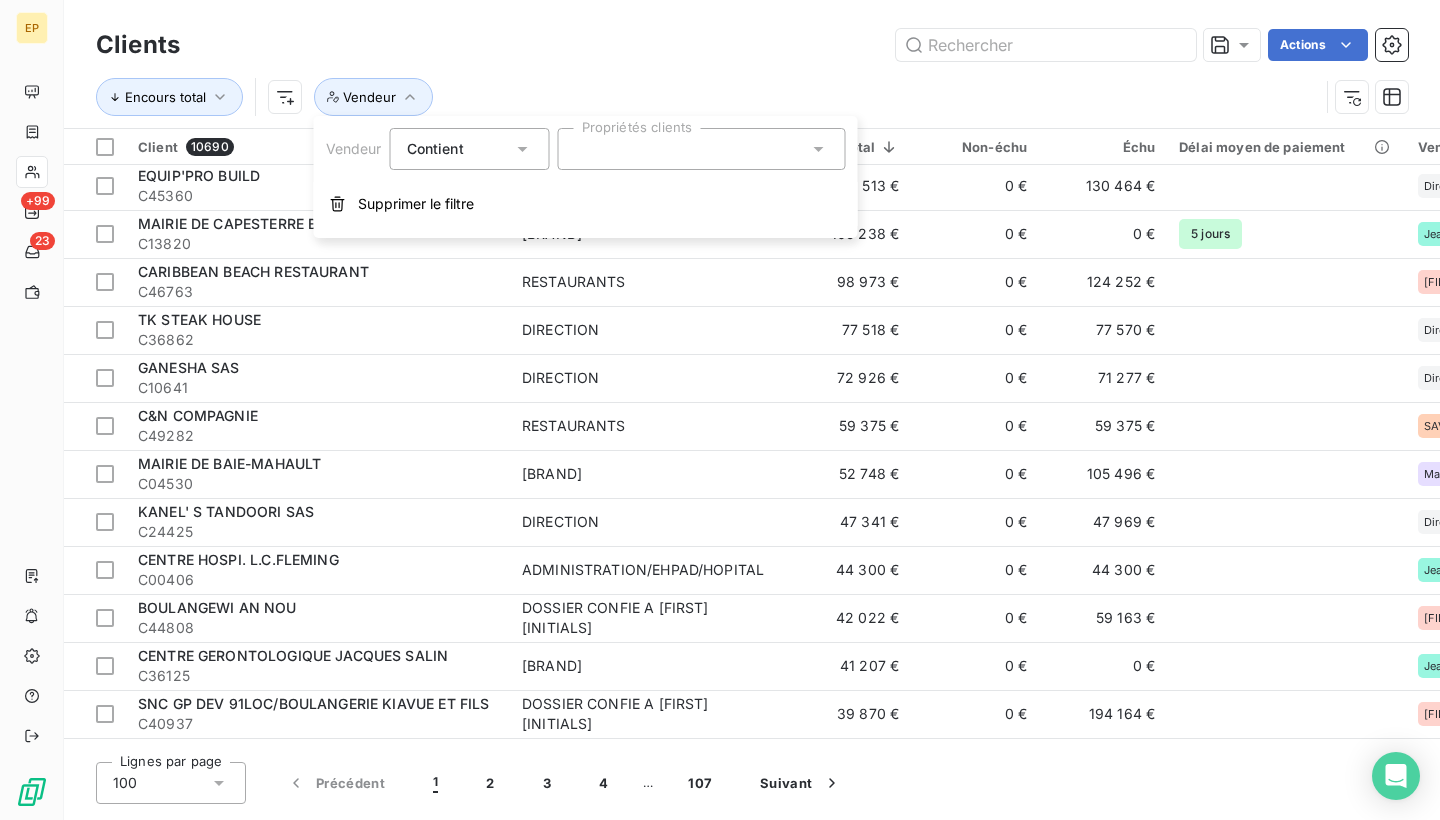 click 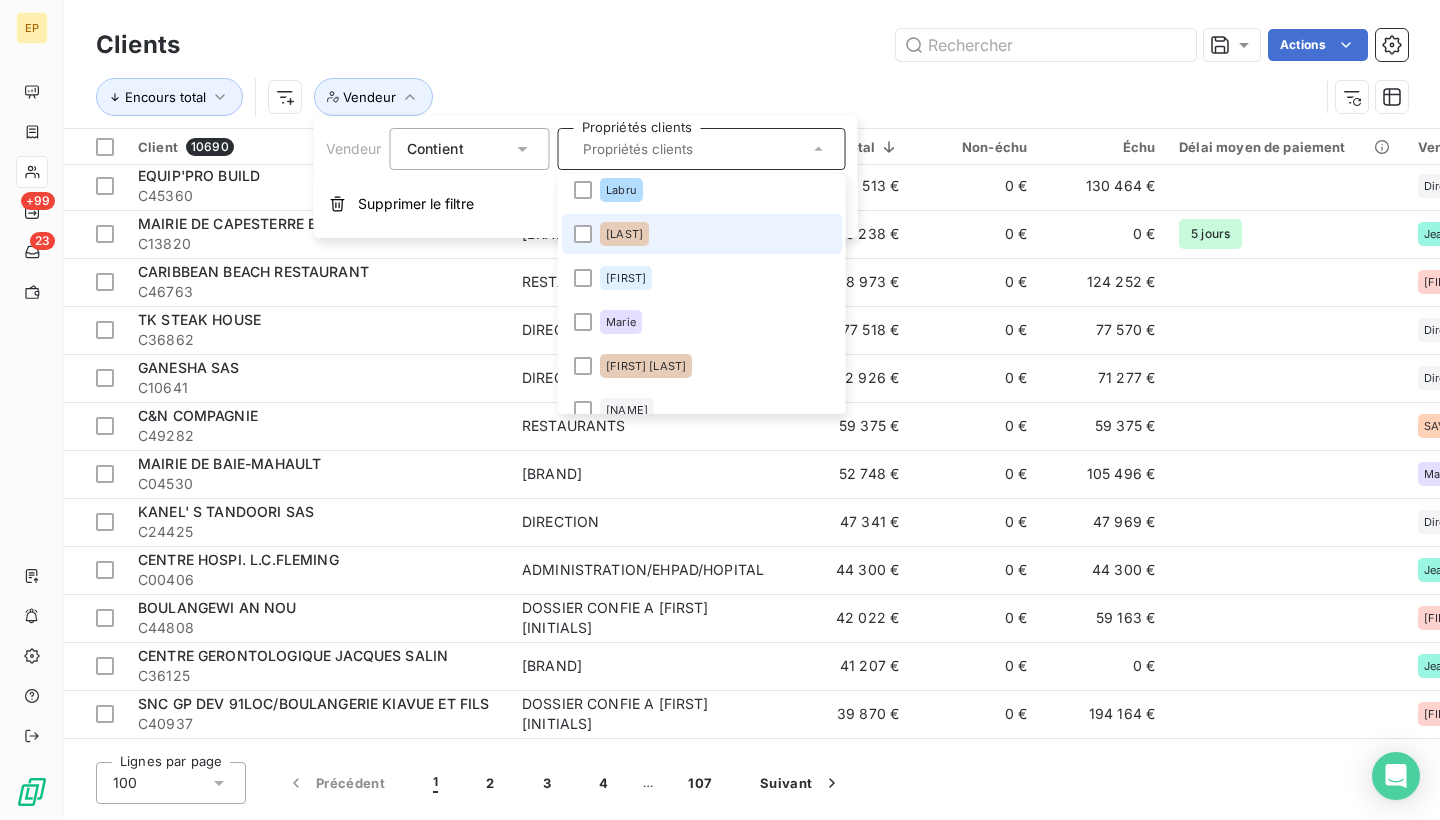 scroll, scrollTop: 543, scrollLeft: 0, axis: vertical 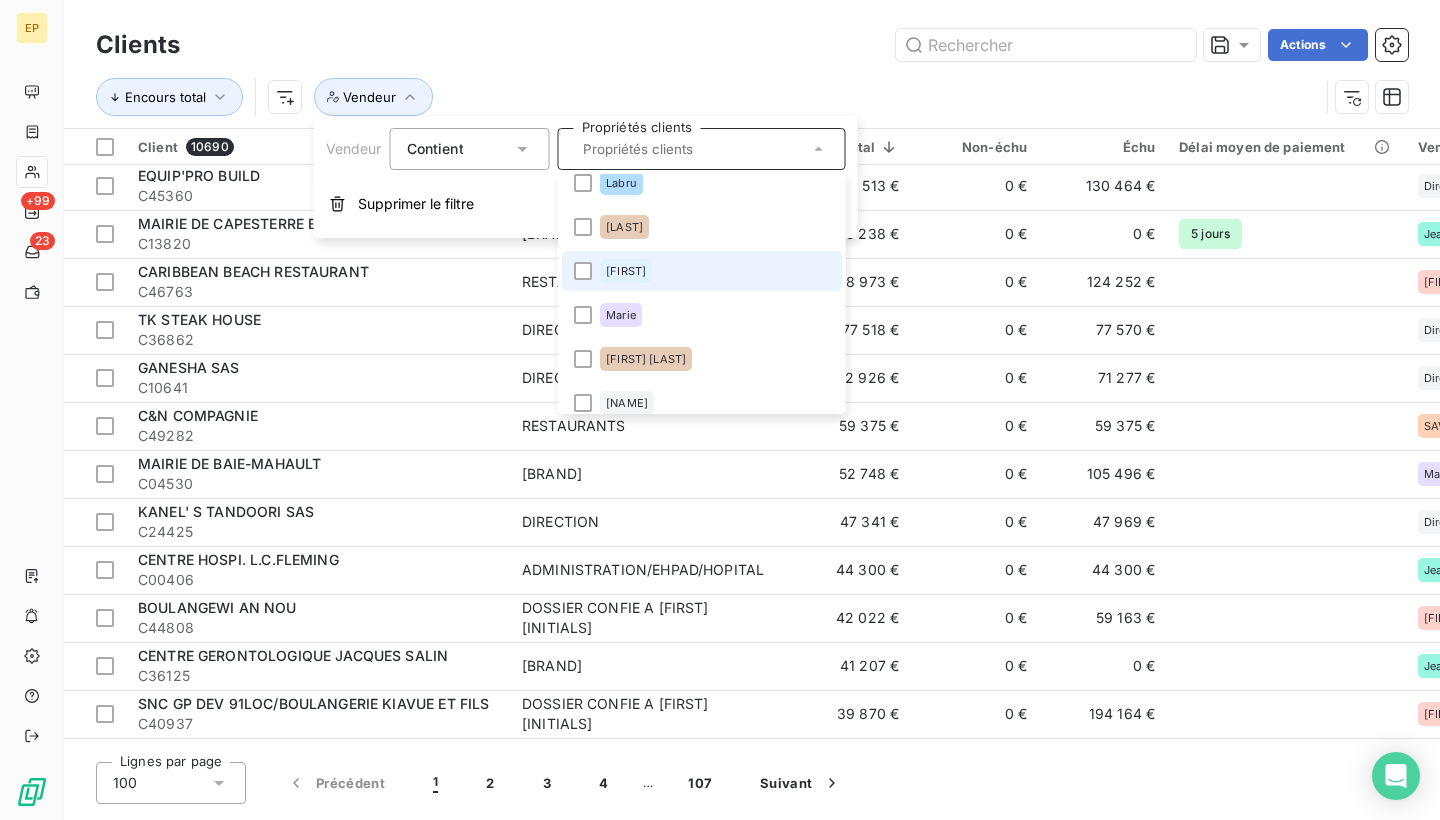 click on "[FIRST]" at bounding box center (702, 271) 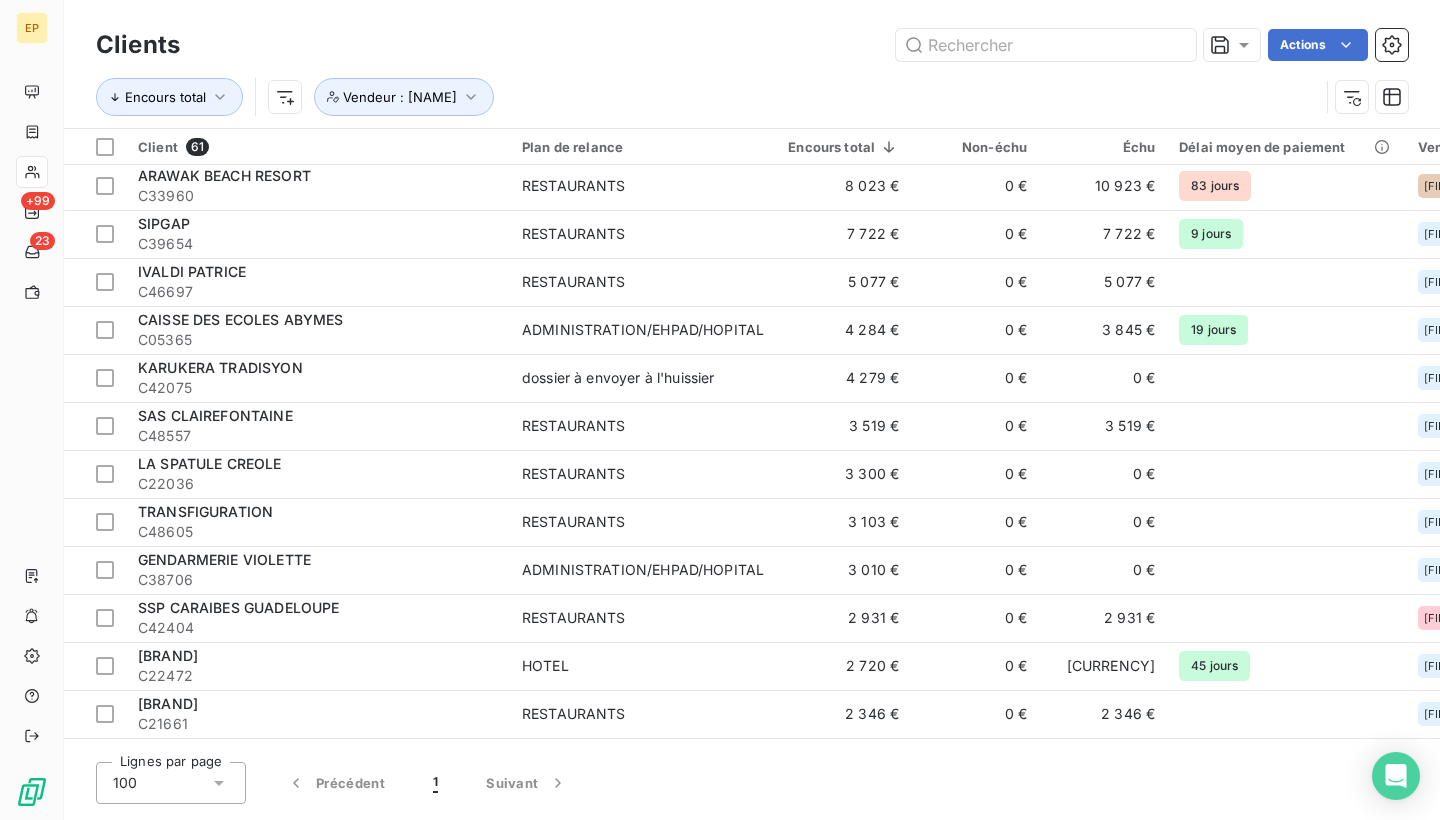 click on "Encours total Vendeur  : [FIRST]" at bounding box center [752, 97] 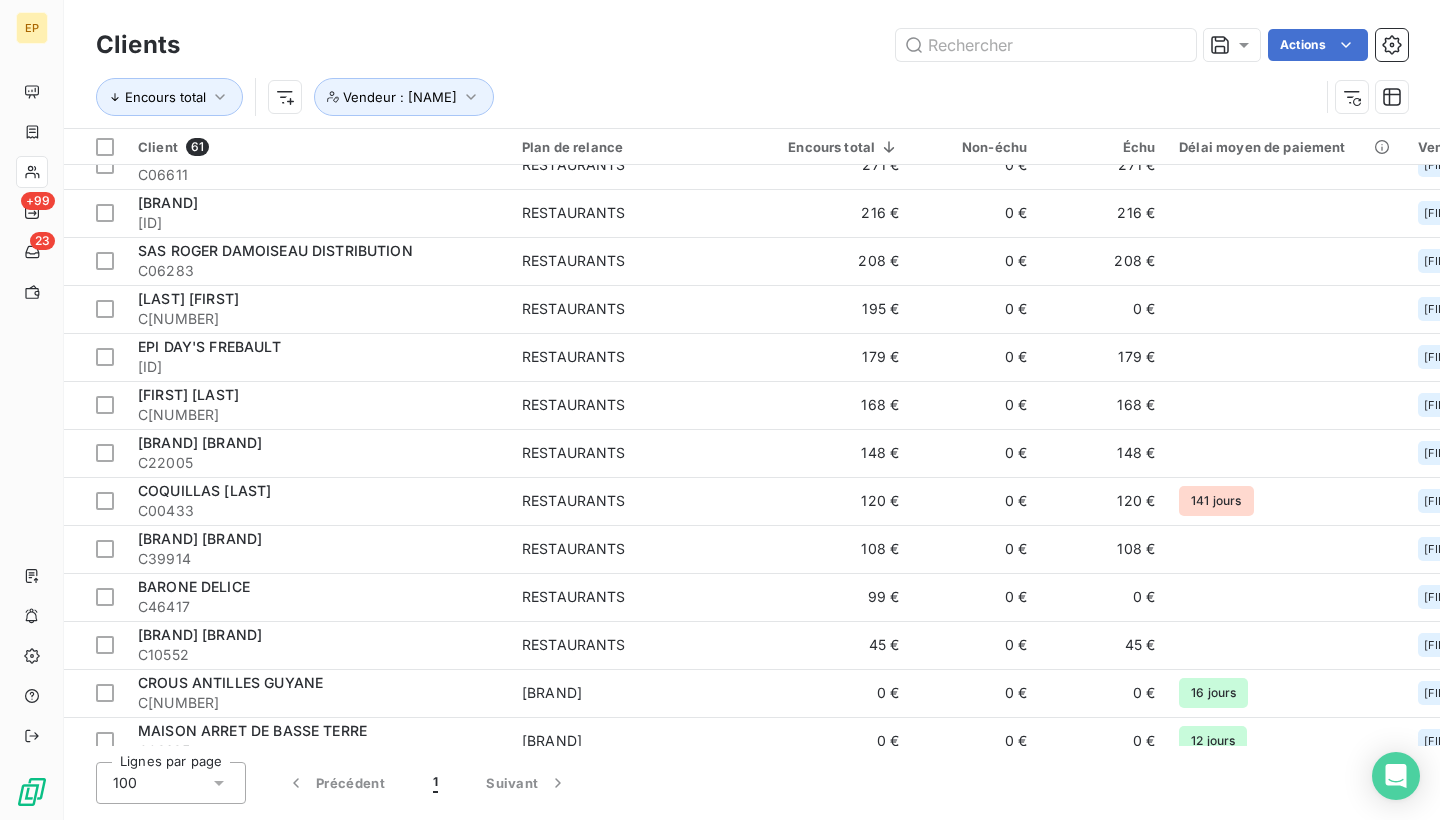 scroll, scrollTop: 2354, scrollLeft: 0, axis: vertical 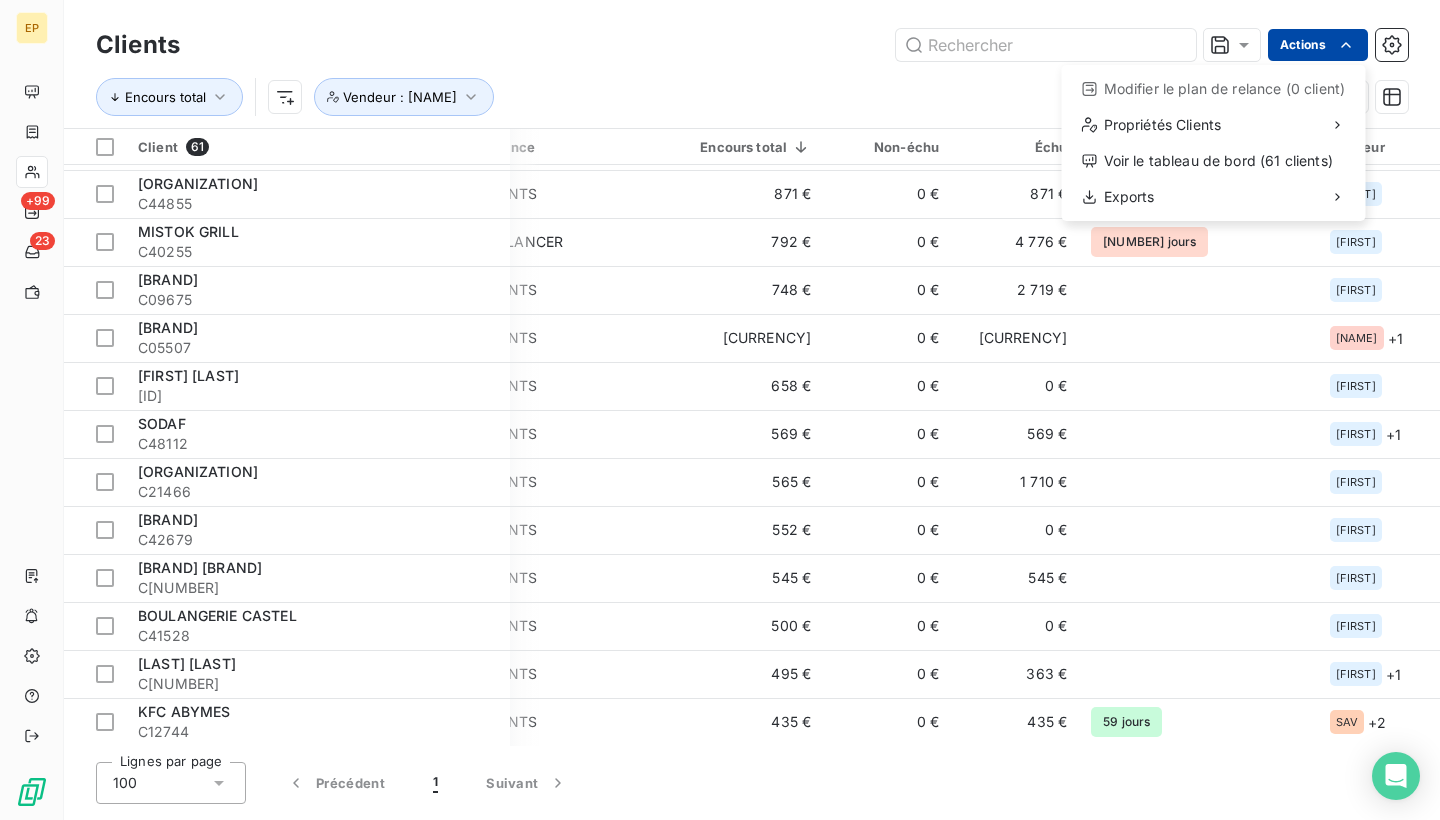 click on "Encours total Vendeur : [LAST] [BRAND] [ID] RESTAURANTS [PRICE] [PRICE] [PRICE] [LAST] + [NUMBER] [BRAND] [ID] RESTAURANTS [PRICE] [PRICE] [PRICE] [NUMBER] jours [LAST] + [NUMBER] [BRAND] [ID] RESTAURANTS [PRICE] [PRICE] [PRICE] [NUMBER] jours [LAST] [BRAND] [ID] RESTAURANTS [PRICE] [PRICE] [PRICE] [LAST] [BRAND] [ID] ADMINISTRATION/EHPAD/HOPITAL [PRICE] [PRICE] [PRICE] [NUMBER] jours [LAST] [BRAND] [ID] dossier à envoyer à l'huissier [PRICE] [PRICE] [PRICE] [LAST] [BRAND] [ID] RESTAURANTS [PRICE] [PRICE] [PRICE] [LAST] [BRAND] [ID] RESTAURANTS [PRICE] [PRICE] [PRICE] [LAST] [BRAND]" at bounding box center [720, 410] 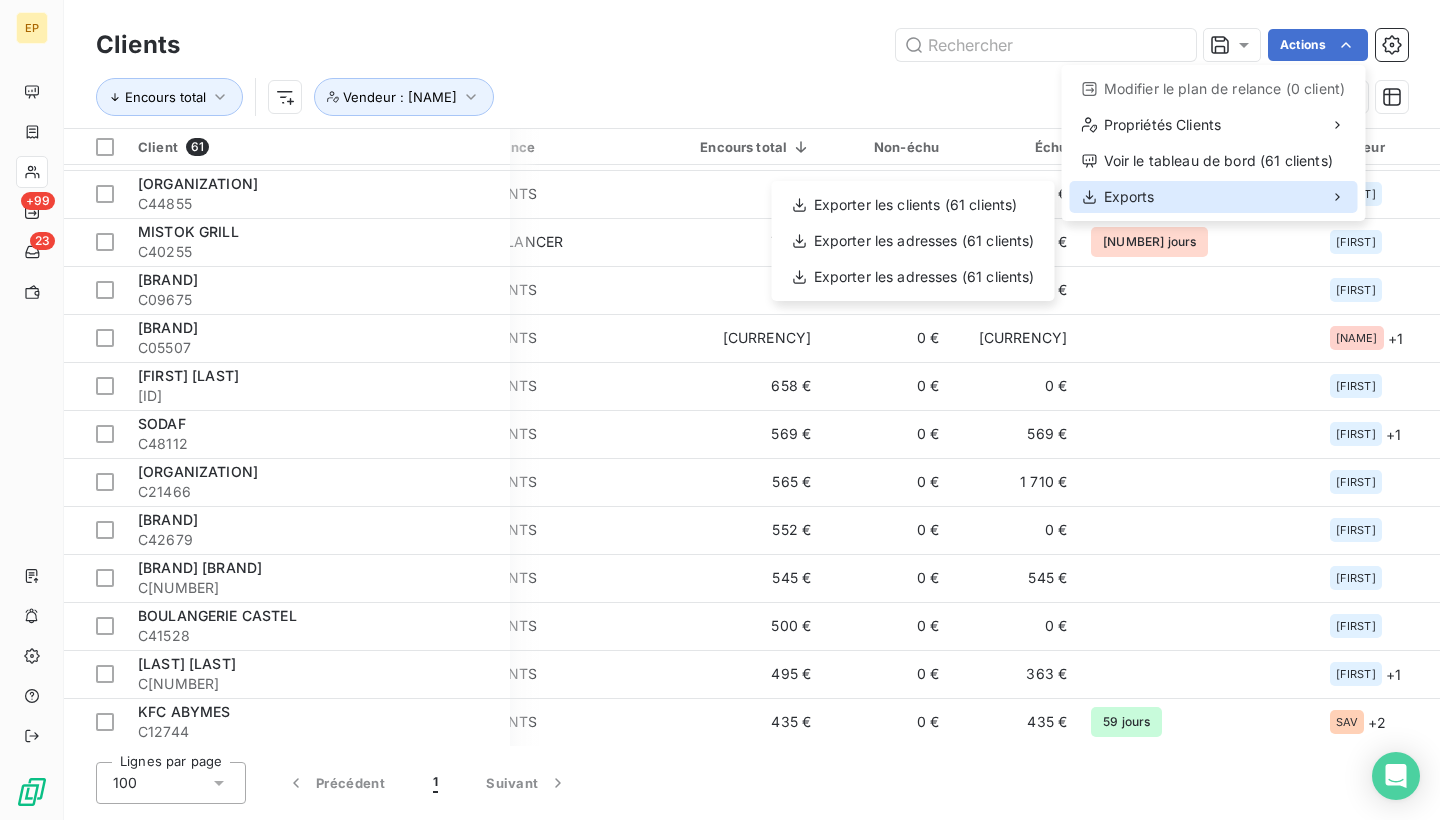 click on "Exports" at bounding box center [1129, 197] 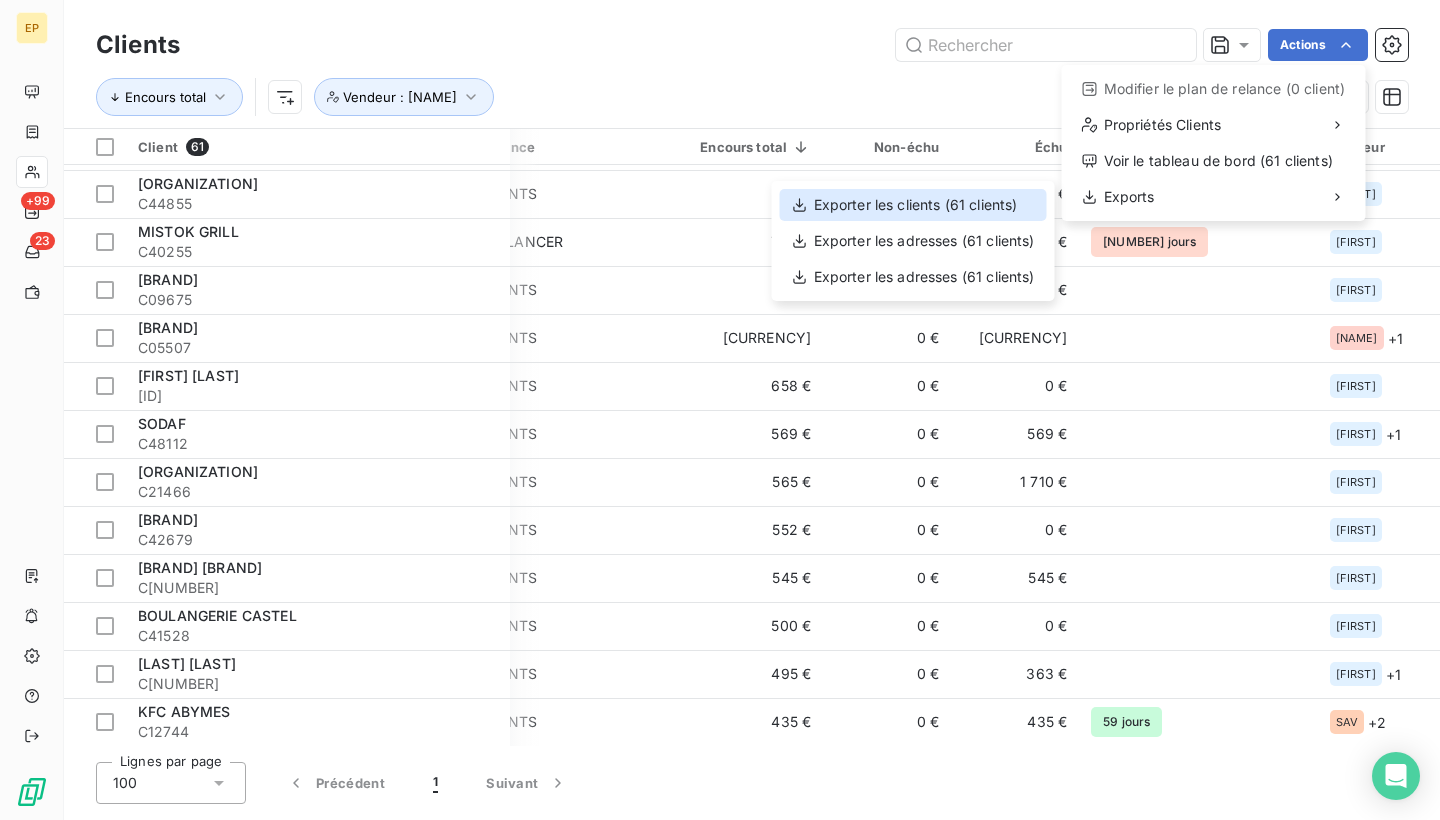 click on "Exporter les clients (61 clients)" at bounding box center (913, 205) 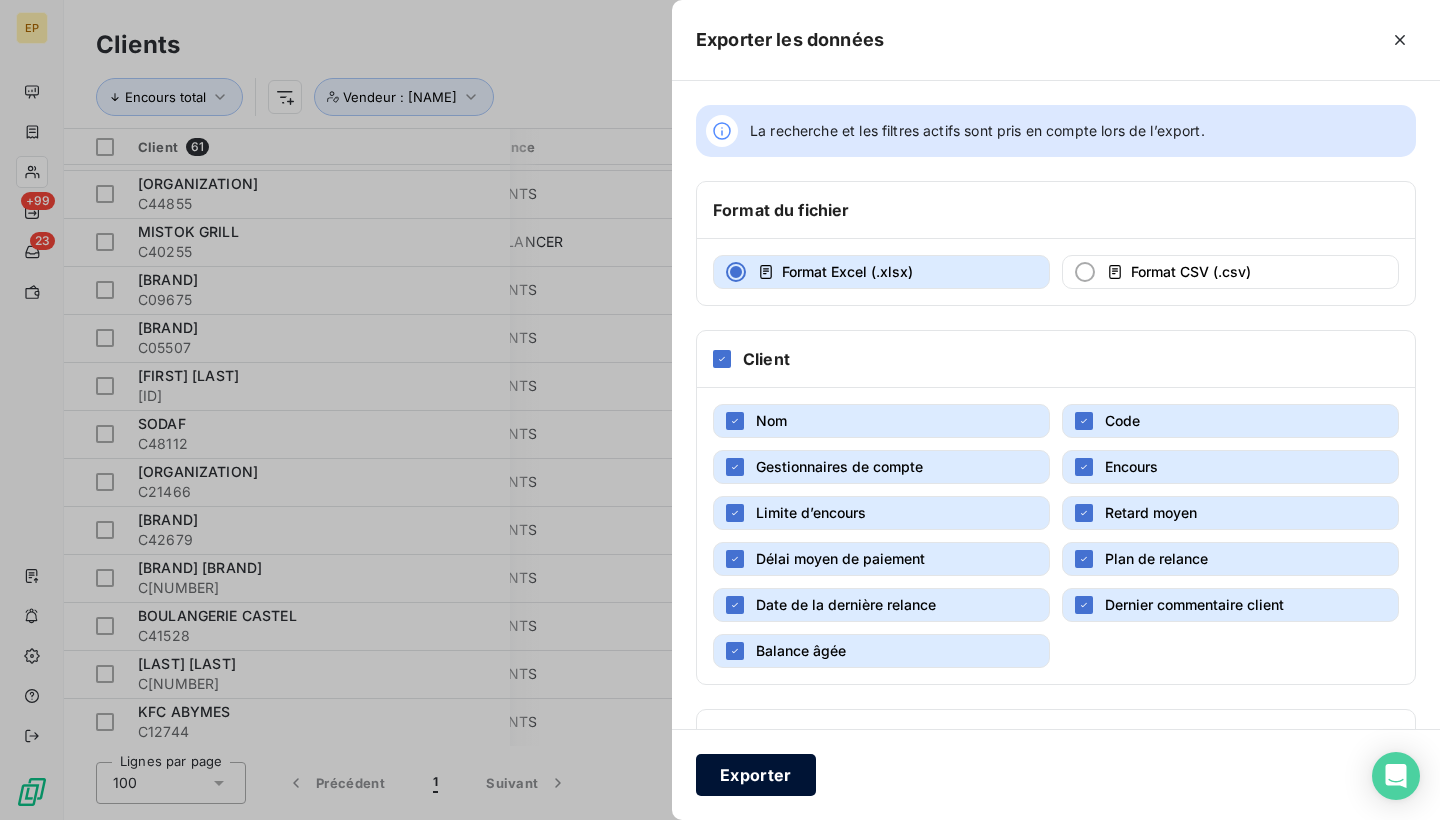 click on "Exporter" at bounding box center (756, 775) 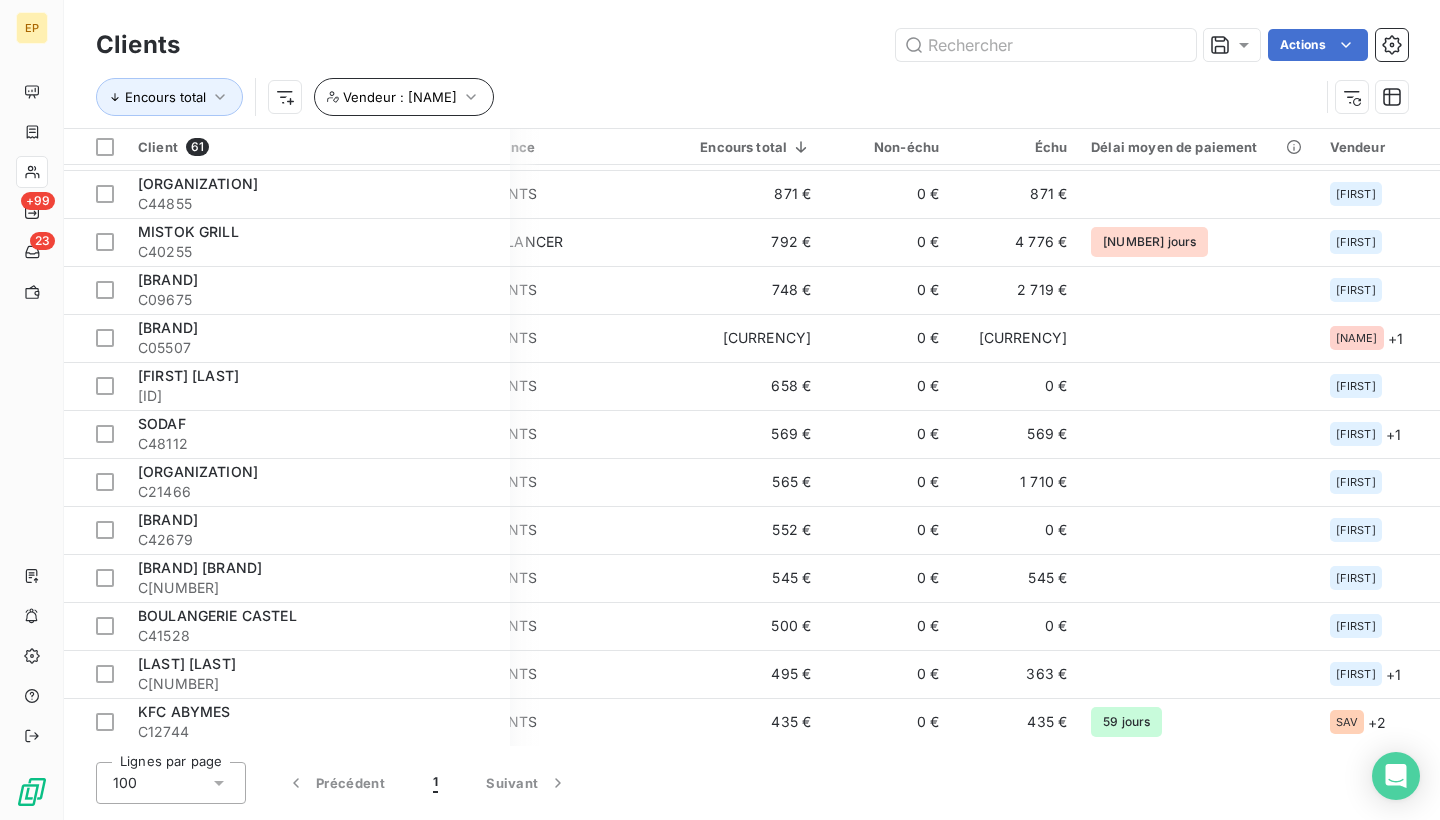 click 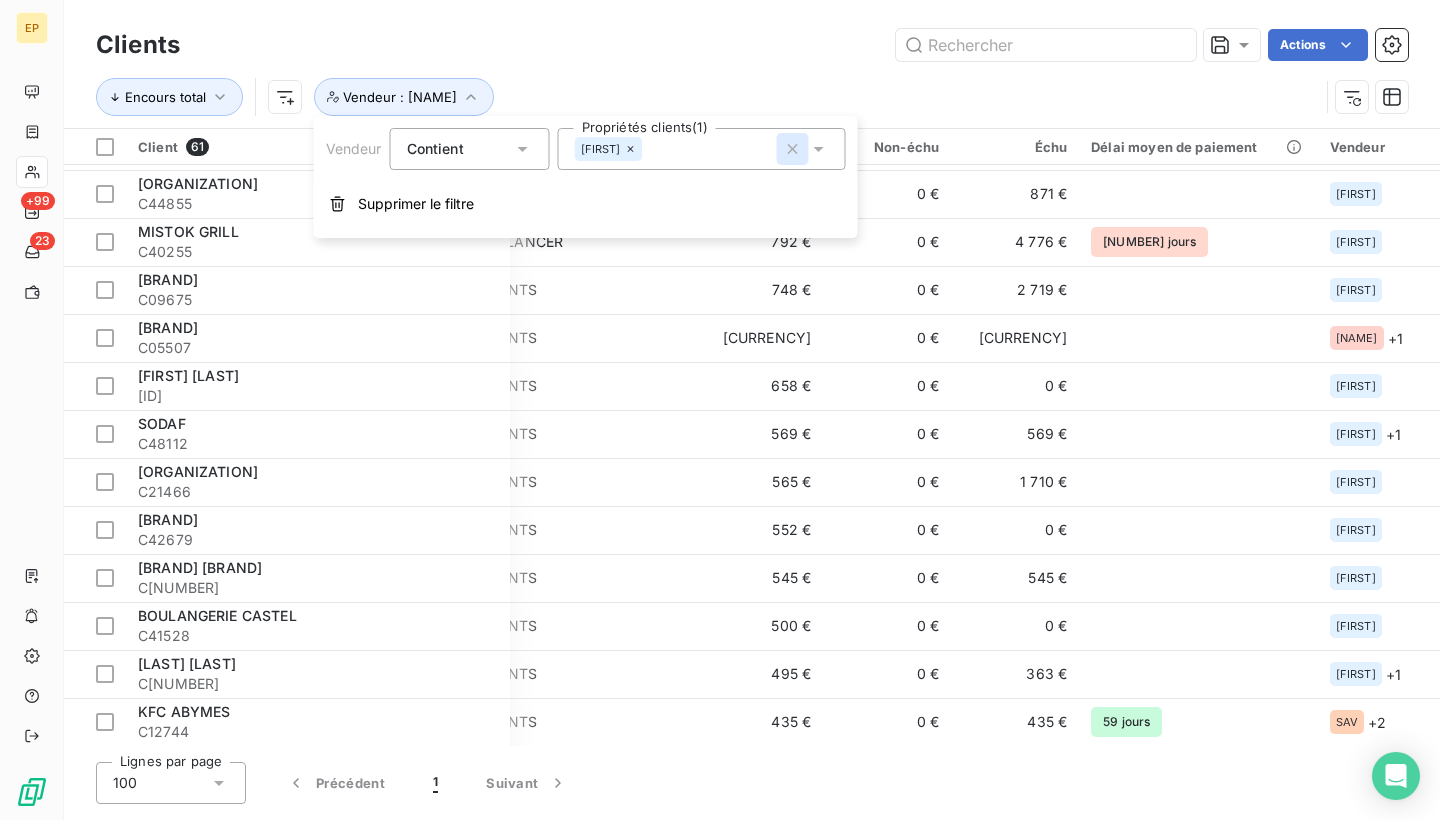 click 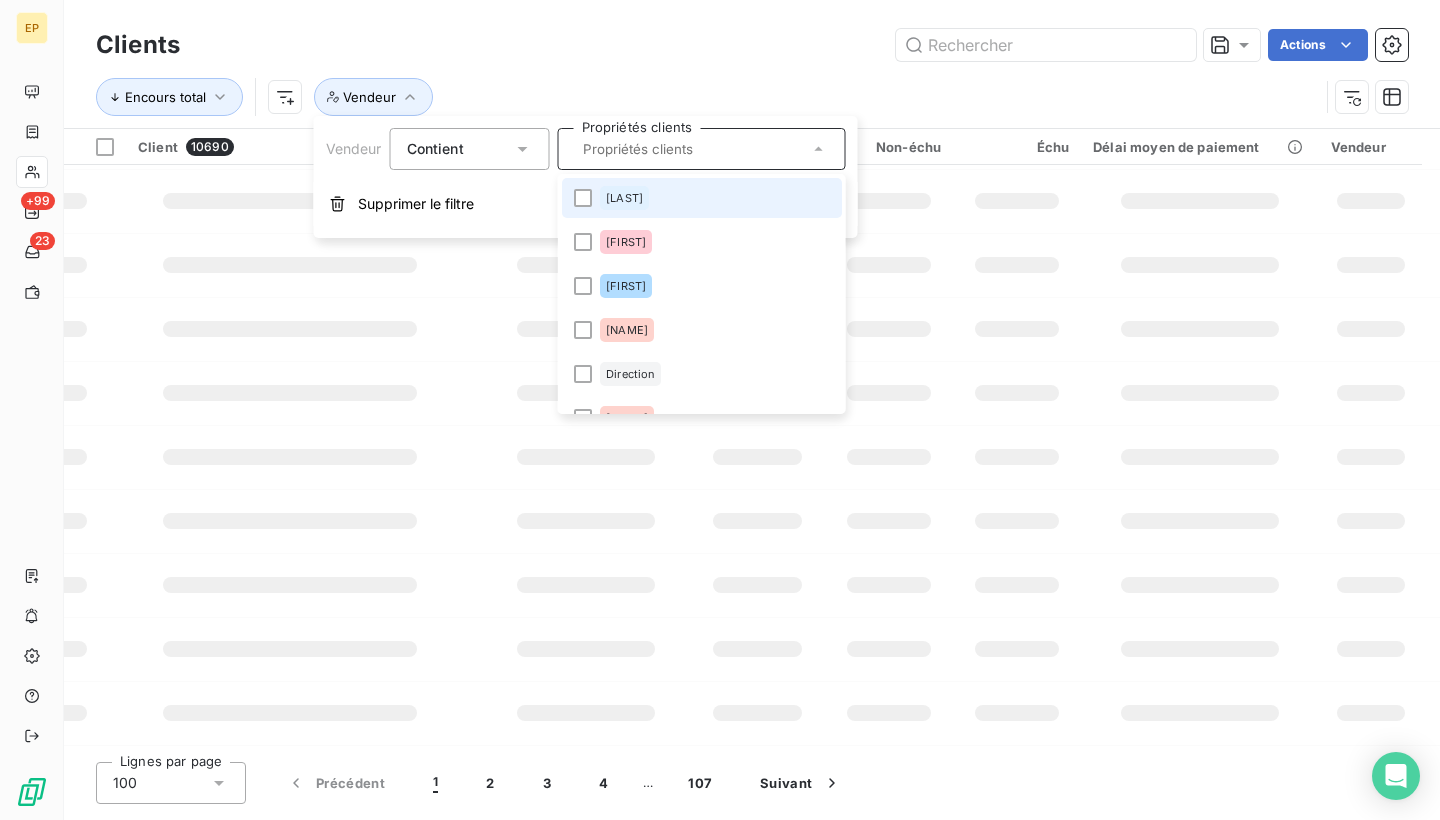 scroll, scrollTop: 386, scrollLeft: 32, axis: both 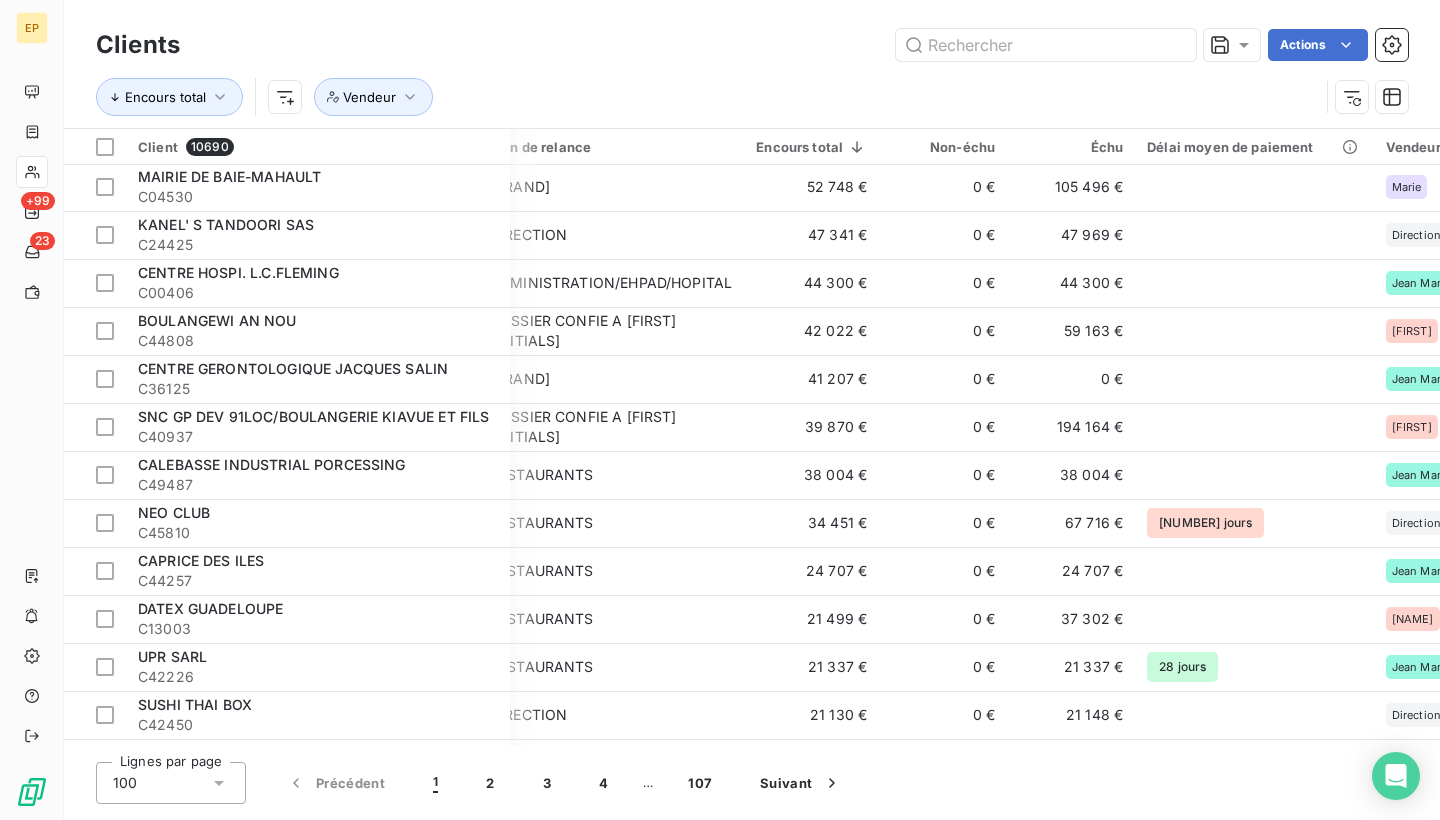 drag, startPoint x: 857, startPoint y: 73, endPoint x: 1251, endPoint y: 0, distance: 400.70563 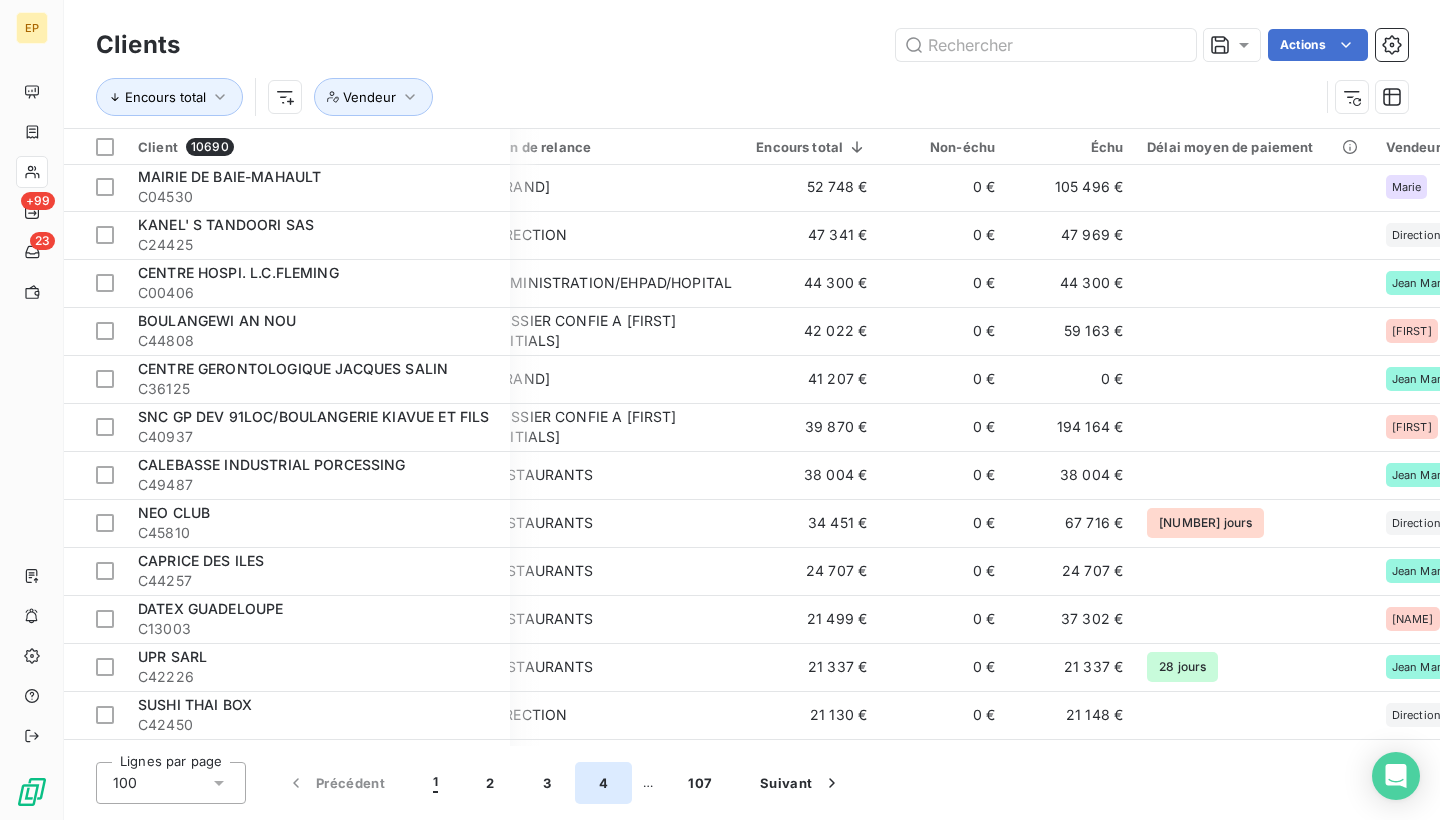 click on "4" at bounding box center (603, 783) 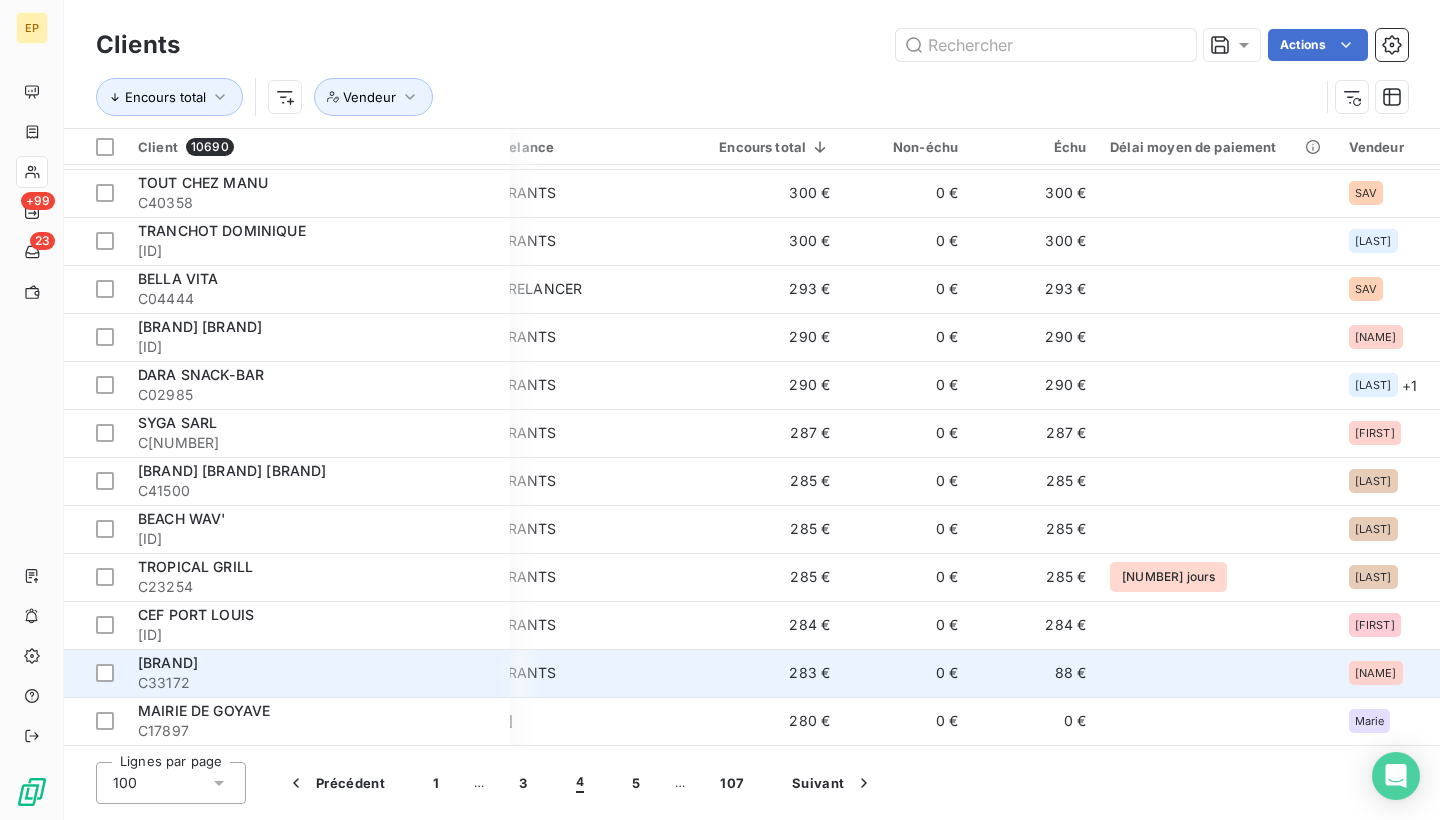 scroll, scrollTop: 4226, scrollLeft: 69, axis: both 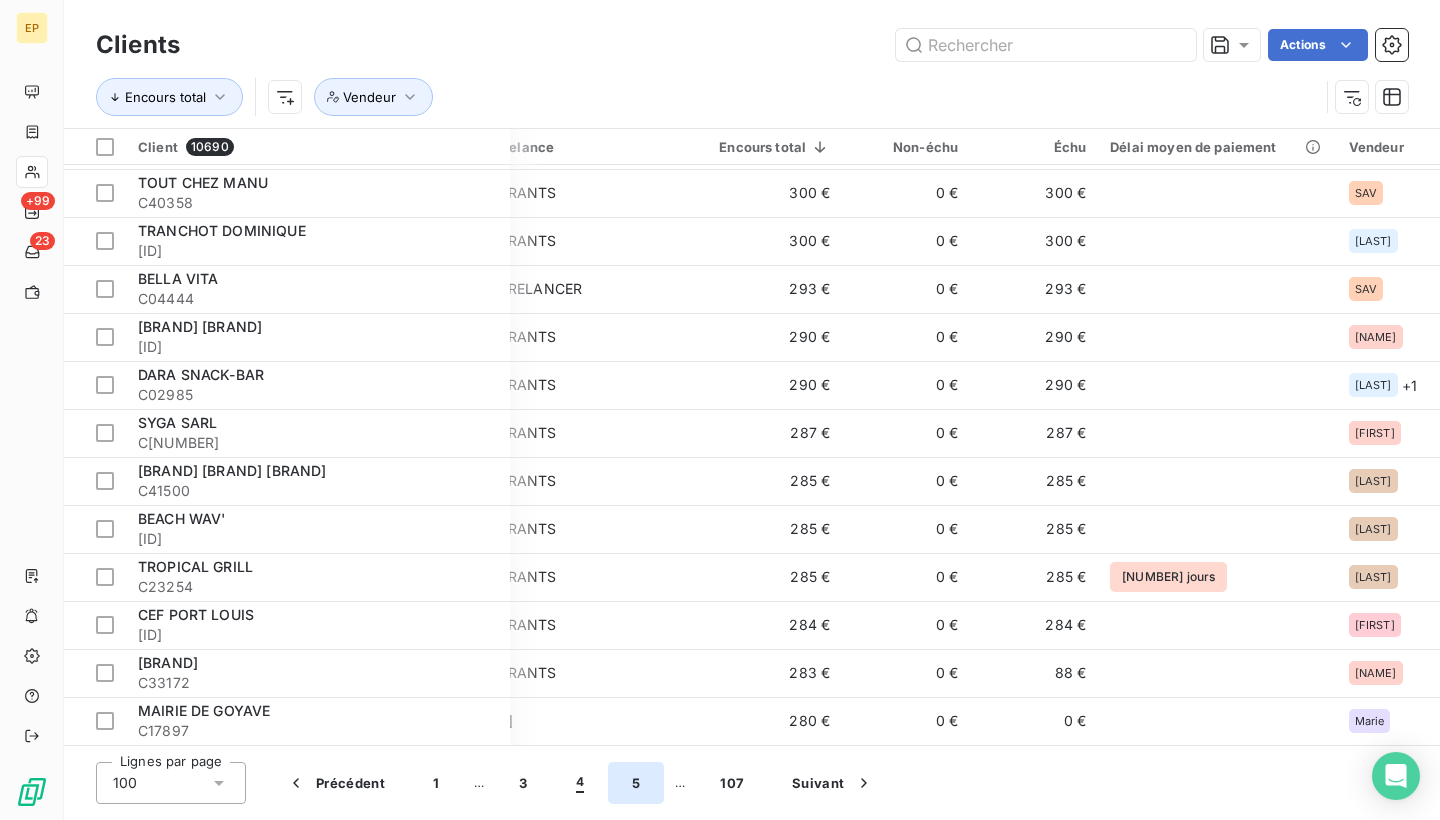 click on "5" at bounding box center [636, 783] 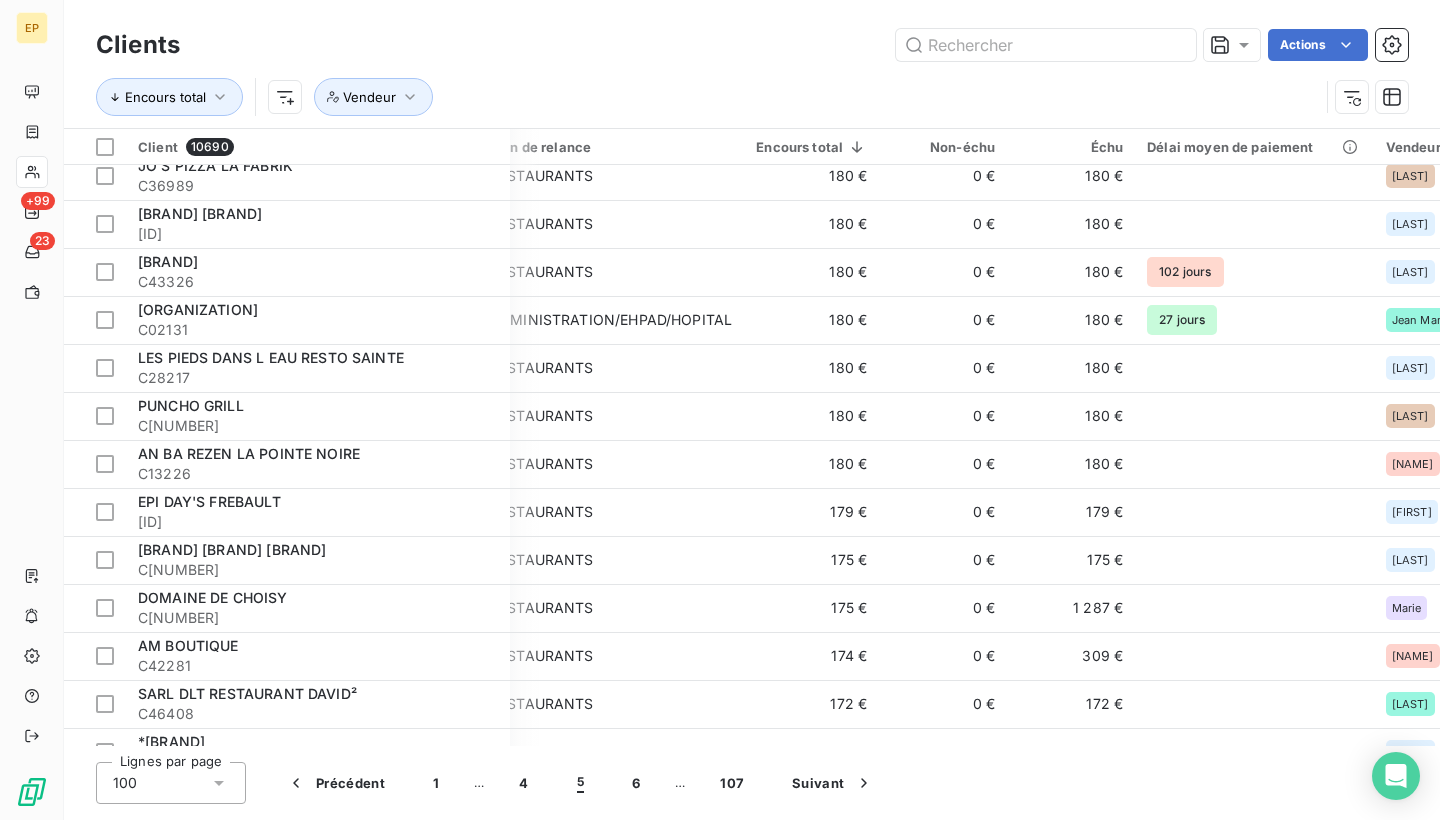 scroll, scrollTop: 4226, scrollLeft: 32, axis: both 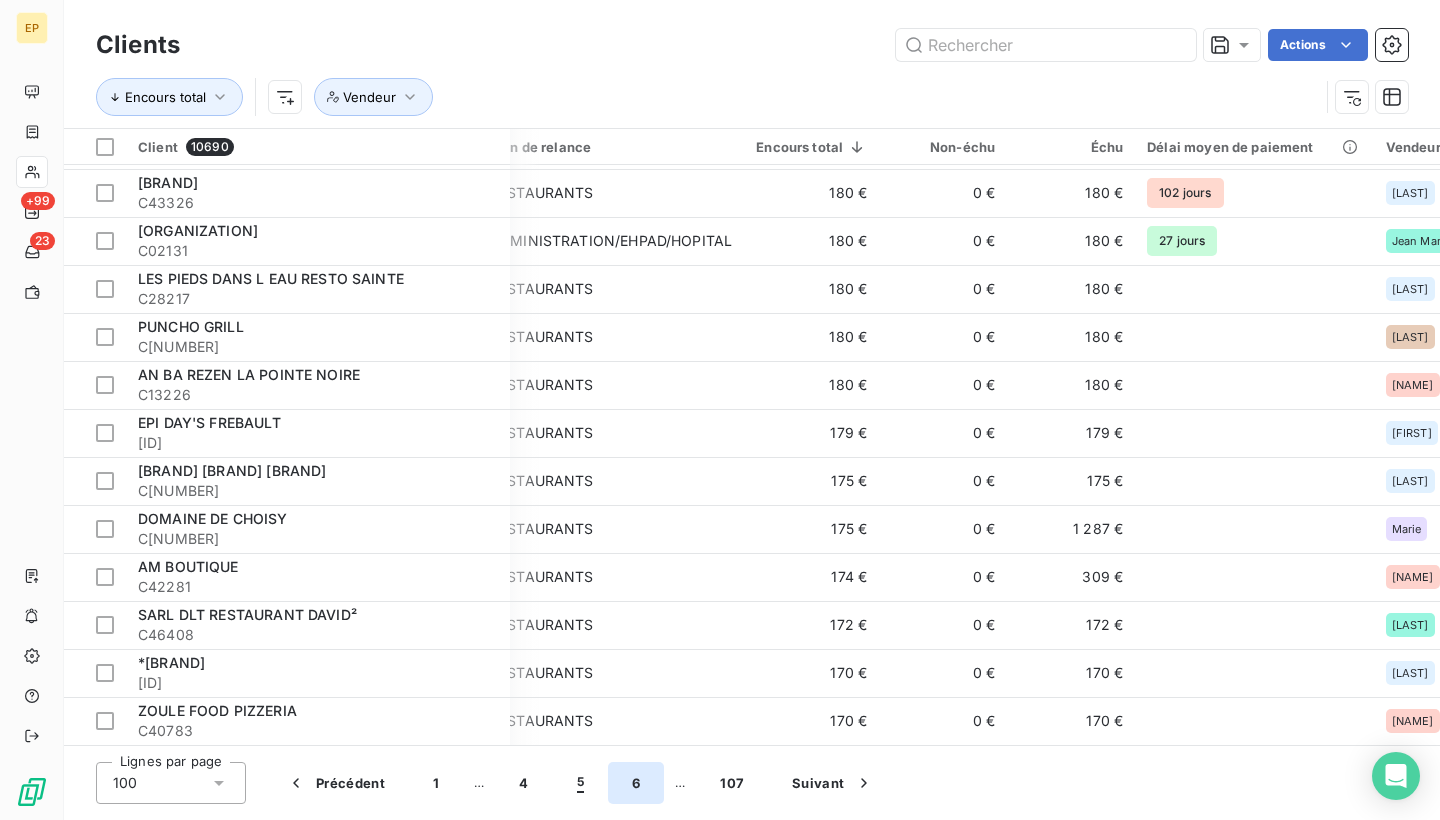 click on "6" at bounding box center [636, 783] 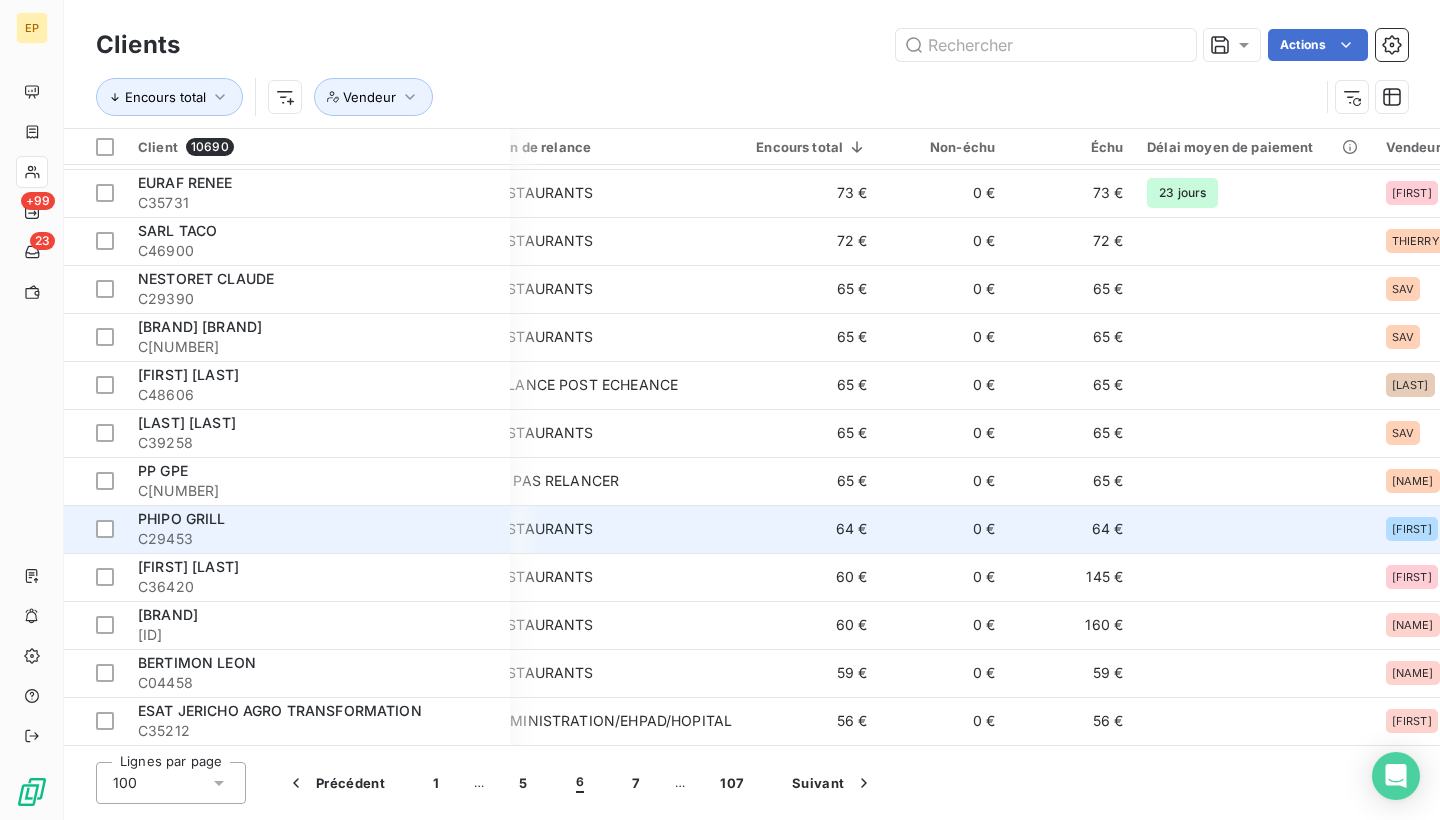 scroll, scrollTop: 4226, scrollLeft: 90, axis: both 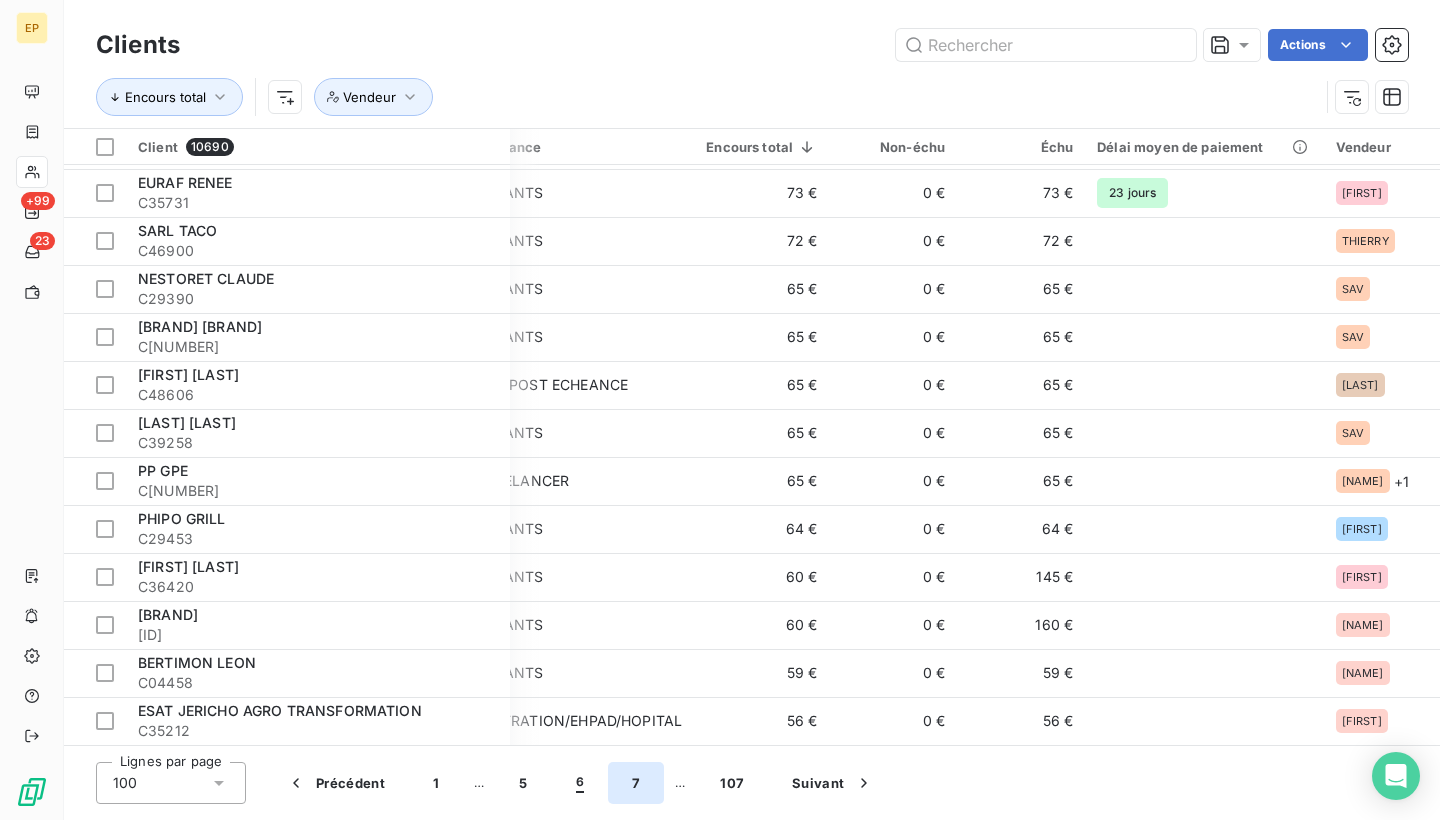 click on "7" at bounding box center [636, 783] 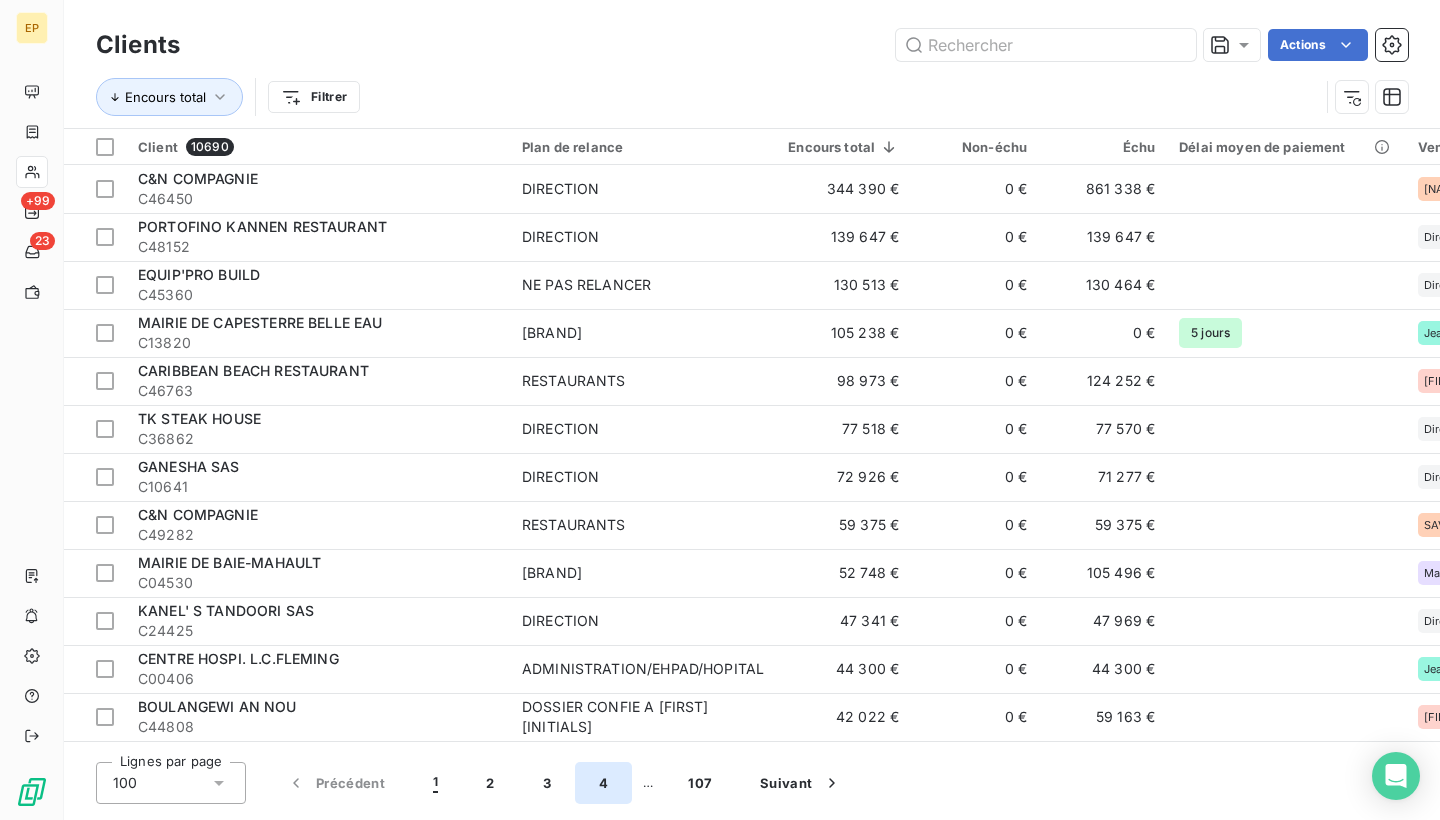 click on "4" at bounding box center [603, 783] 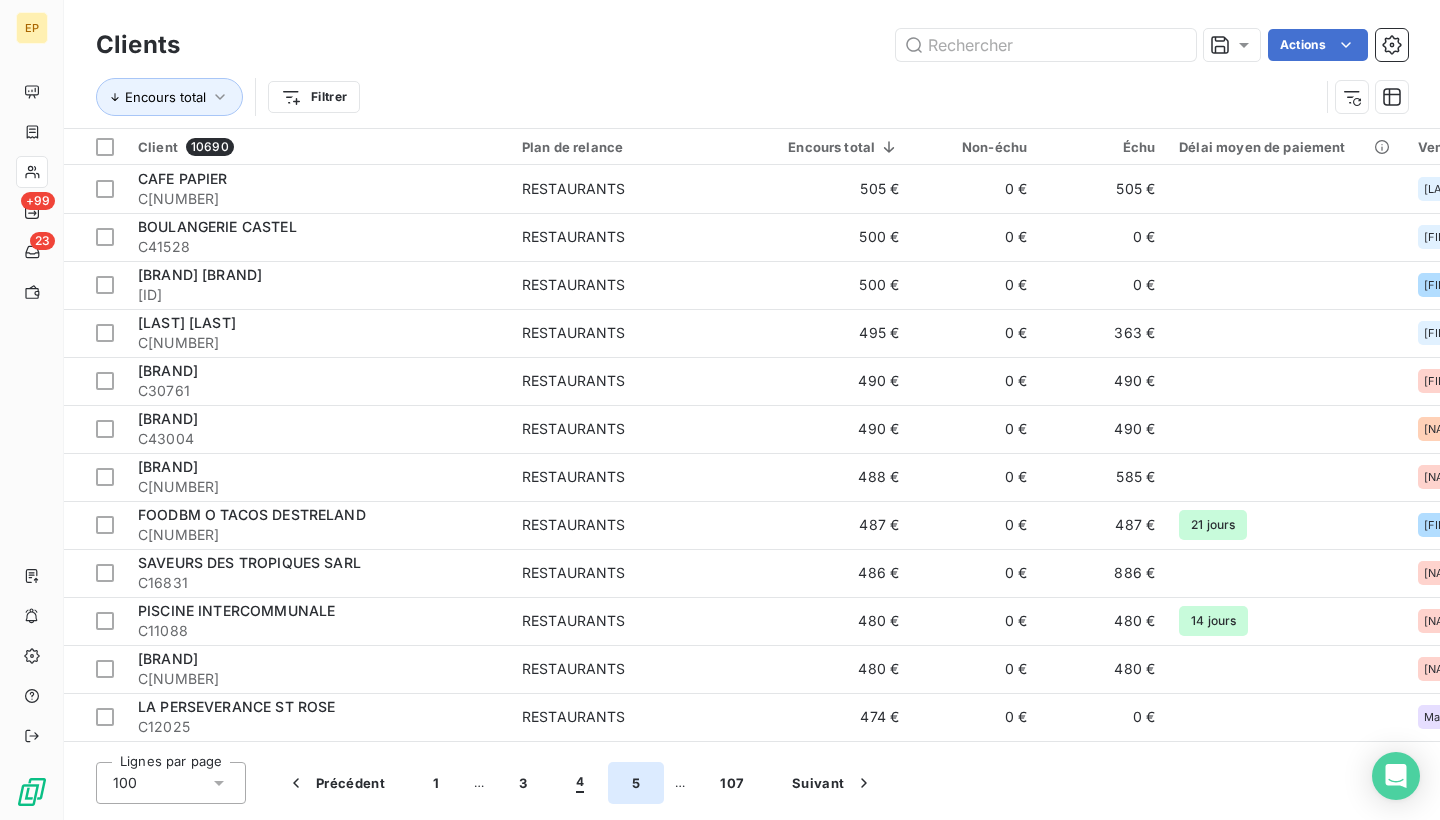 click on "5" at bounding box center [636, 783] 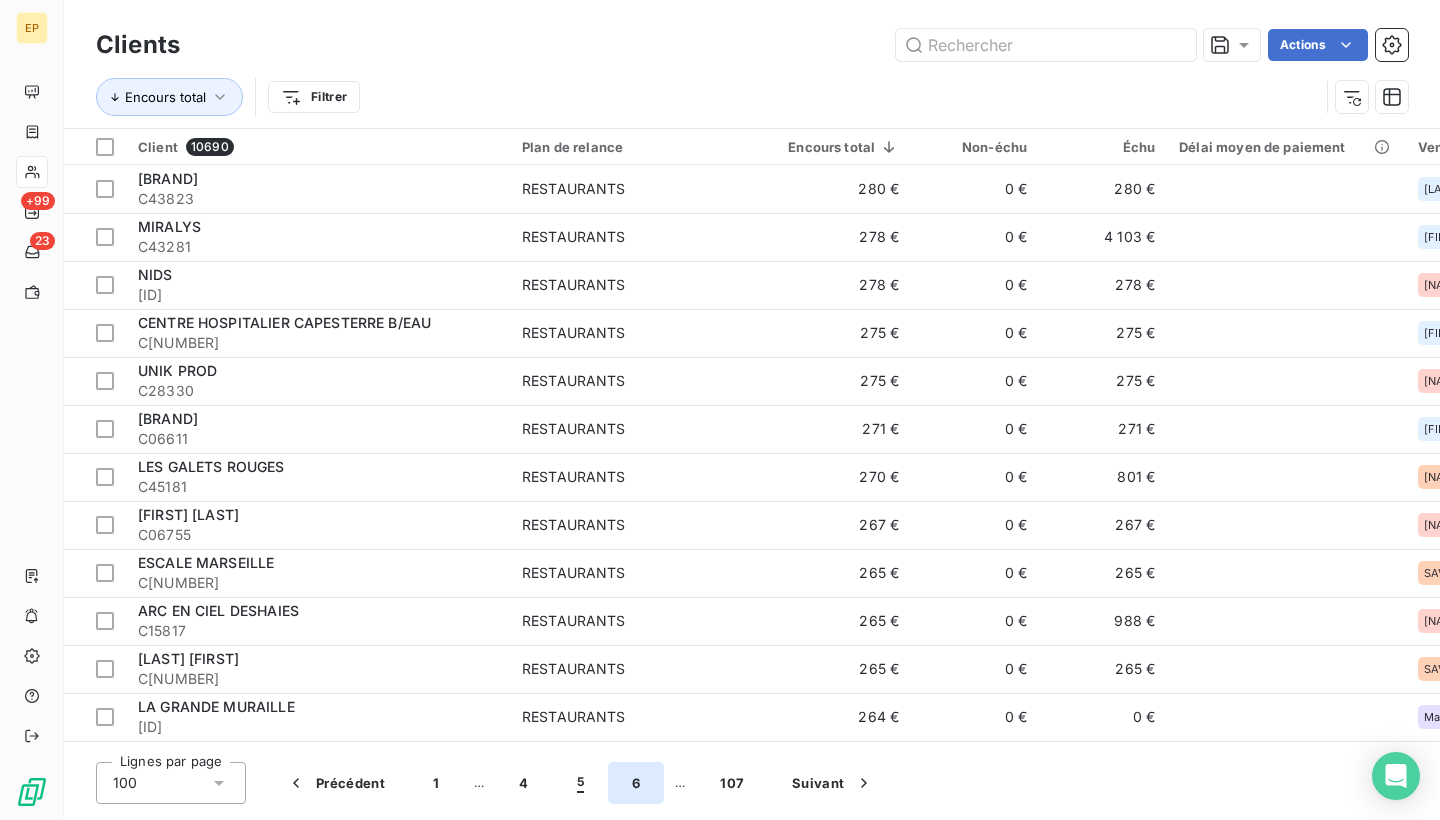 click on "6" at bounding box center [636, 783] 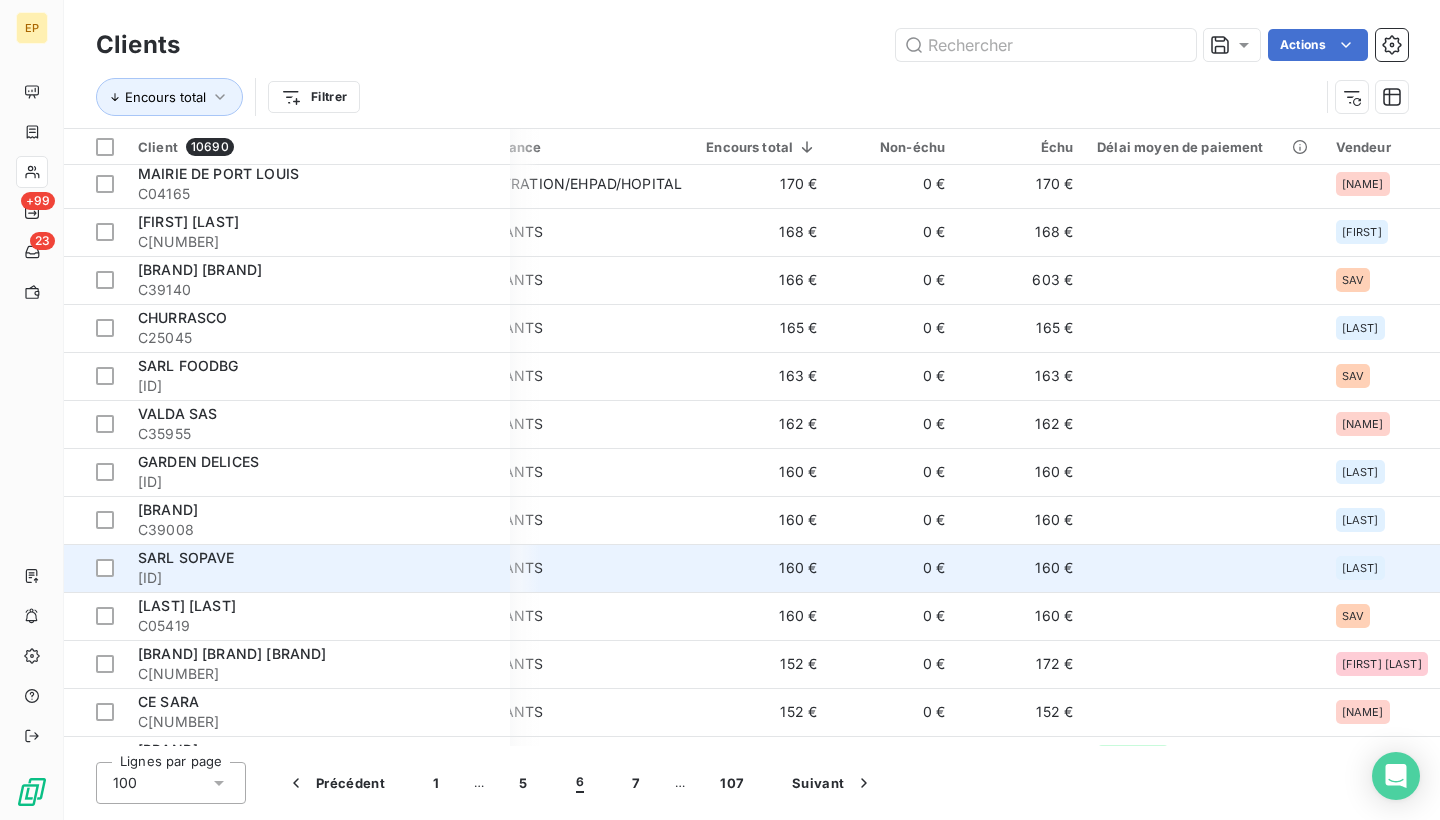 scroll, scrollTop: 42, scrollLeft: 90, axis: both 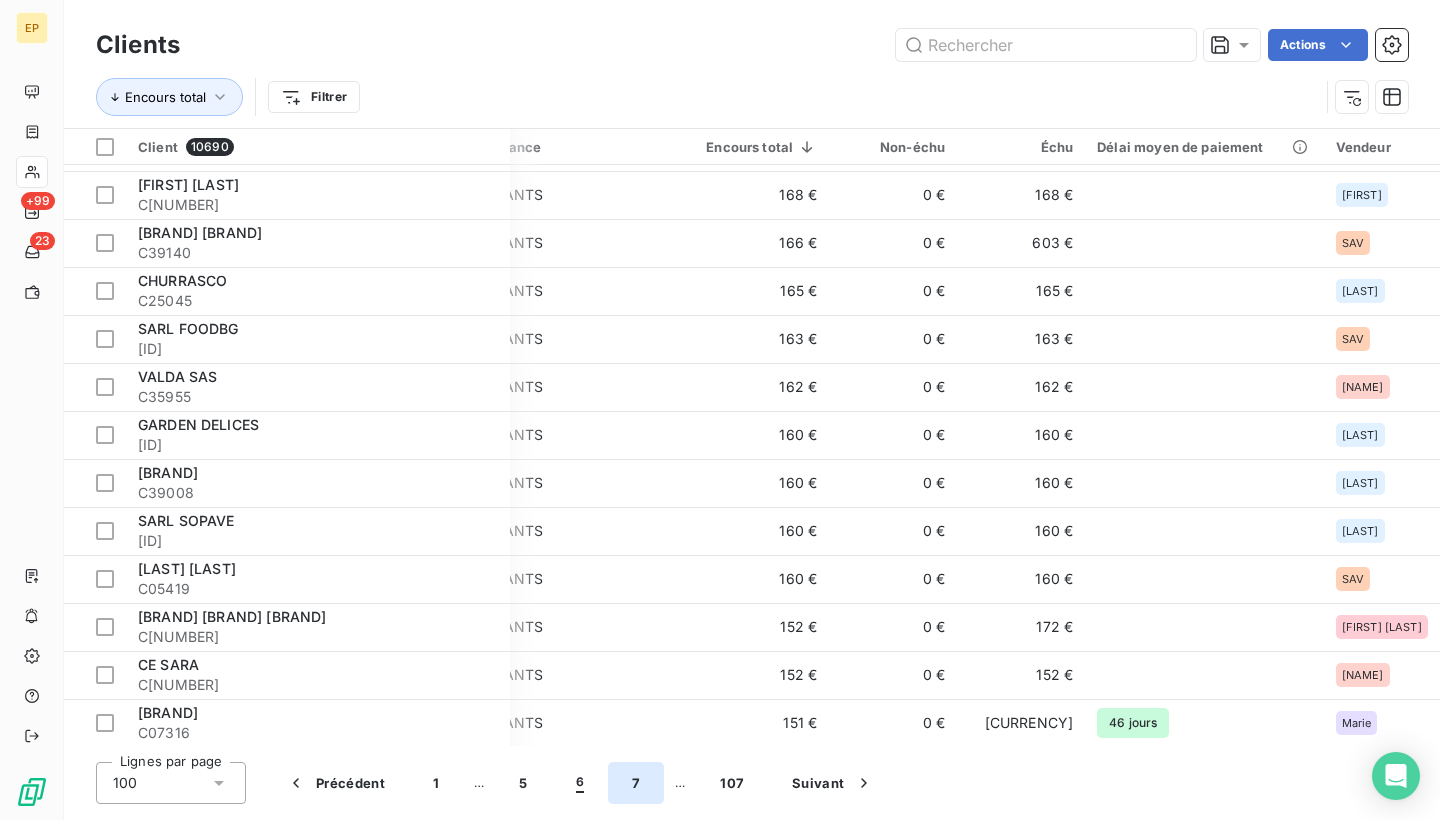 click on "7" at bounding box center [636, 783] 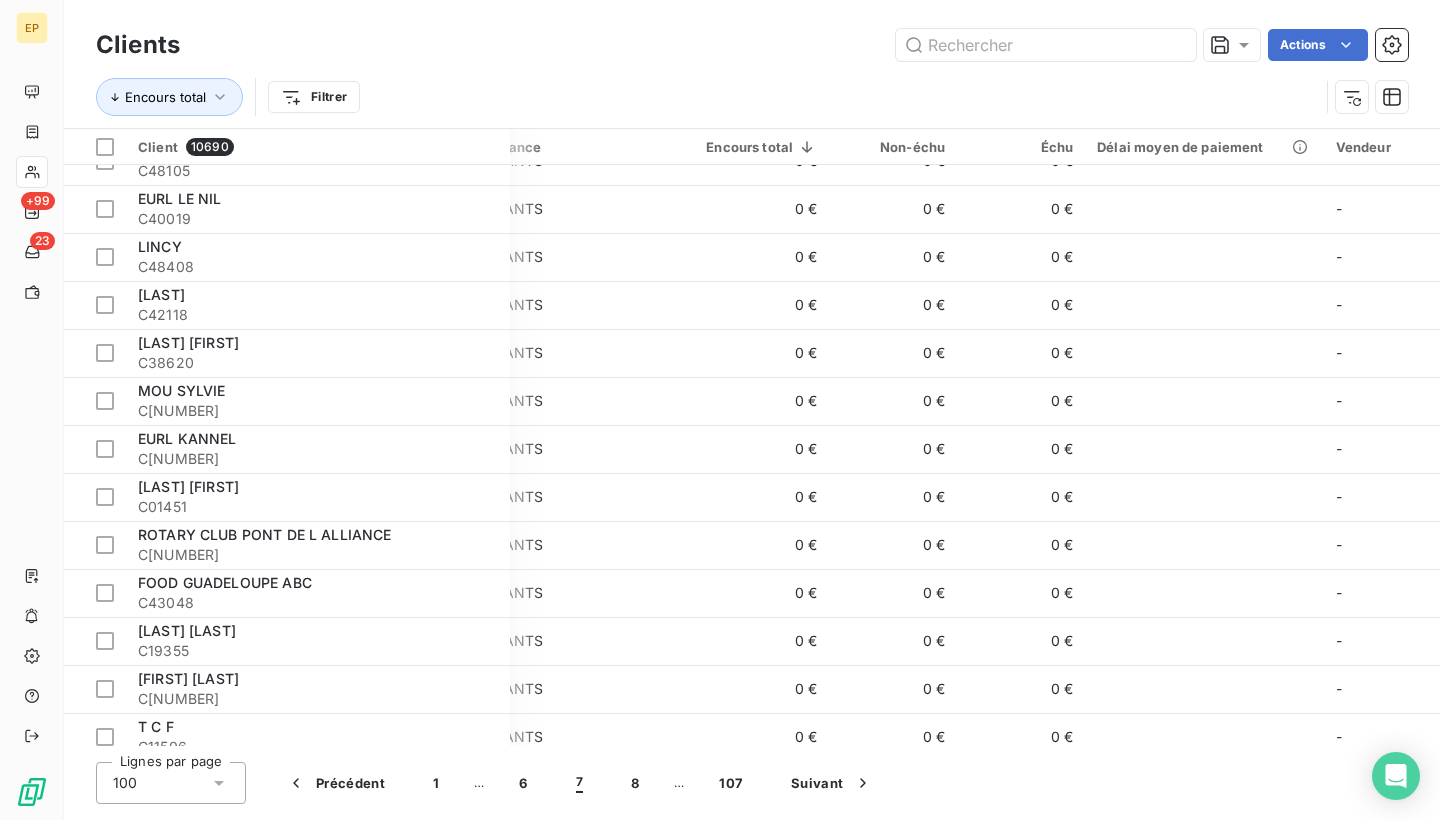 scroll, scrollTop: 4226, scrollLeft: 90, axis: both 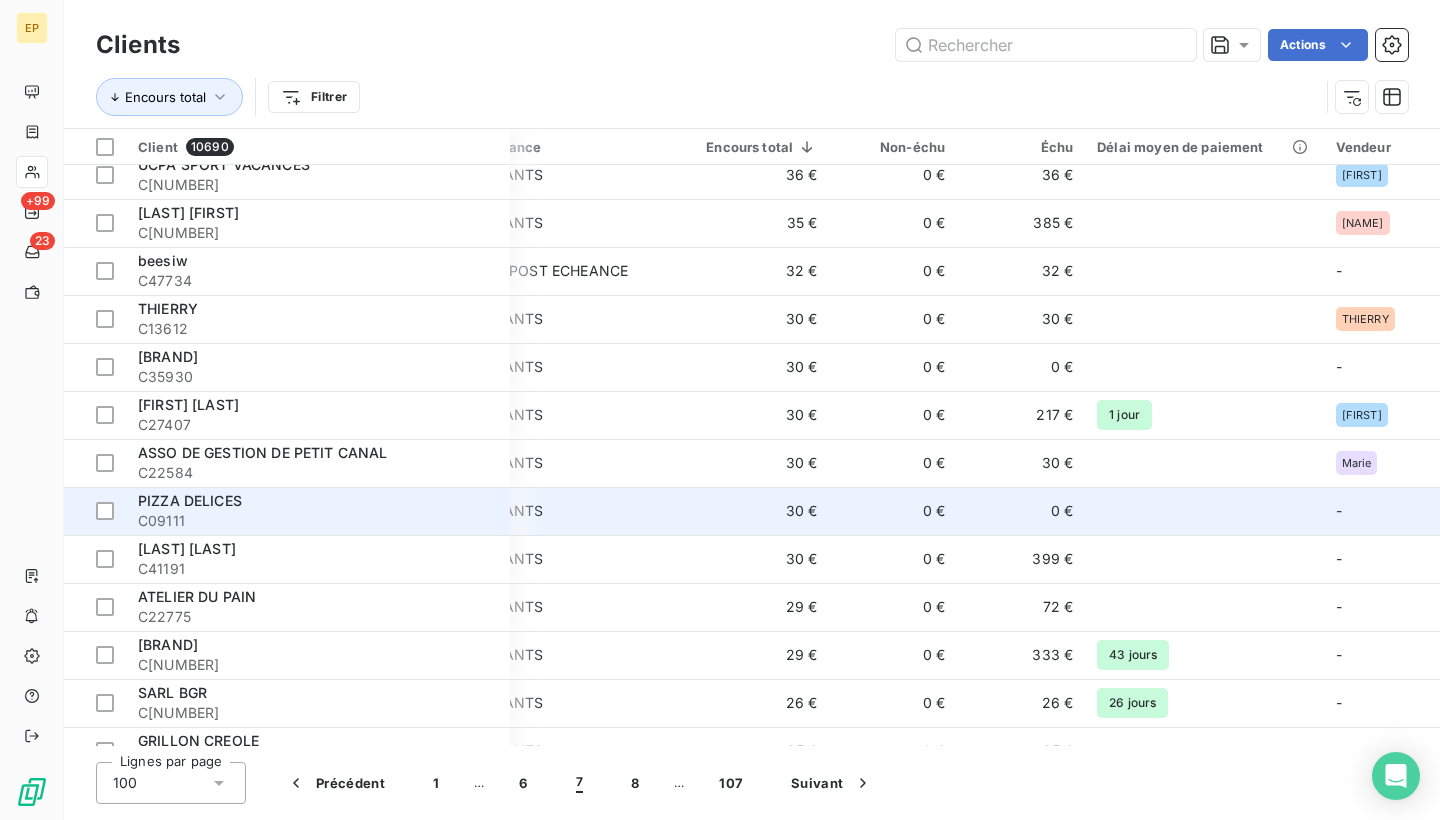 click on "30 €" at bounding box center [761, 511] 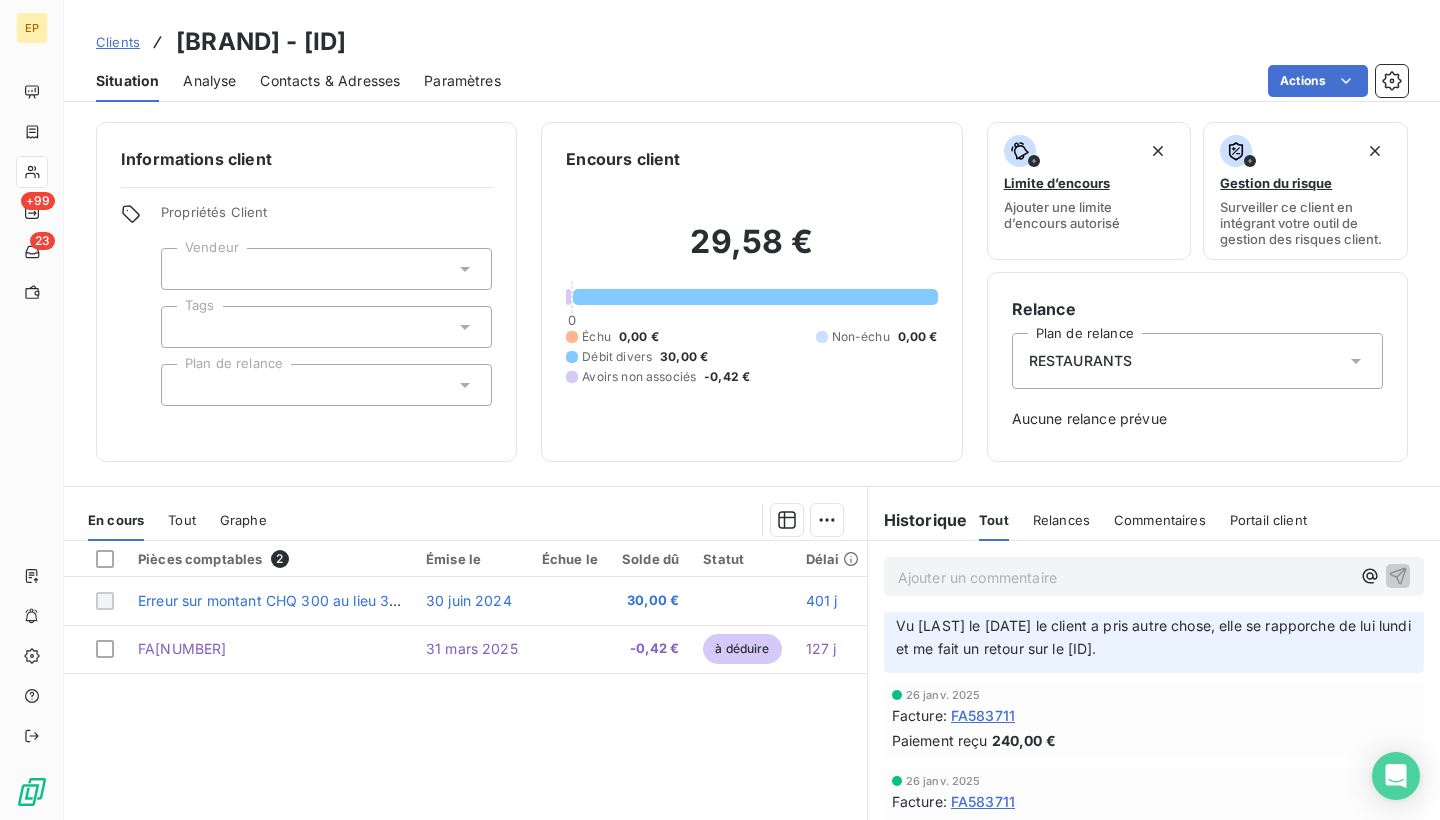 scroll, scrollTop: 116, scrollLeft: 0, axis: vertical 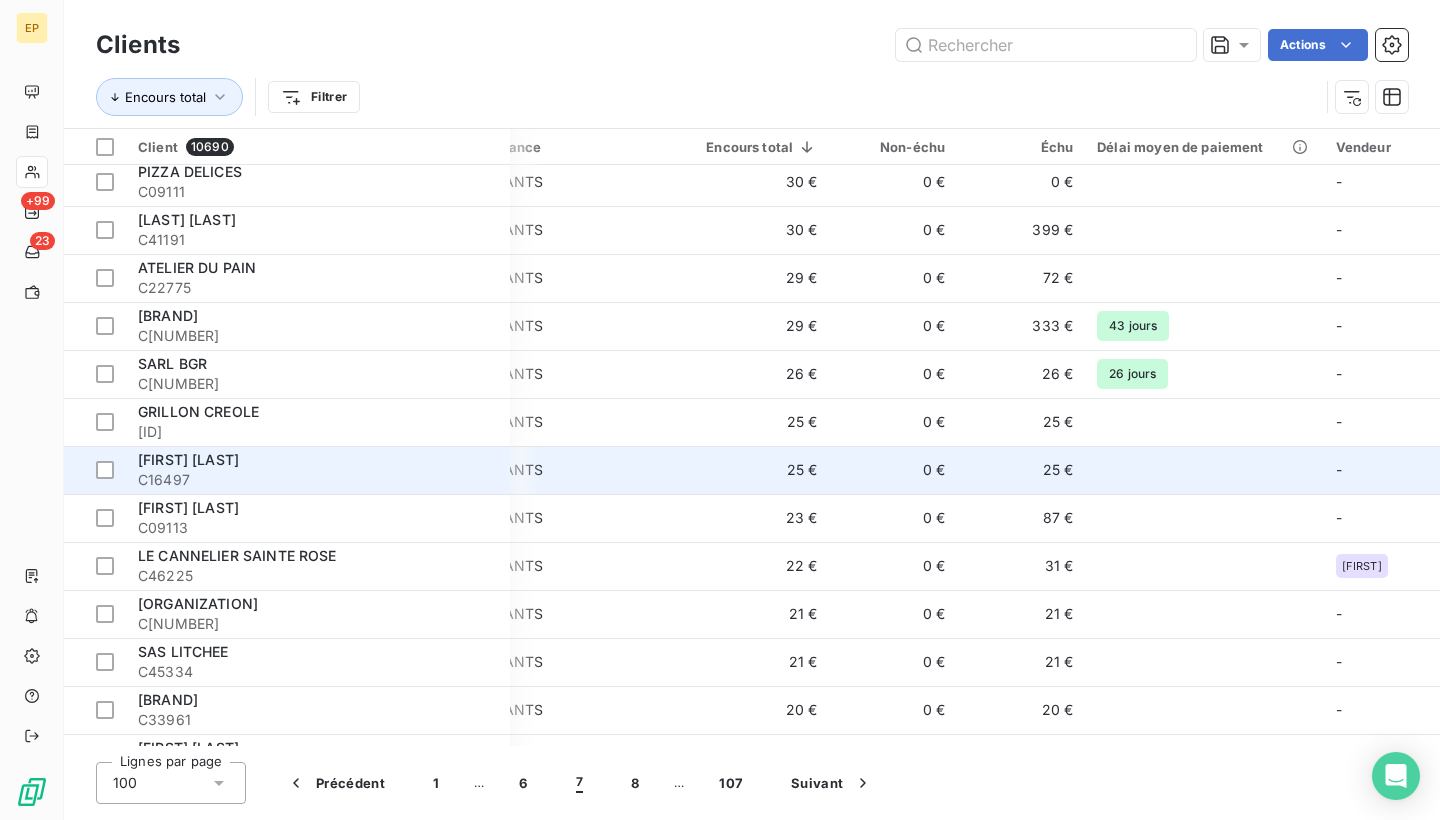 click on "25 €" at bounding box center (761, 470) 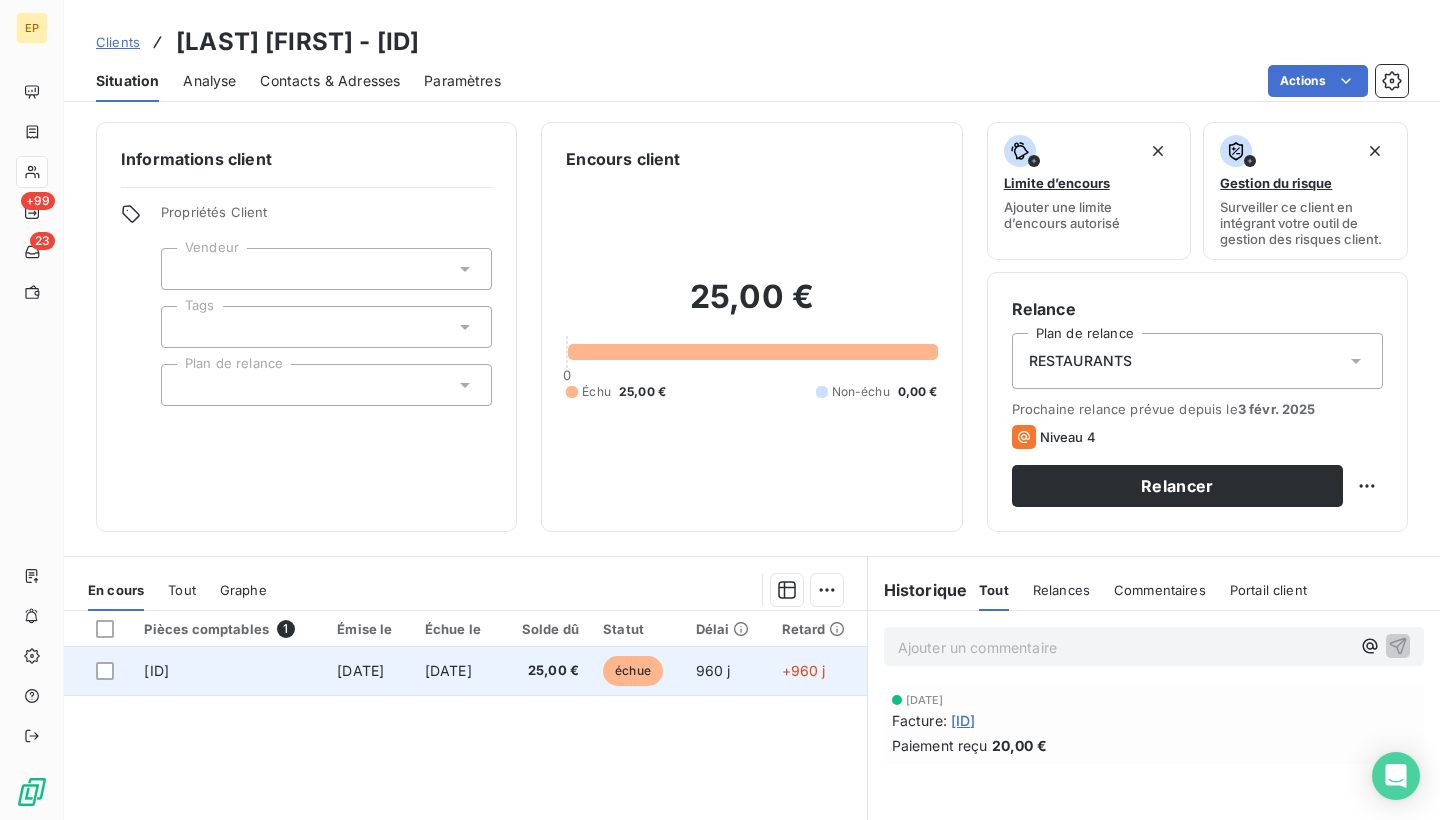 click on "[ID]" at bounding box center (156, 670) 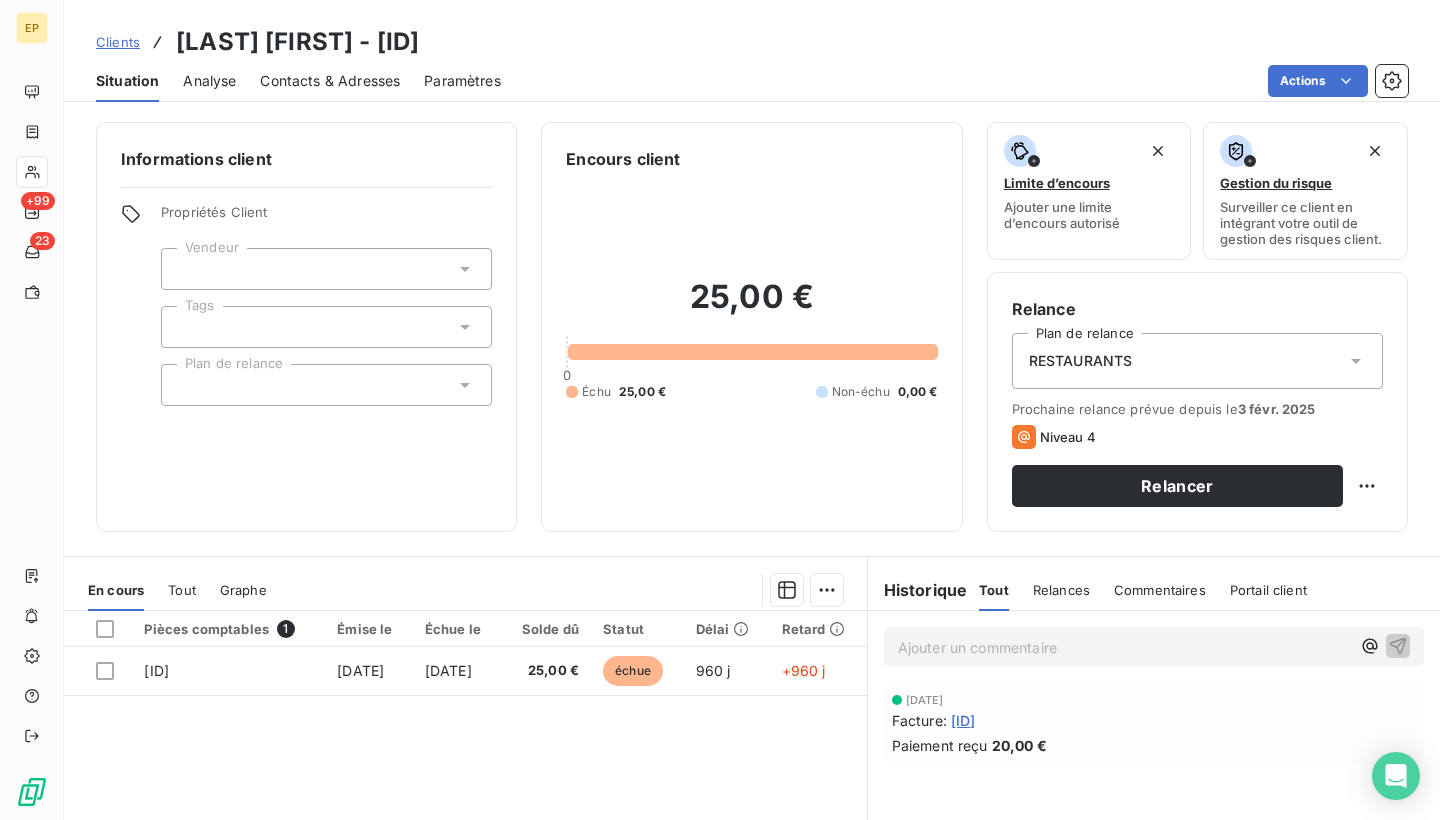 click at bounding box center [326, 269] 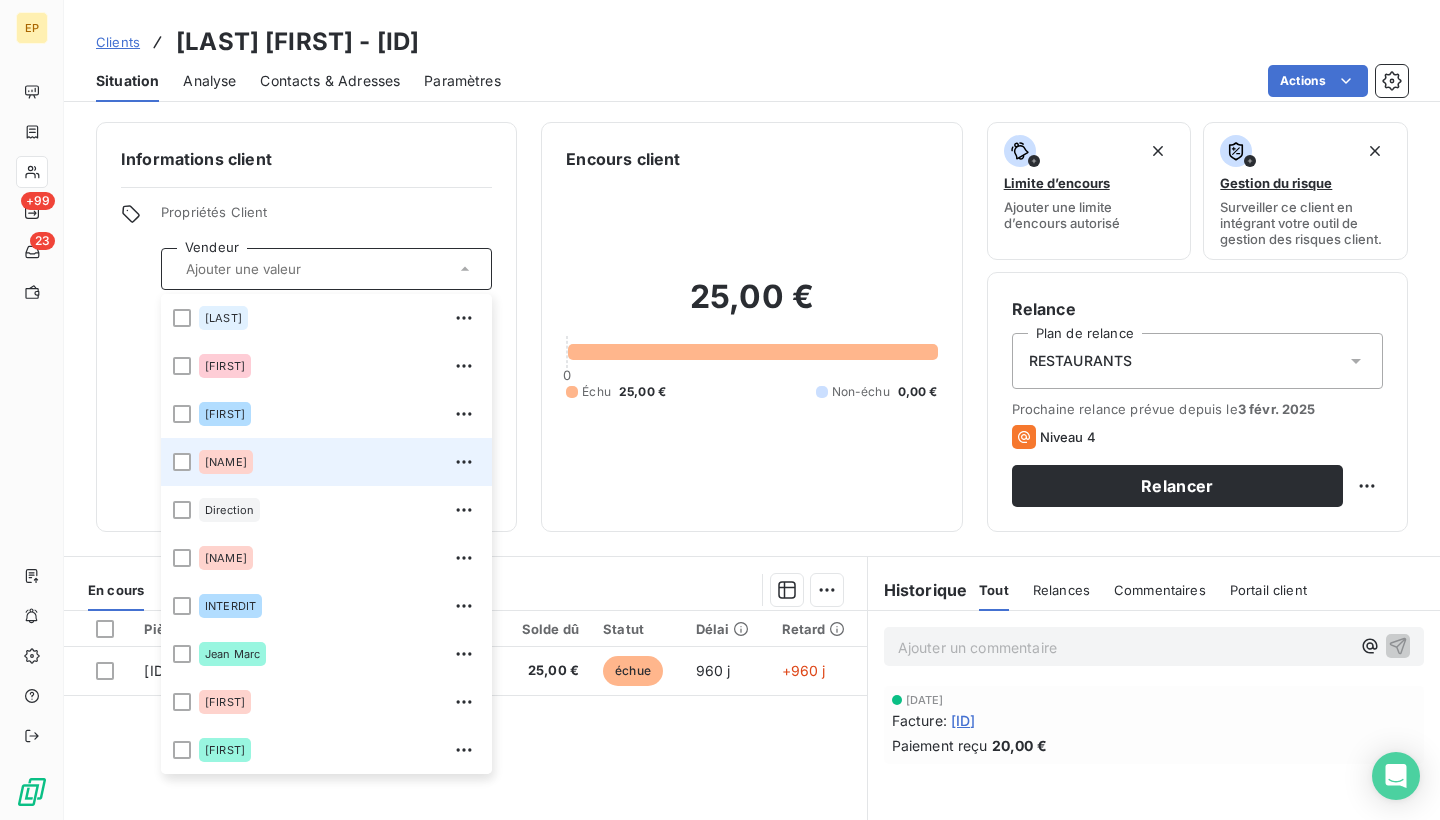 click on "[NAME]" at bounding box center [339, 462] 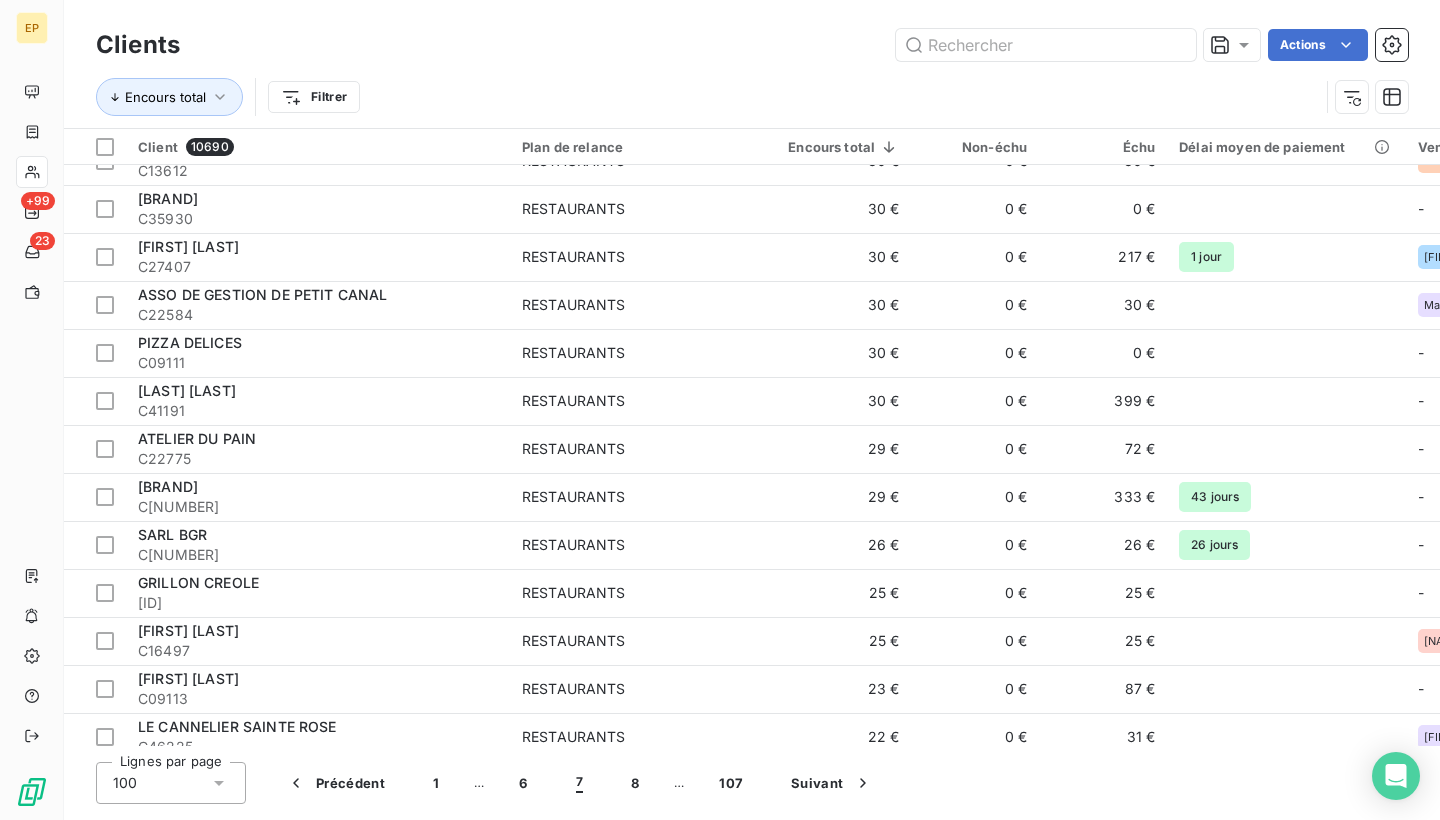 scroll, scrollTop: 974, scrollLeft: 0, axis: vertical 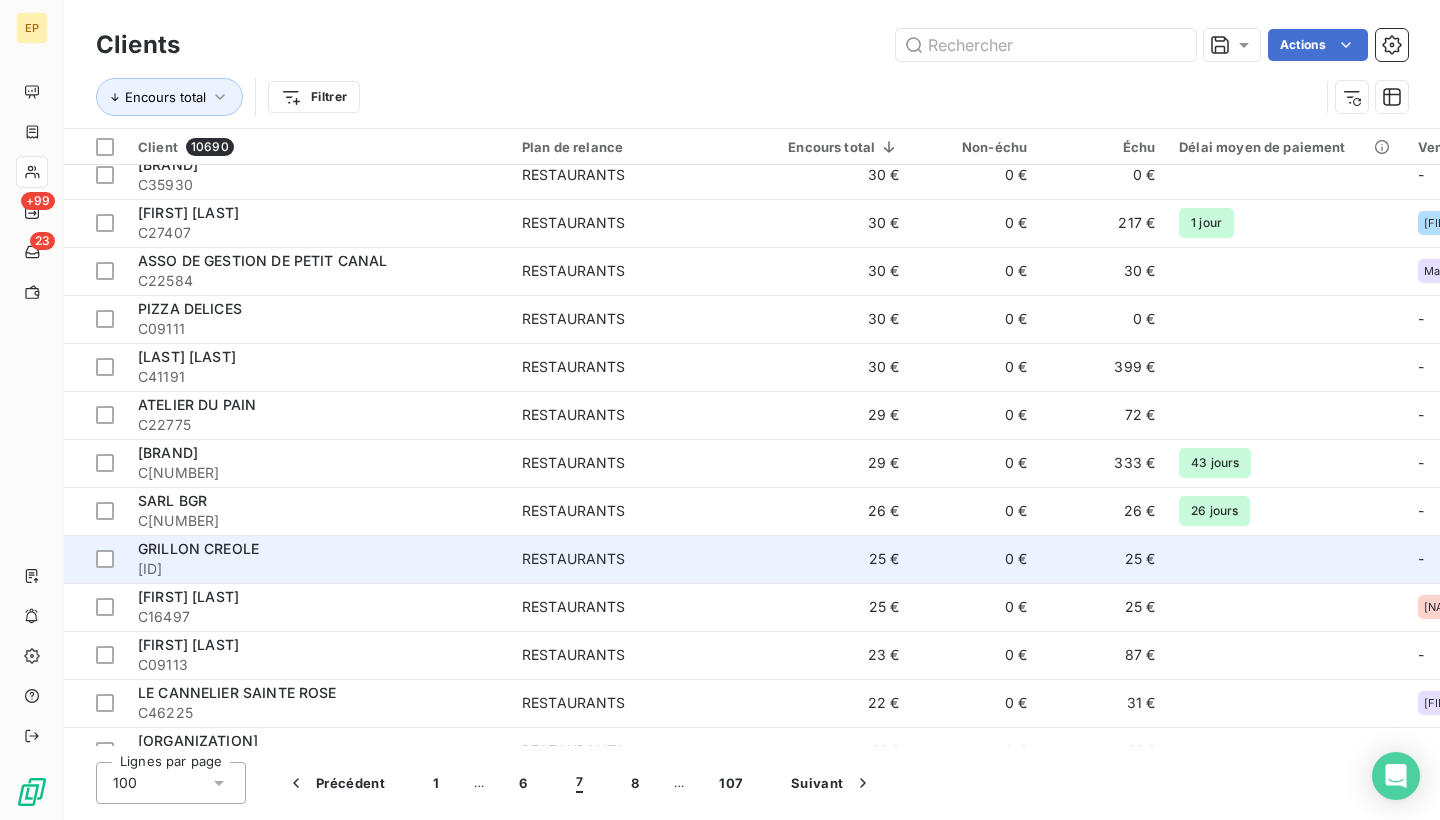 click on "GRILLON CREOLE" at bounding box center (318, 549) 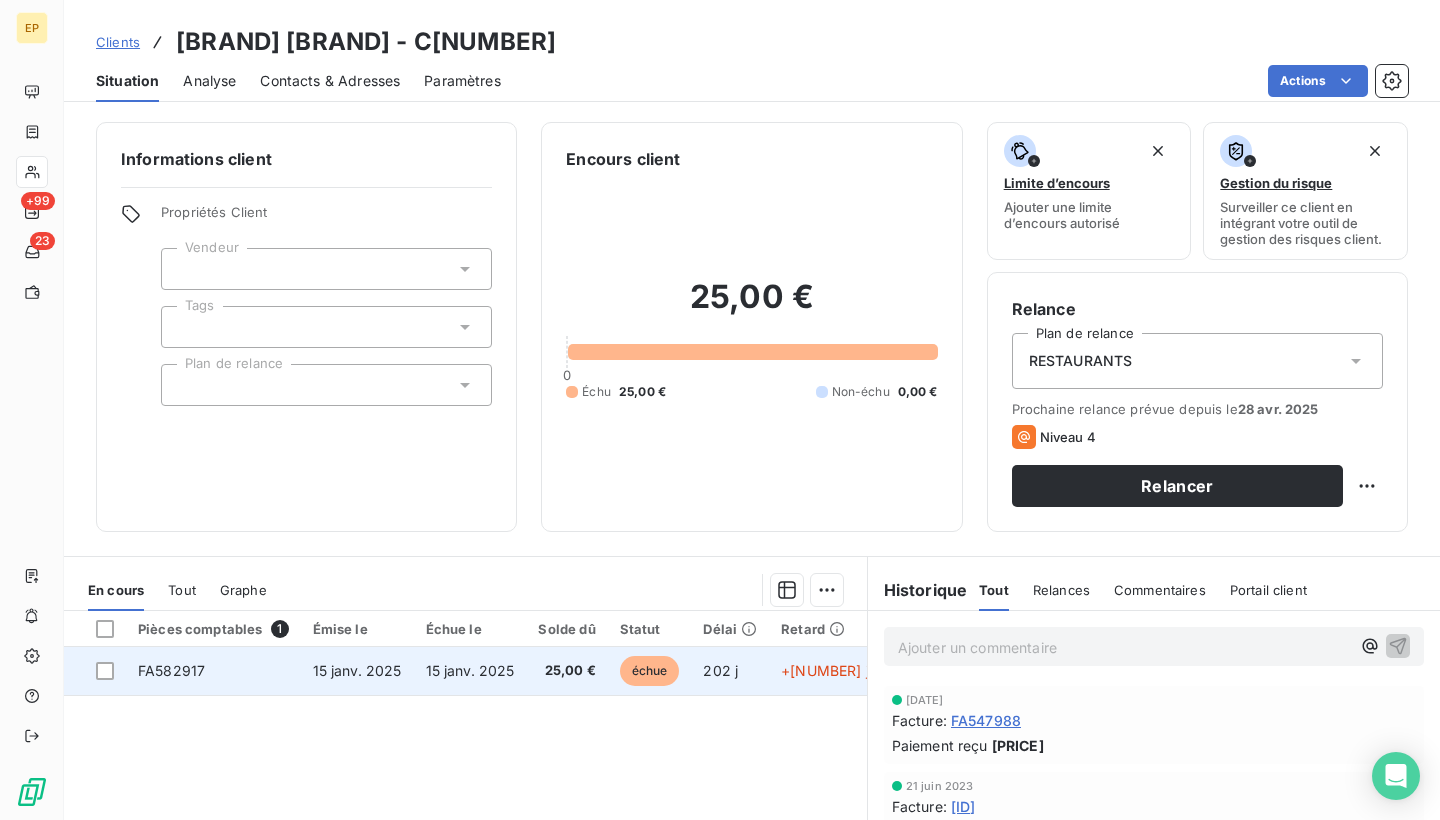 click on "FA582917" at bounding box center (171, 670) 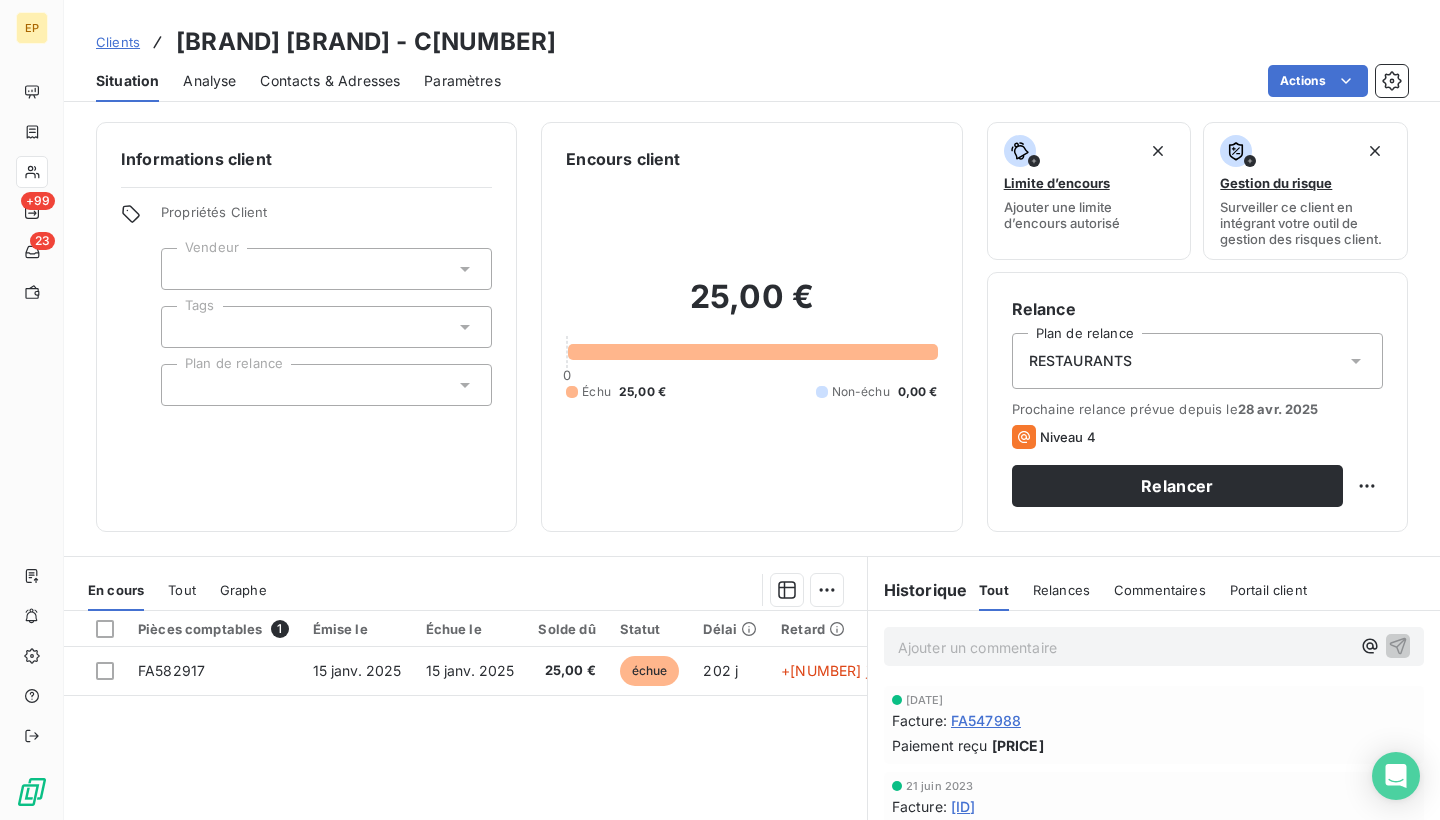 click at bounding box center (326, 269) 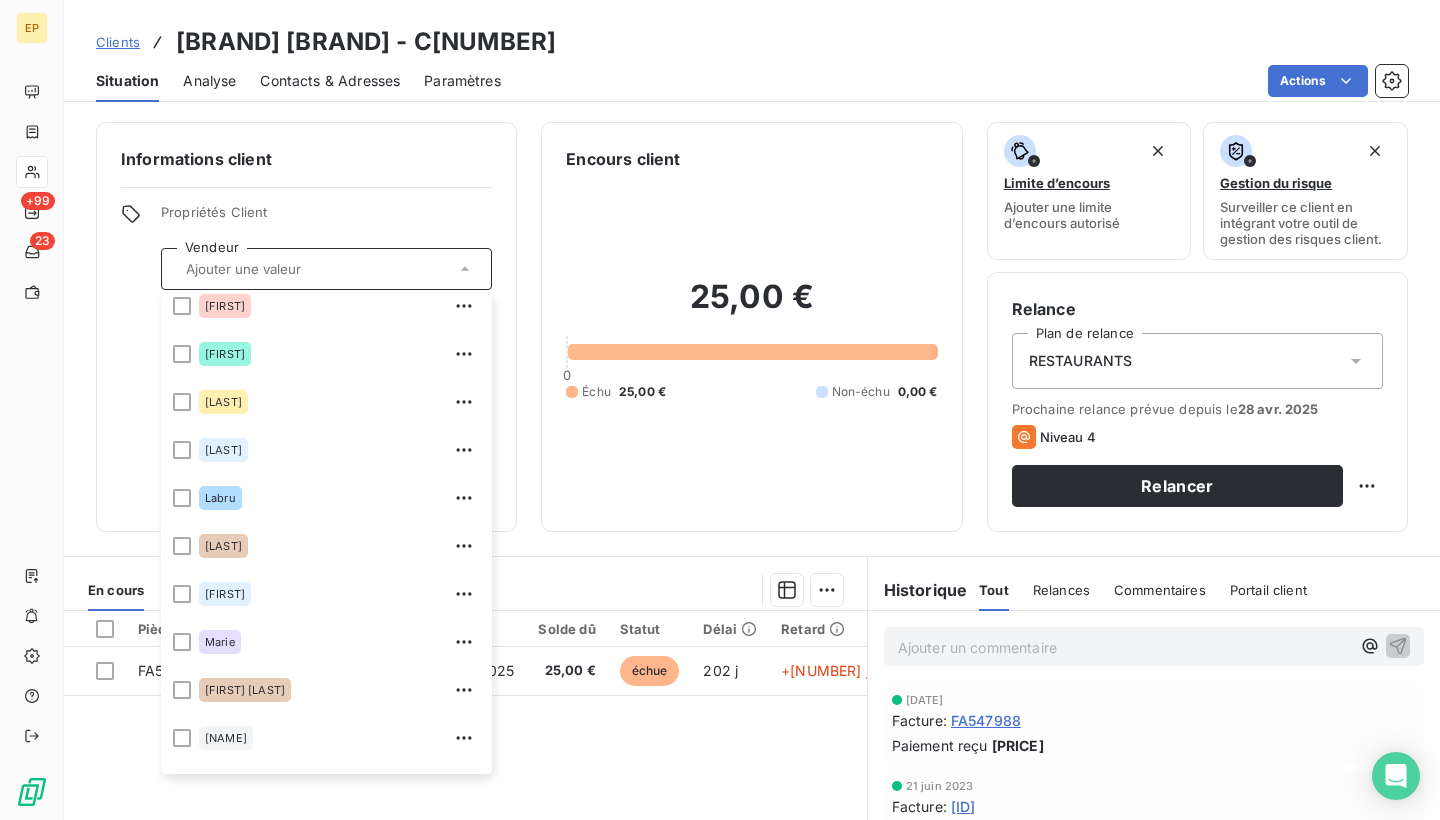 scroll, scrollTop: 398, scrollLeft: 0, axis: vertical 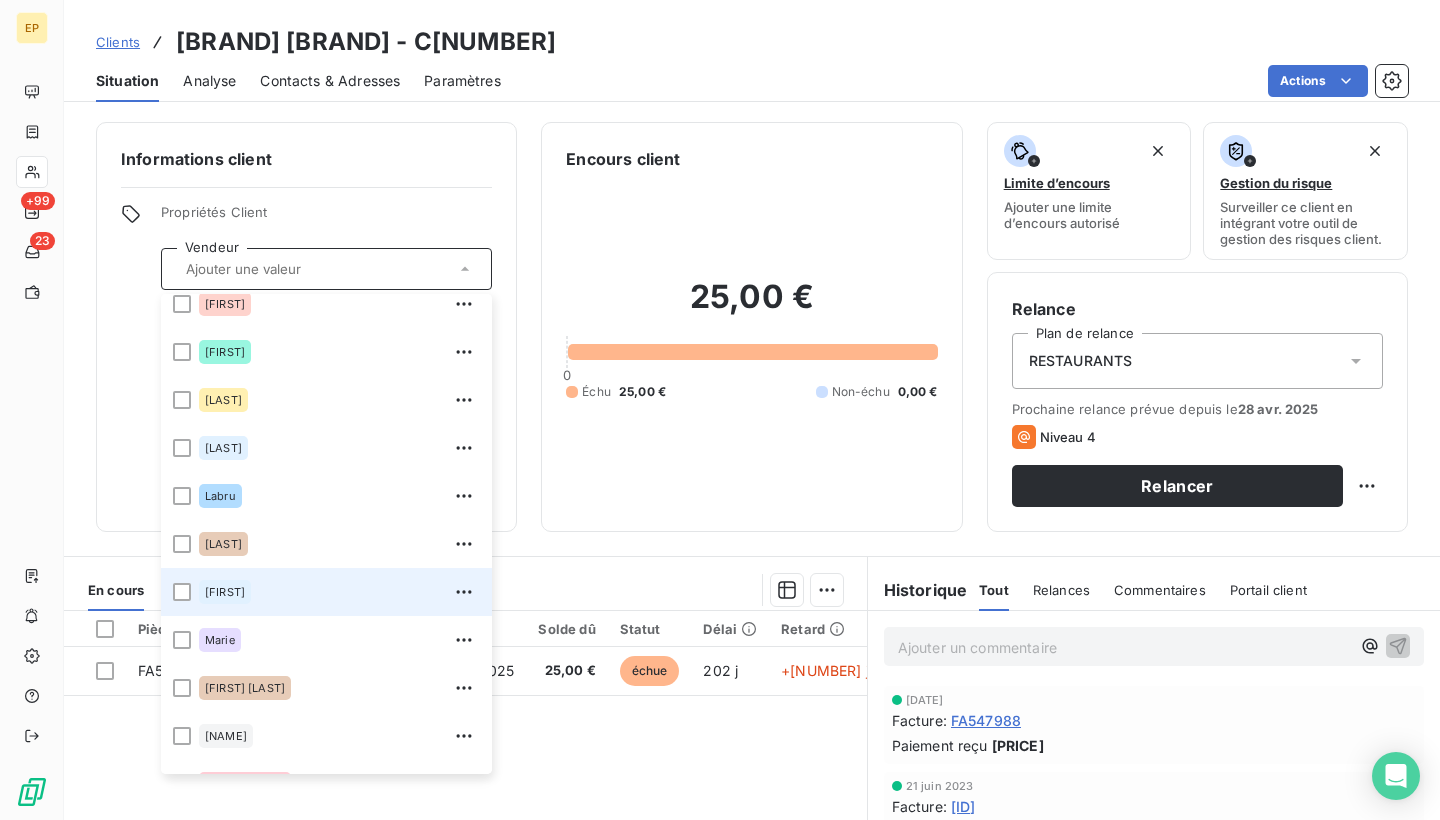 click on "[FIRST]" at bounding box center (225, 592) 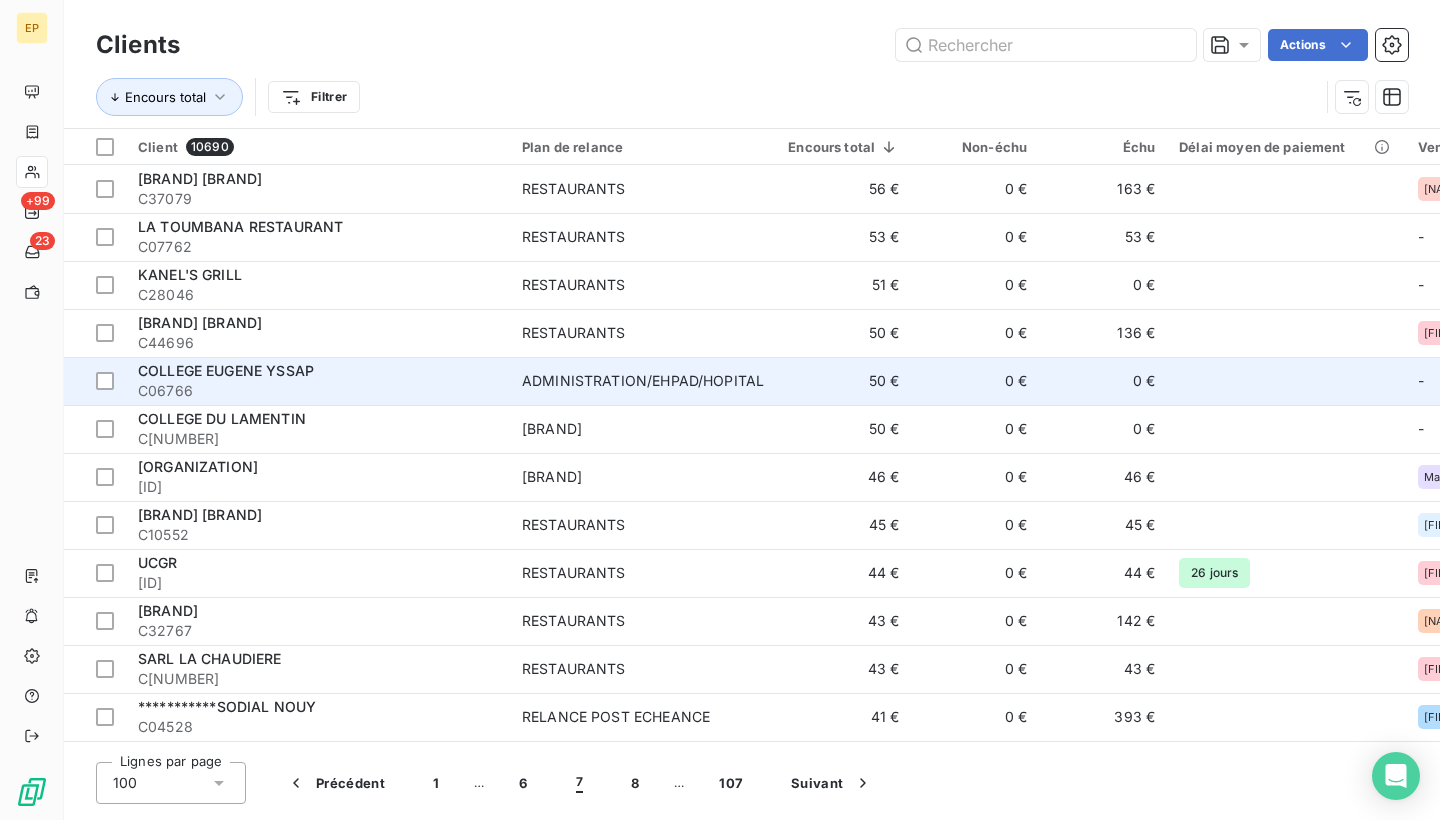 scroll, scrollTop: 0, scrollLeft: 0, axis: both 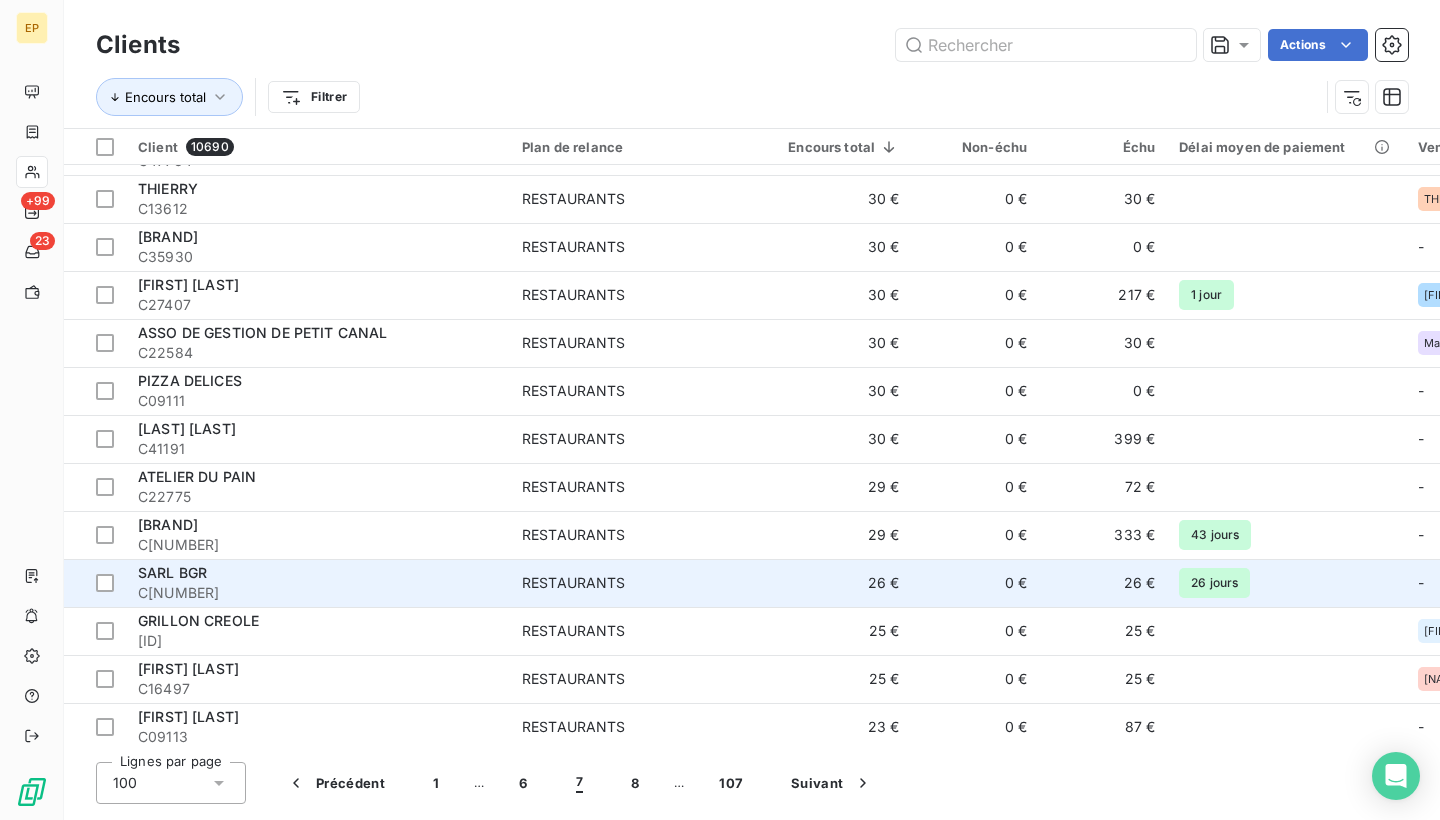 click on "SARL BGR" at bounding box center [318, 573] 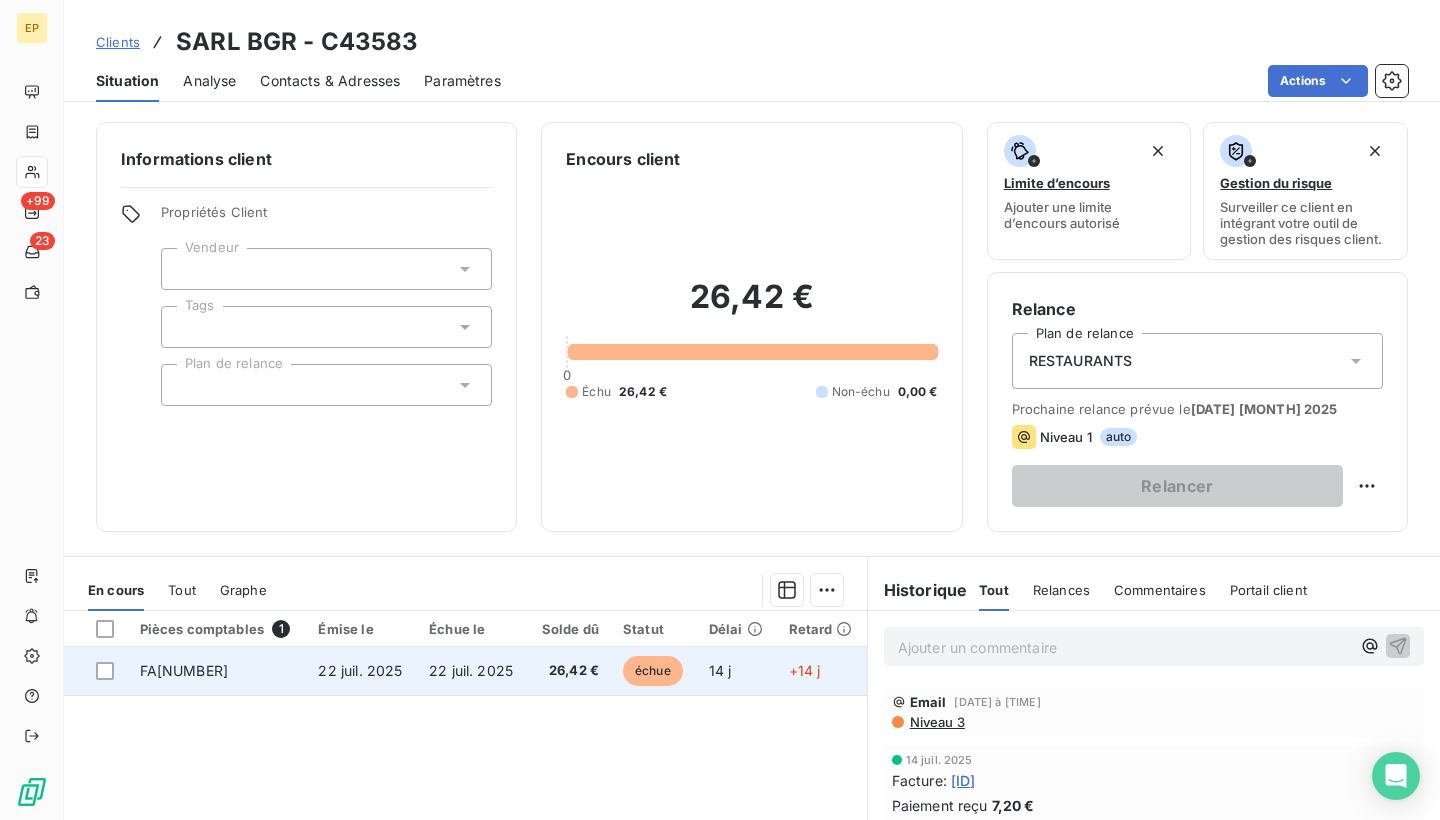 click on "FA[NUMBER]" at bounding box center (184, 670) 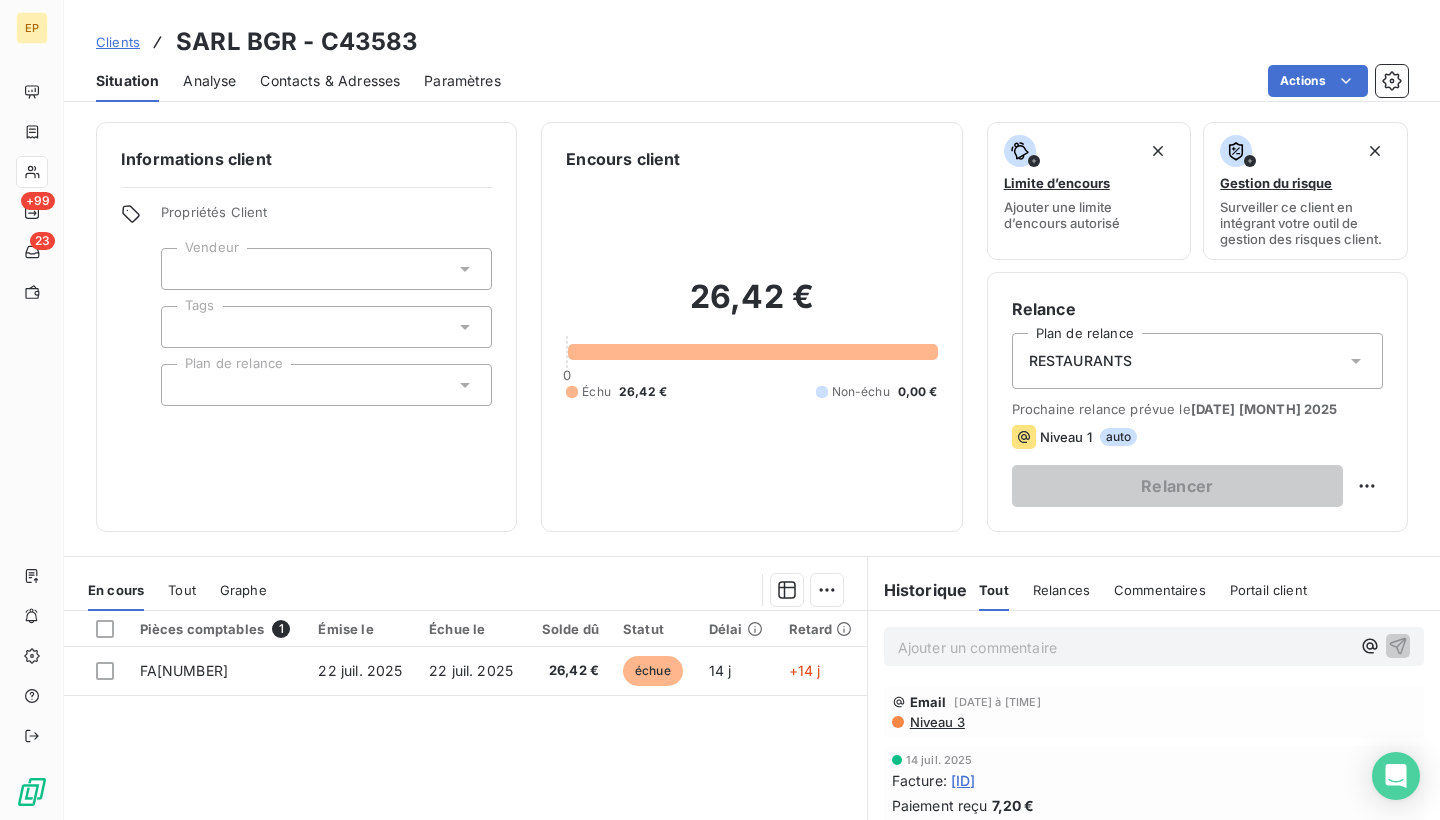 click at bounding box center [326, 269] 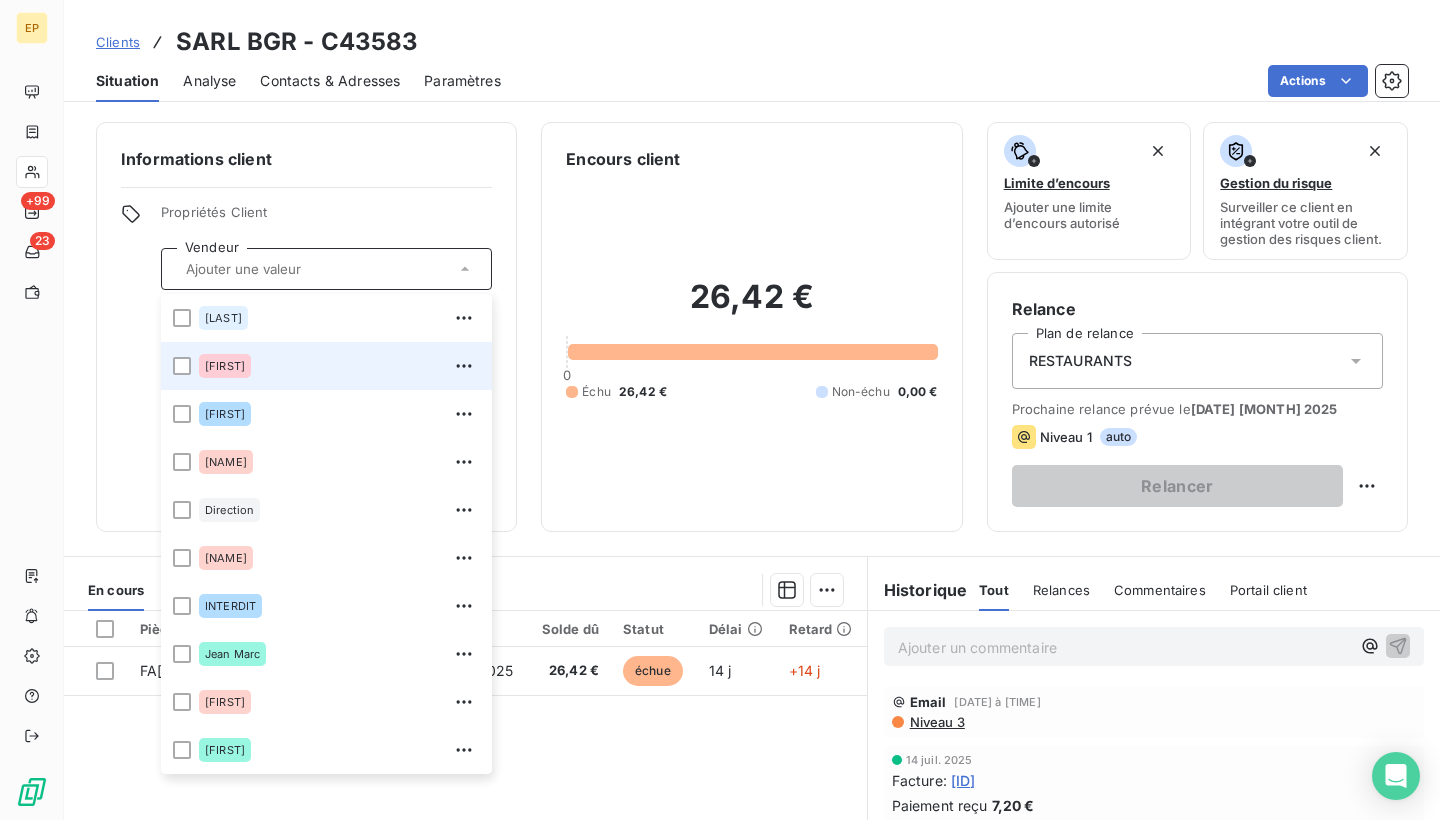 click on "[FIRST]" at bounding box center (339, 366) 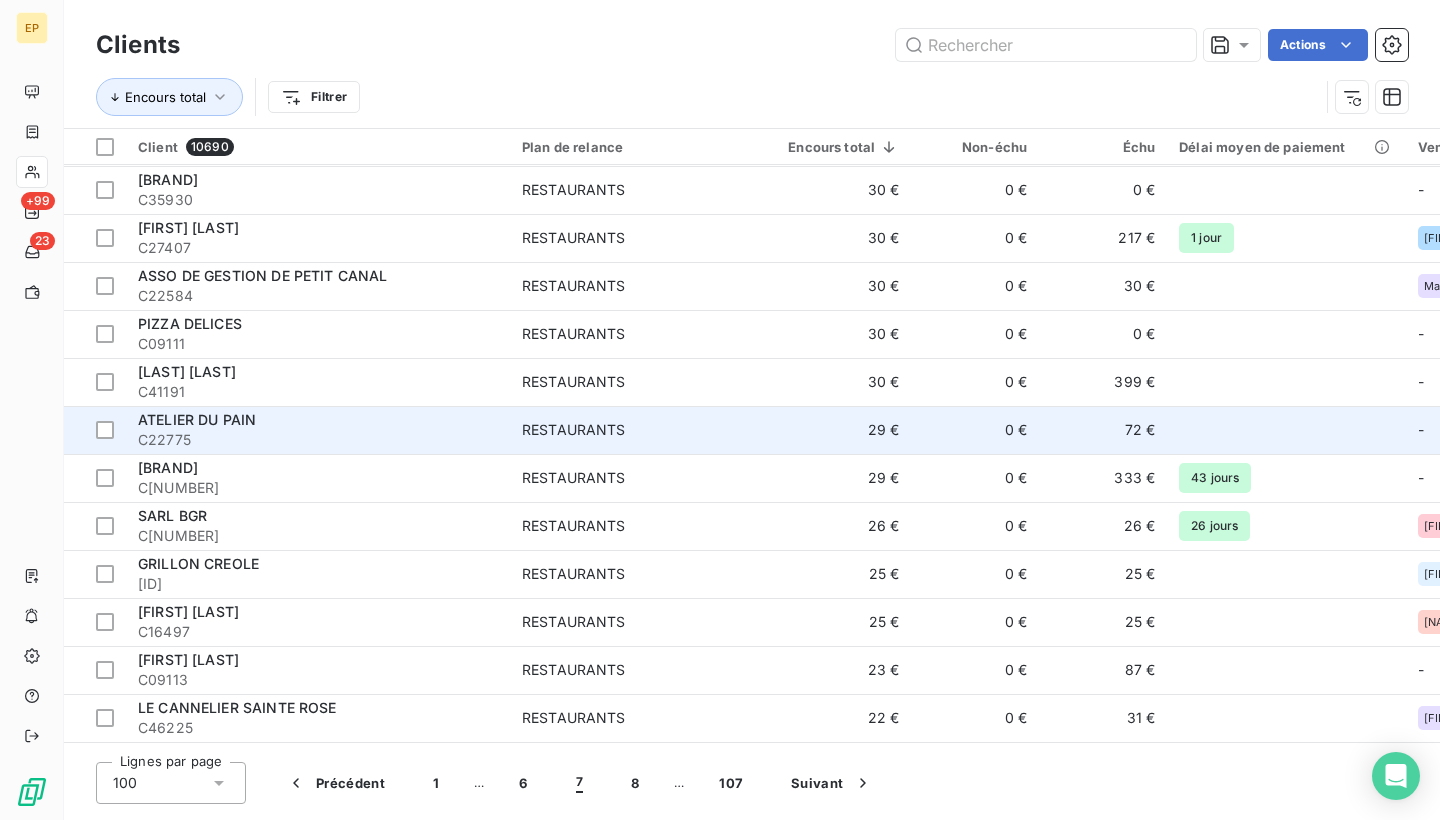 scroll, scrollTop: 1034, scrollLeft: 0, axis: vertical 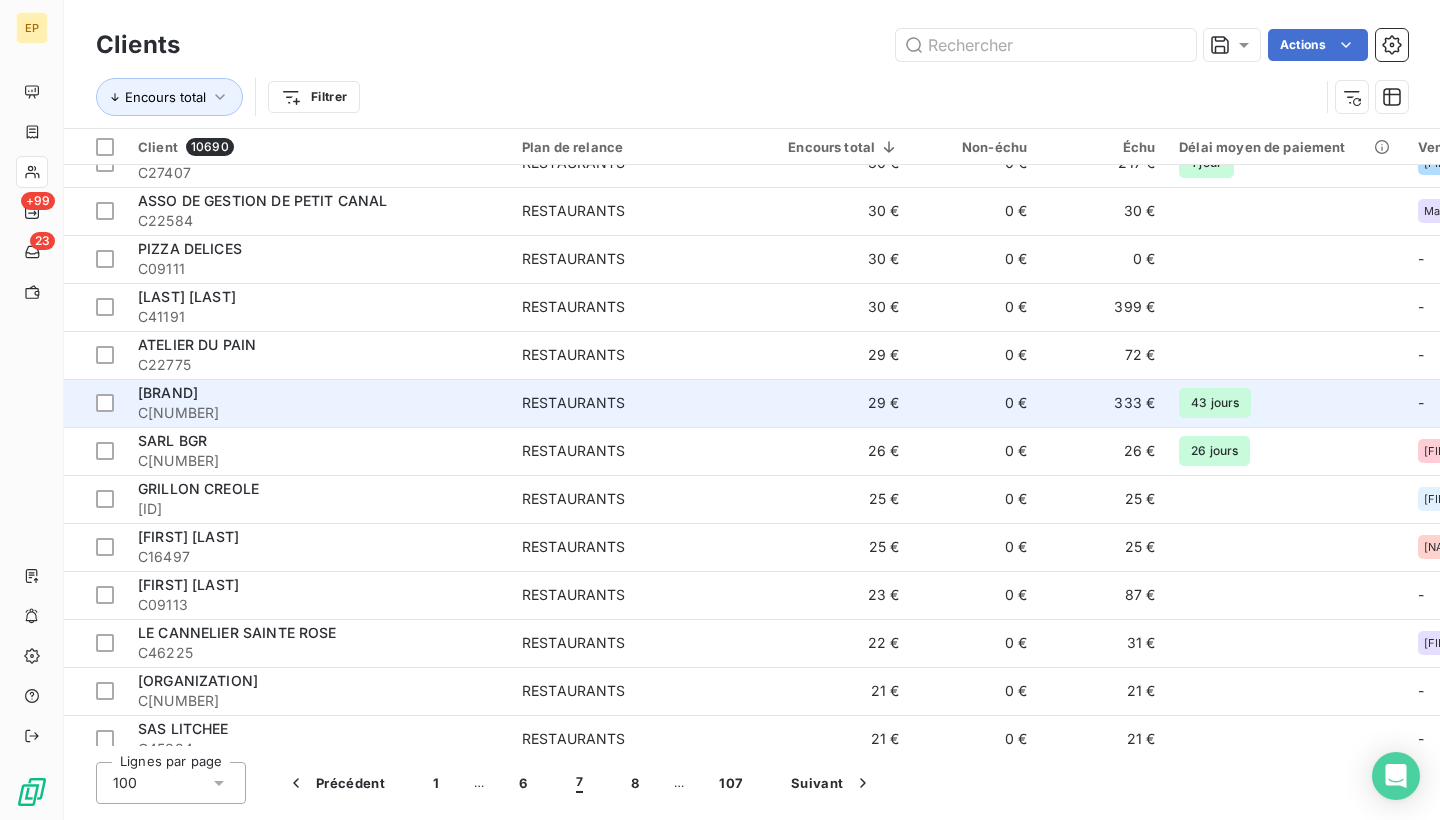 click on "C[NUMBER]" at bounding box center [318, 413] 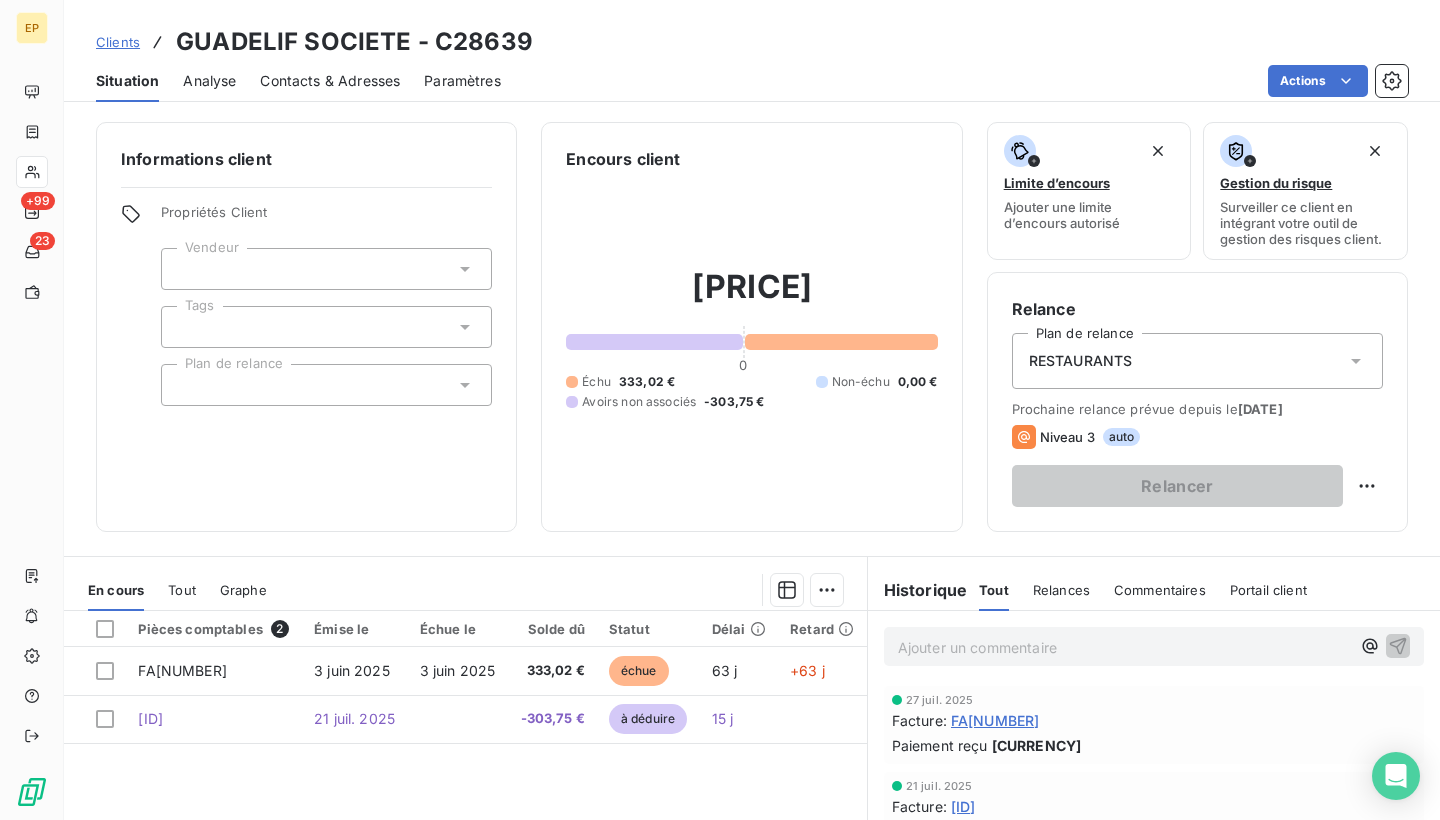 scroll, scrollTop: 97, scrollLeft: 0, axis: vertical 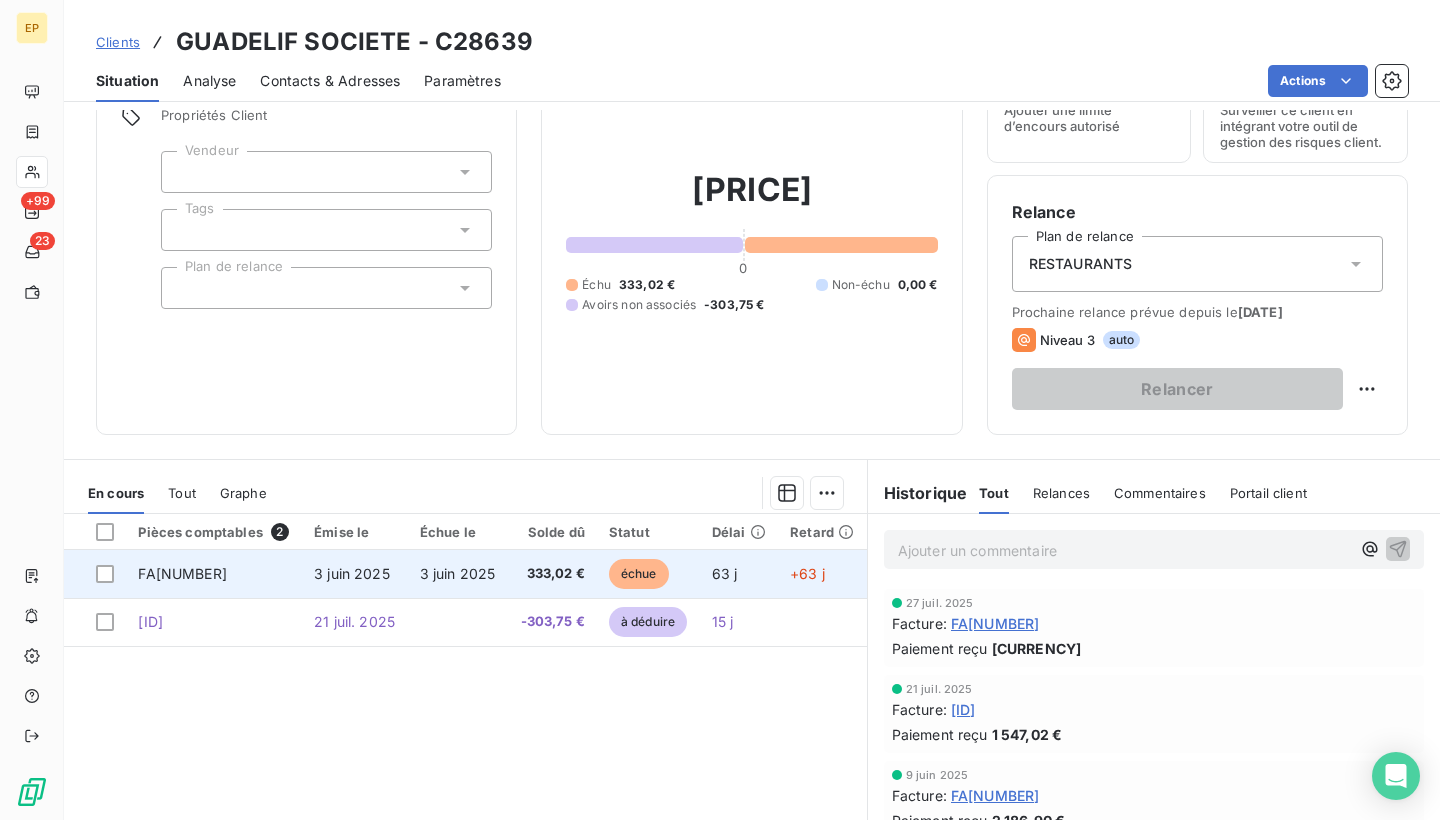 click on "FA[NUMBER]" at bounding box center [182, 573] 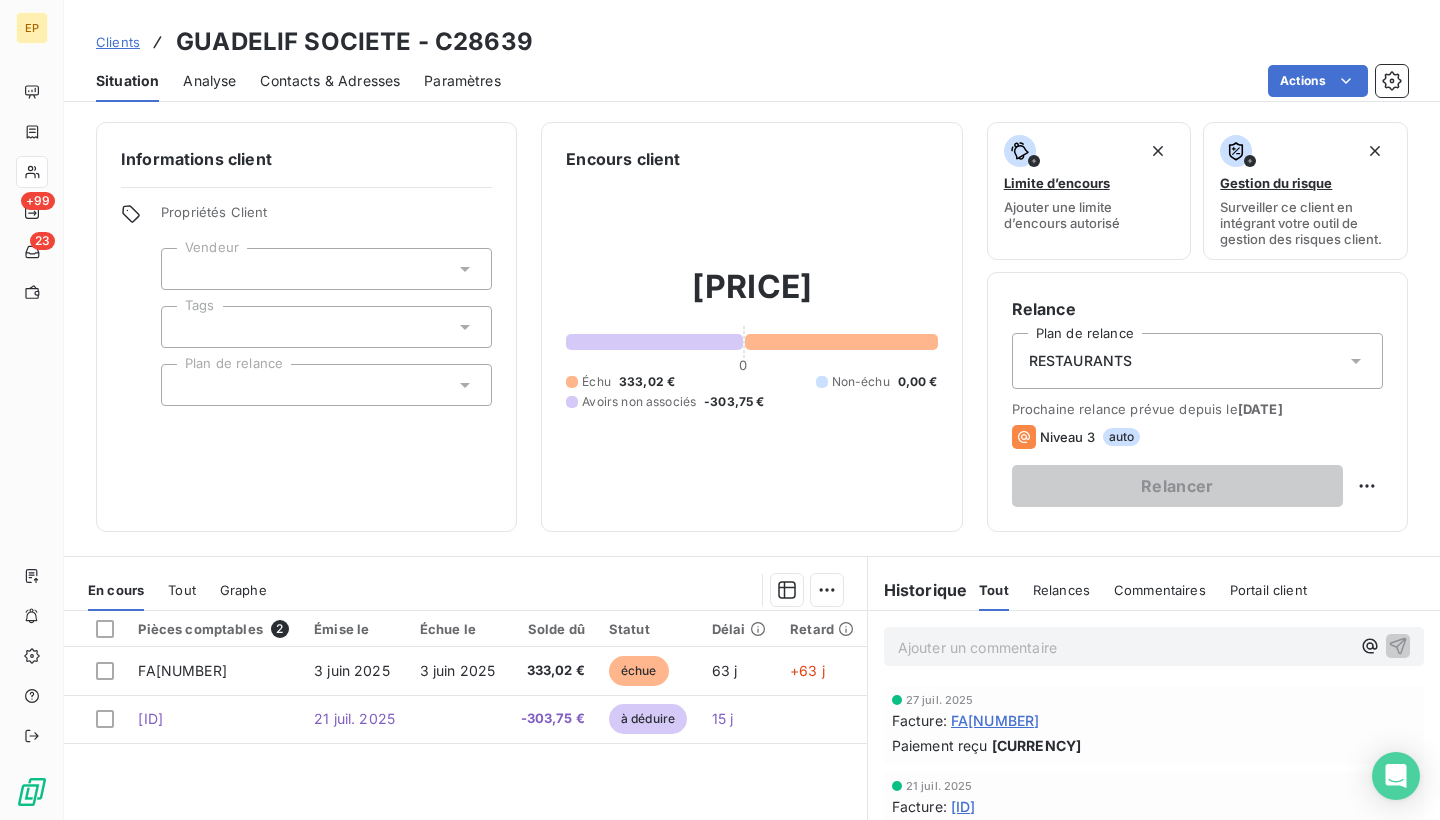 click at bounding box center (326, 269) 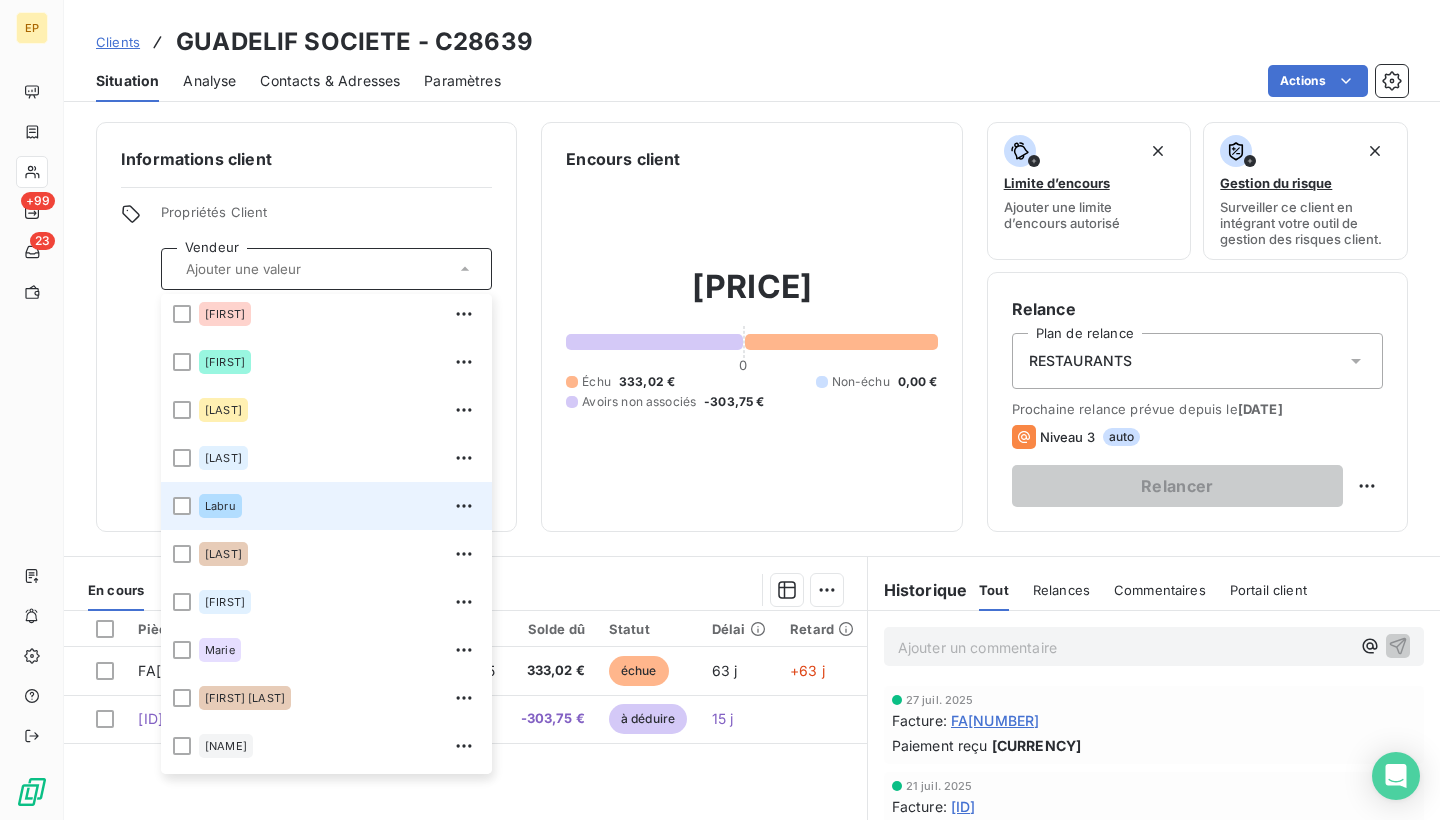 scroll, scrollTop: 416, scrollLeft: 0, axis: vertical 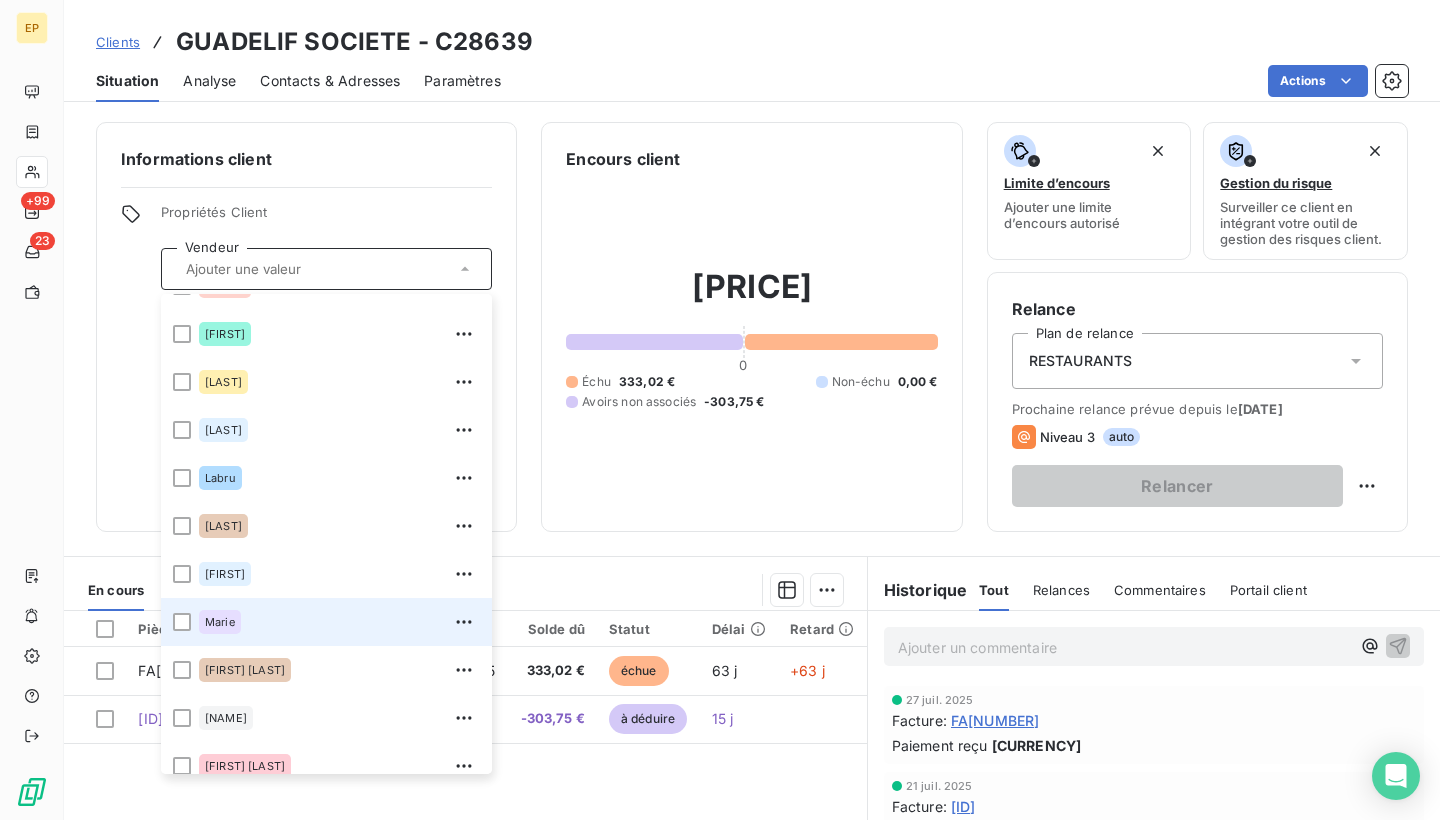 click on "Marie" at bounding box center (339, 622) 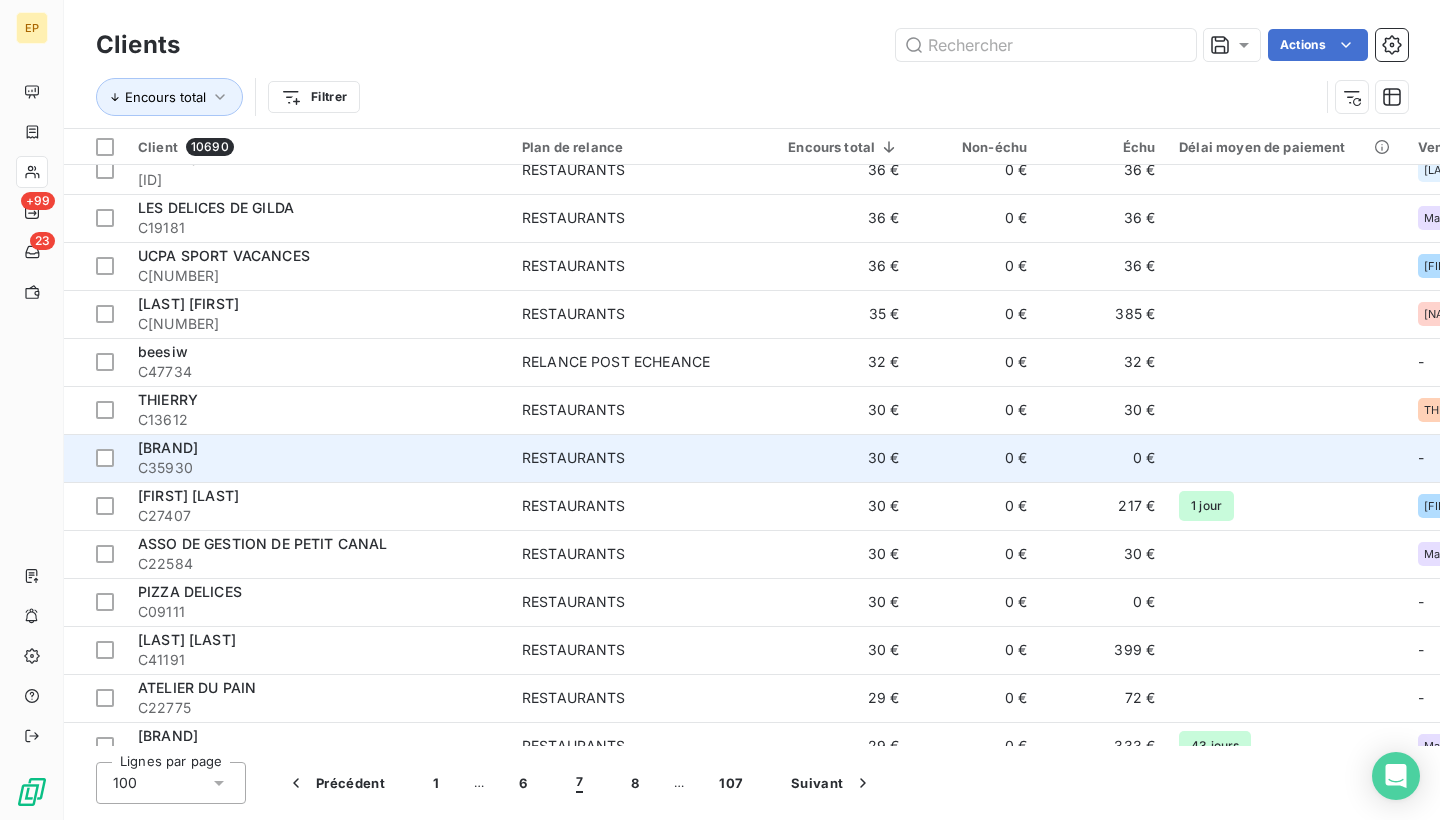 scroll, scrollTop: 898, scrollLeft: 0, axis: vertical 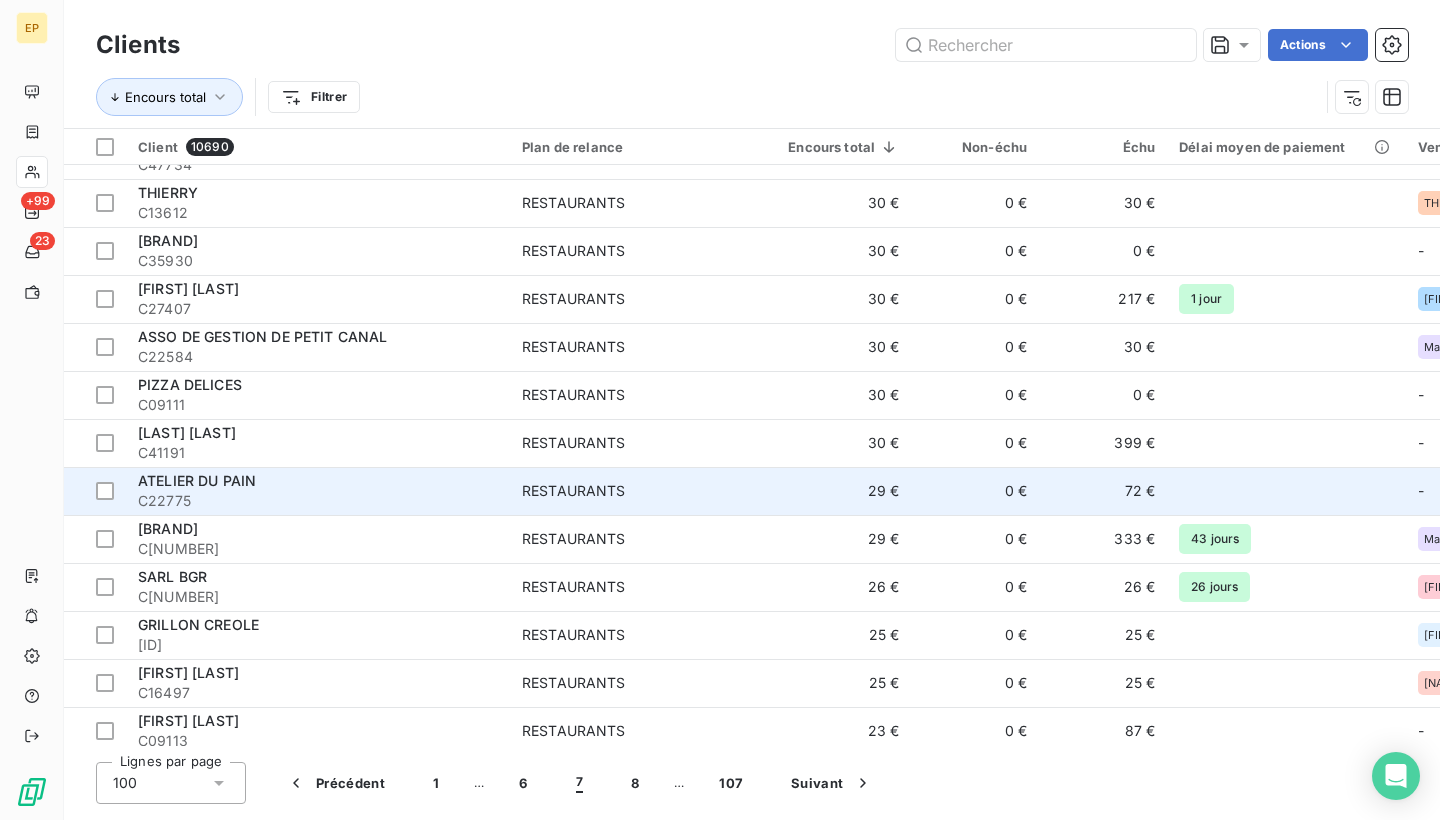 click on "ATELIER DU PAIN" at bounding box center [318, 481] 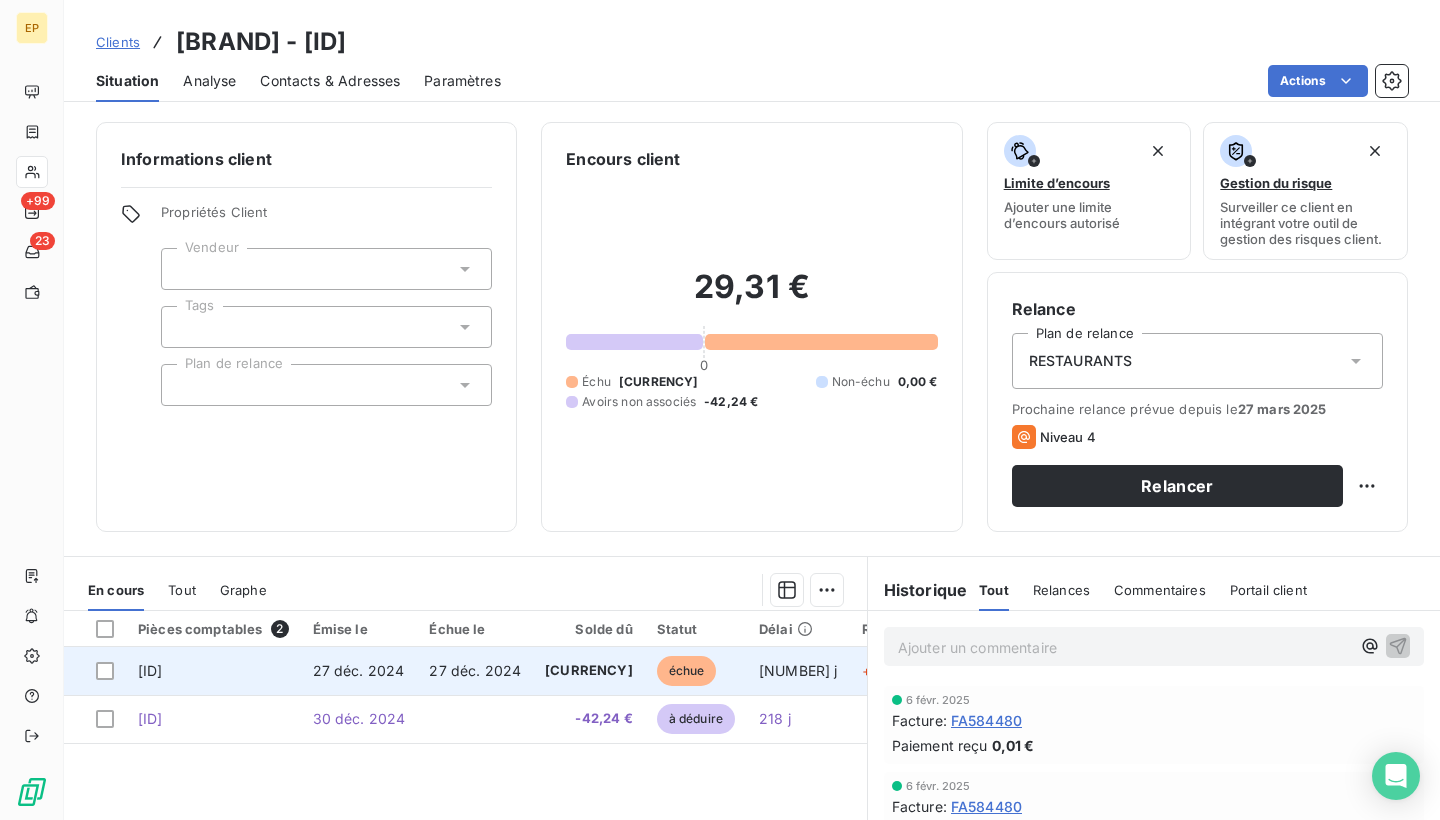 click on "[ID]" at bounding box center (150, 670) 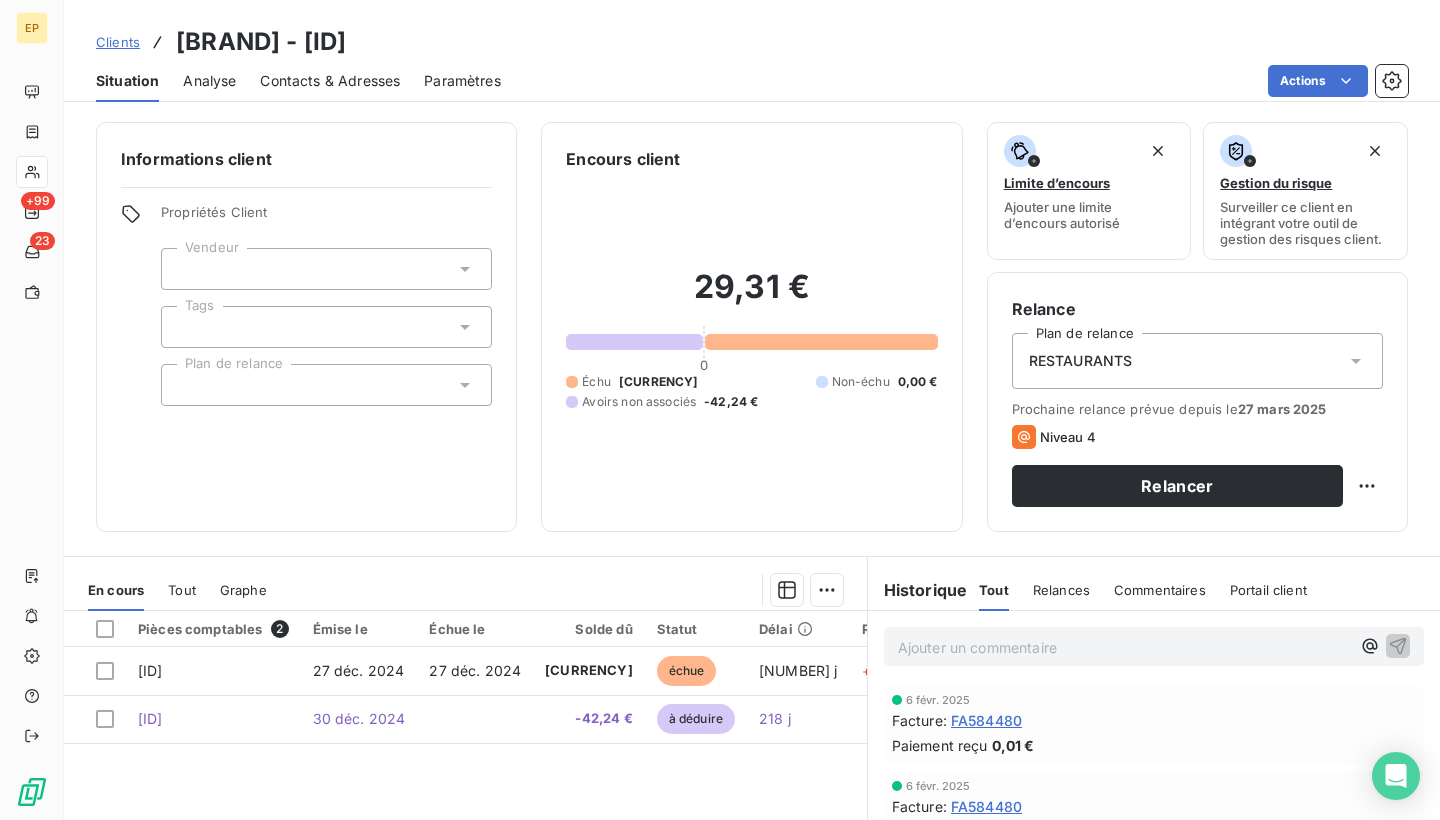 click at bounding box center [326, 269] 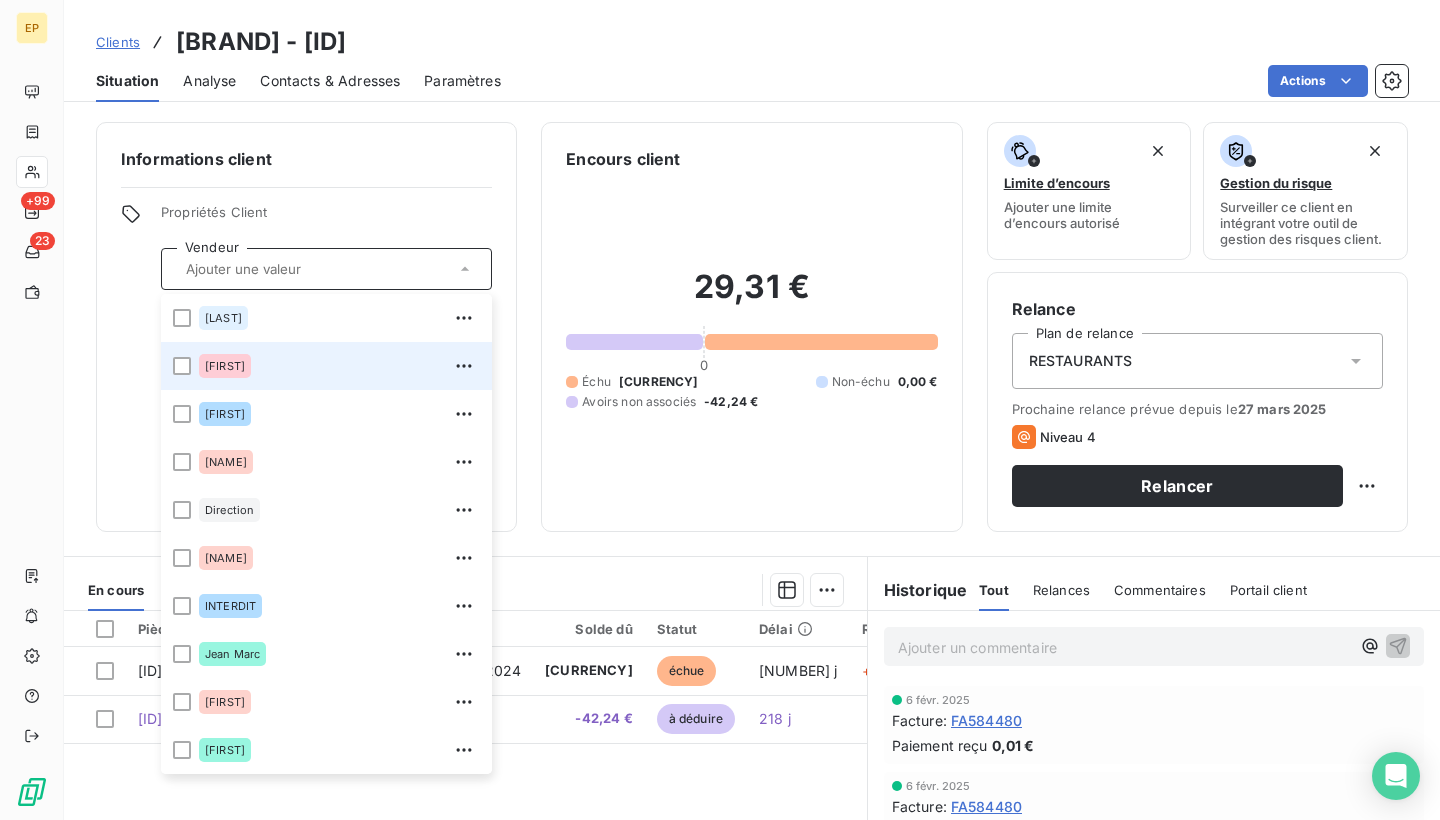 click on "[FIRST]" at bounding box center (339, 366) 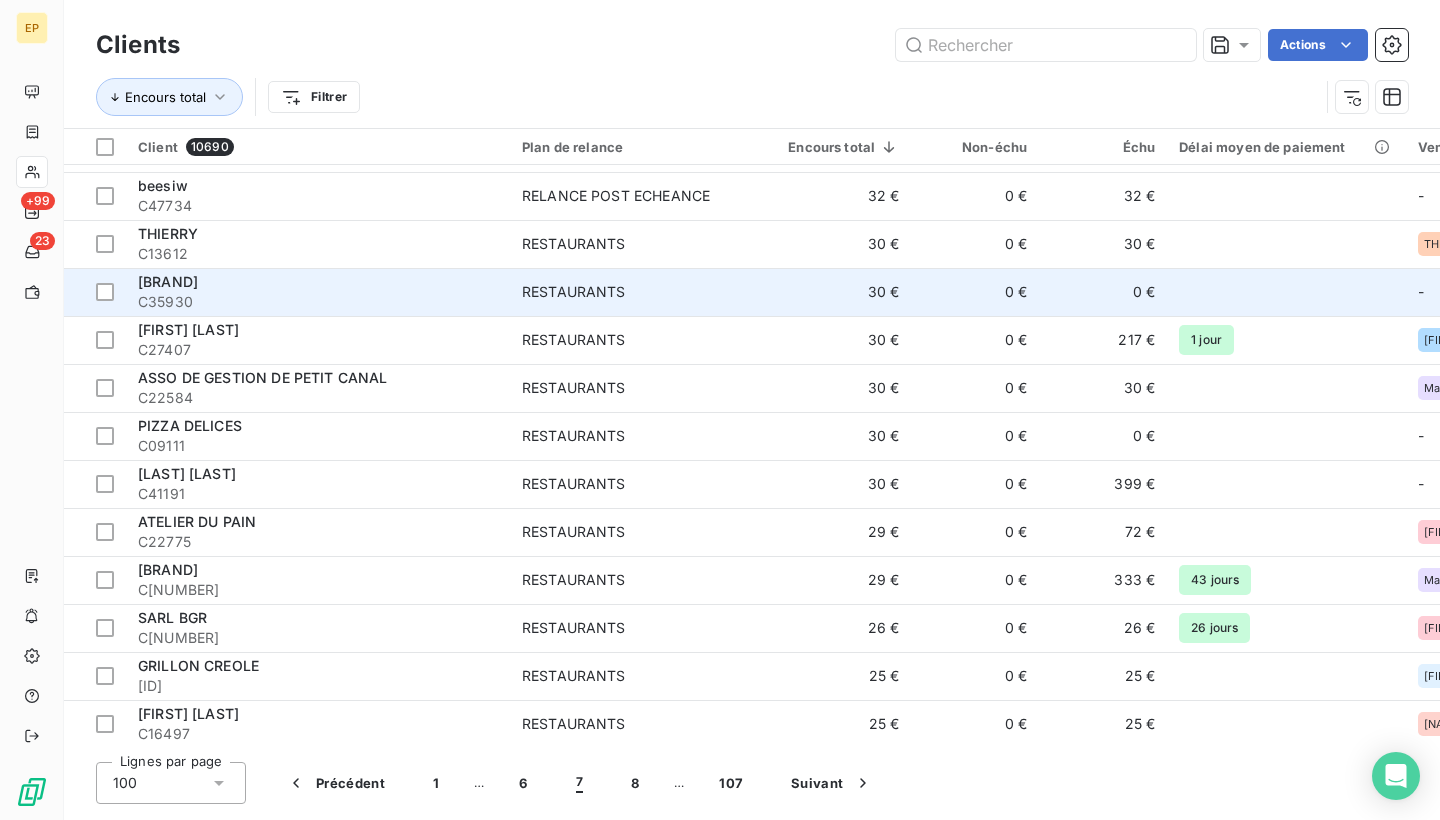 scroll, scrollTop: 880, scrollLeft: 5, axis: both 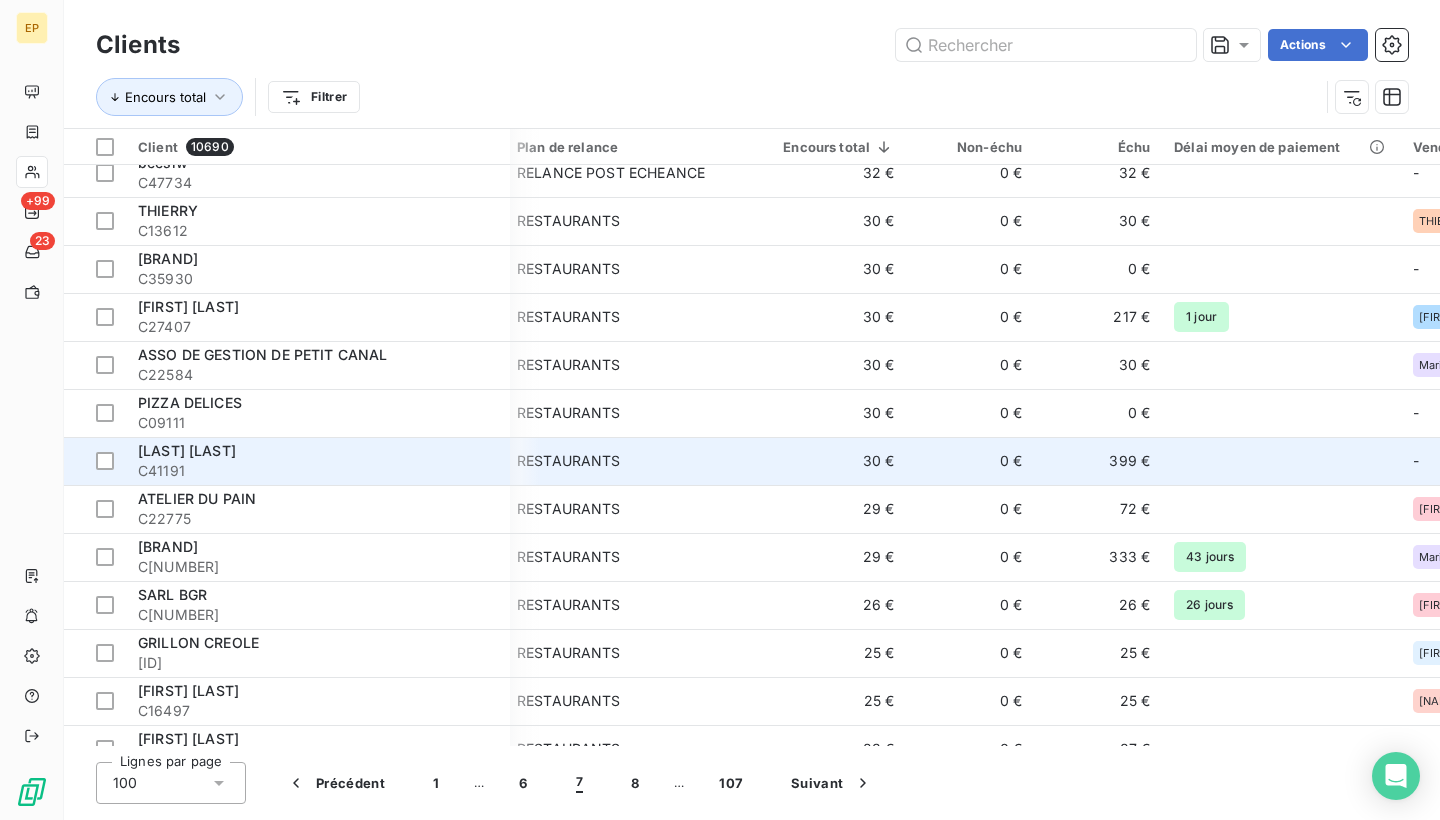 click on "RESTAURANTS" at bounding box center (569, 461) 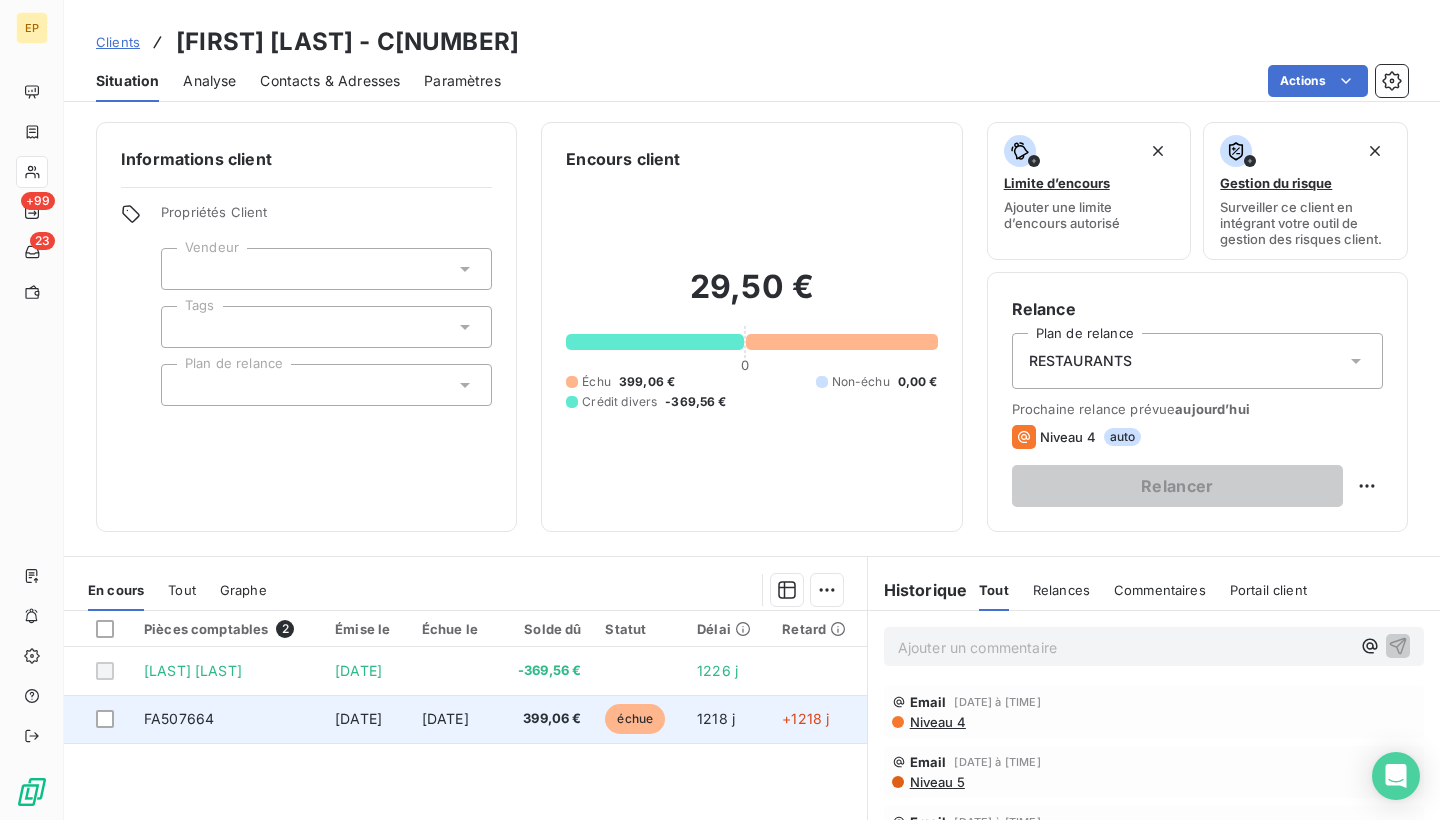 click on "FA507664" at bounding box center [179, 718] 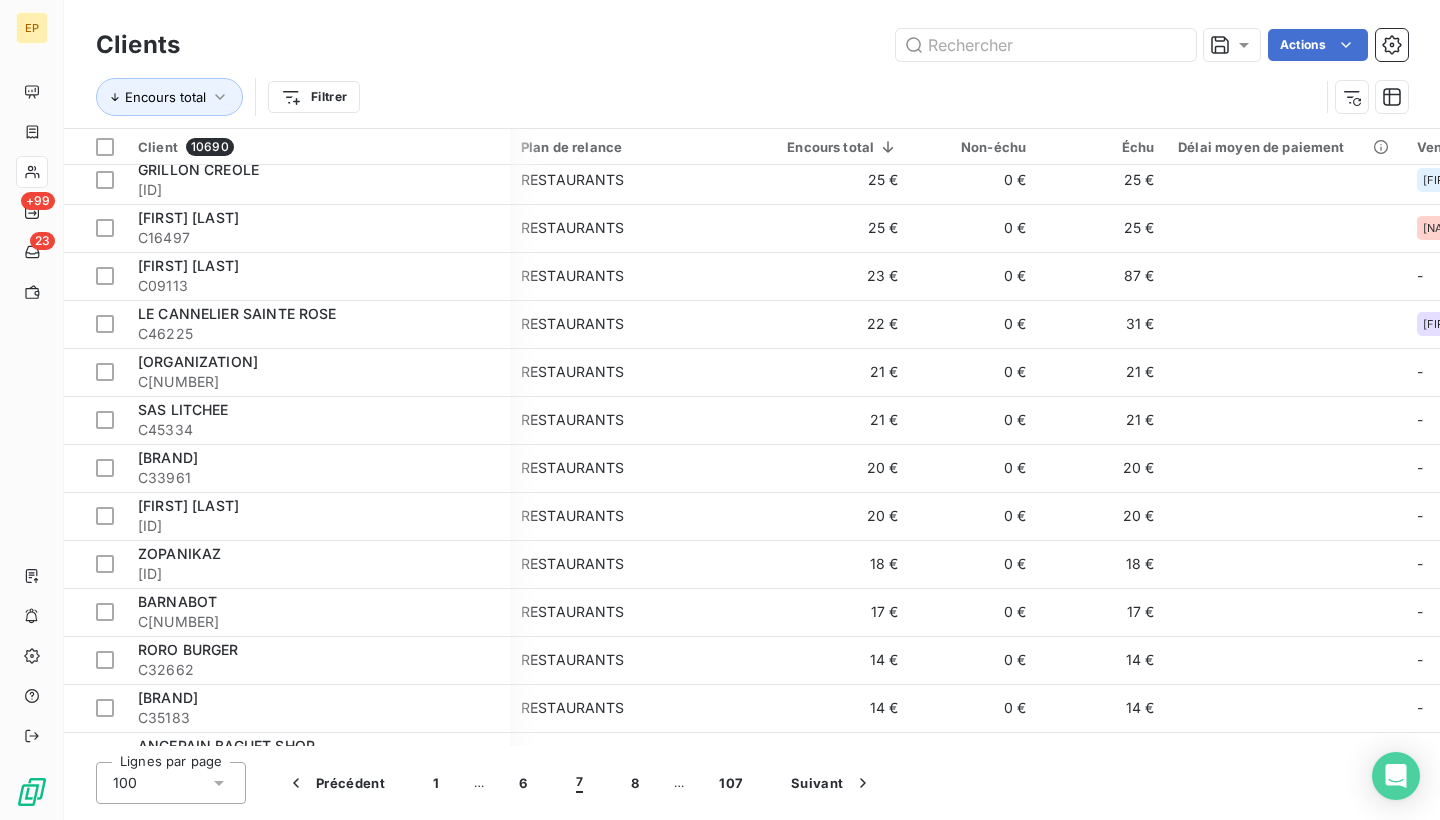 scroll, scrollTop: 1360, scrollLeft: 5, axis: both 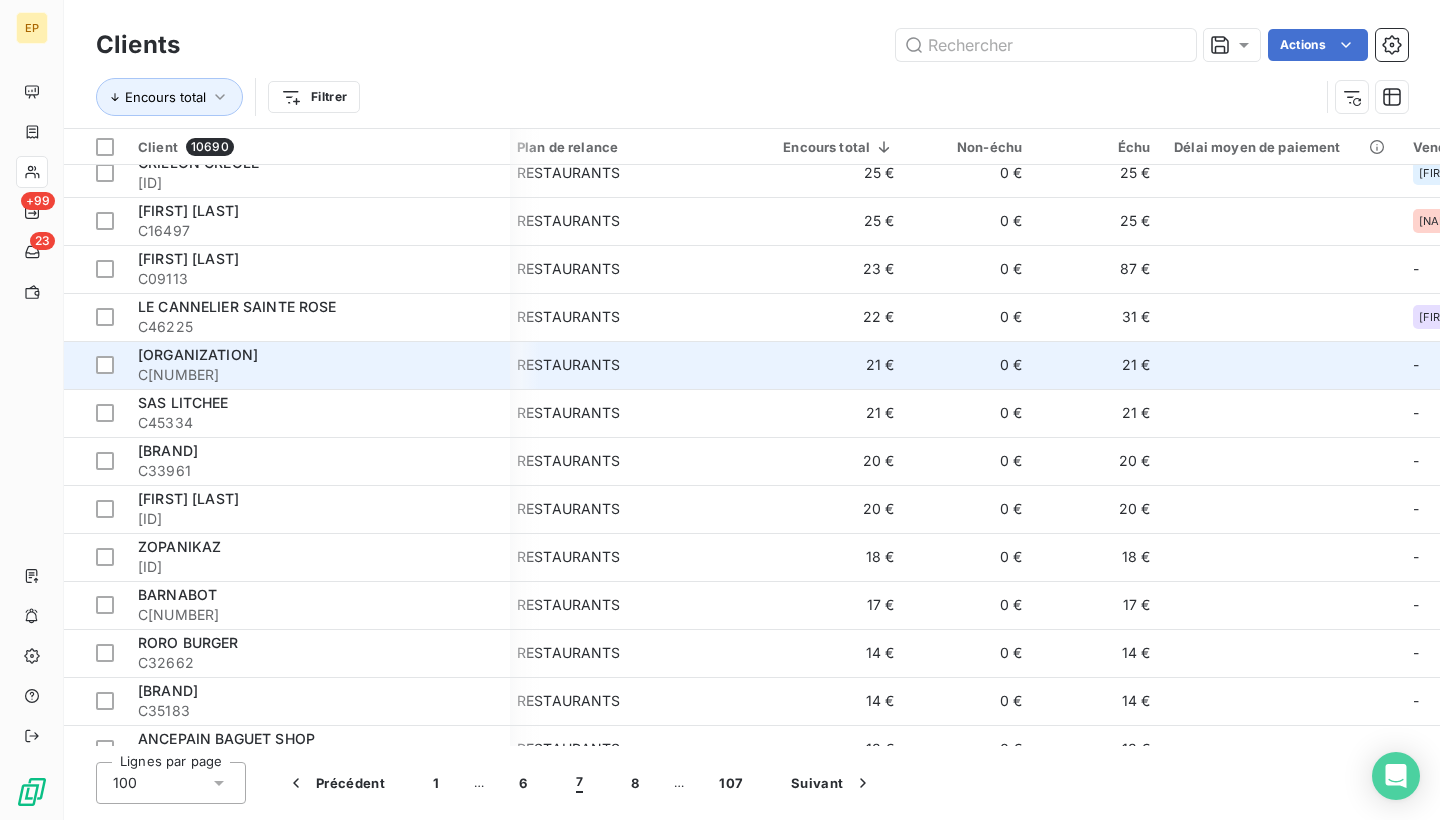 click on "C[NUMBER]" at bounding box center (318, 375) 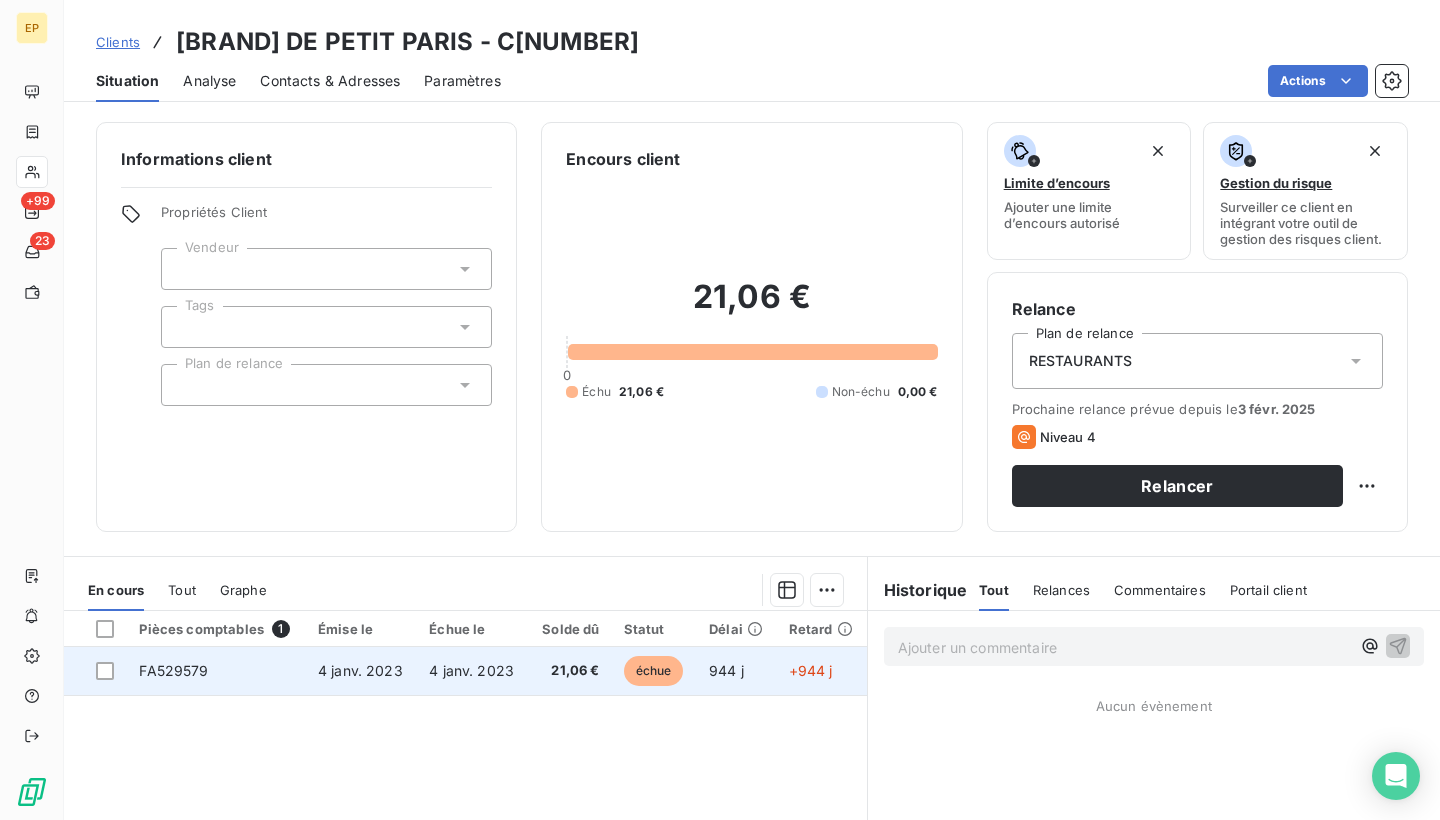 click on "FA529579" at bounding box center [173, 670] 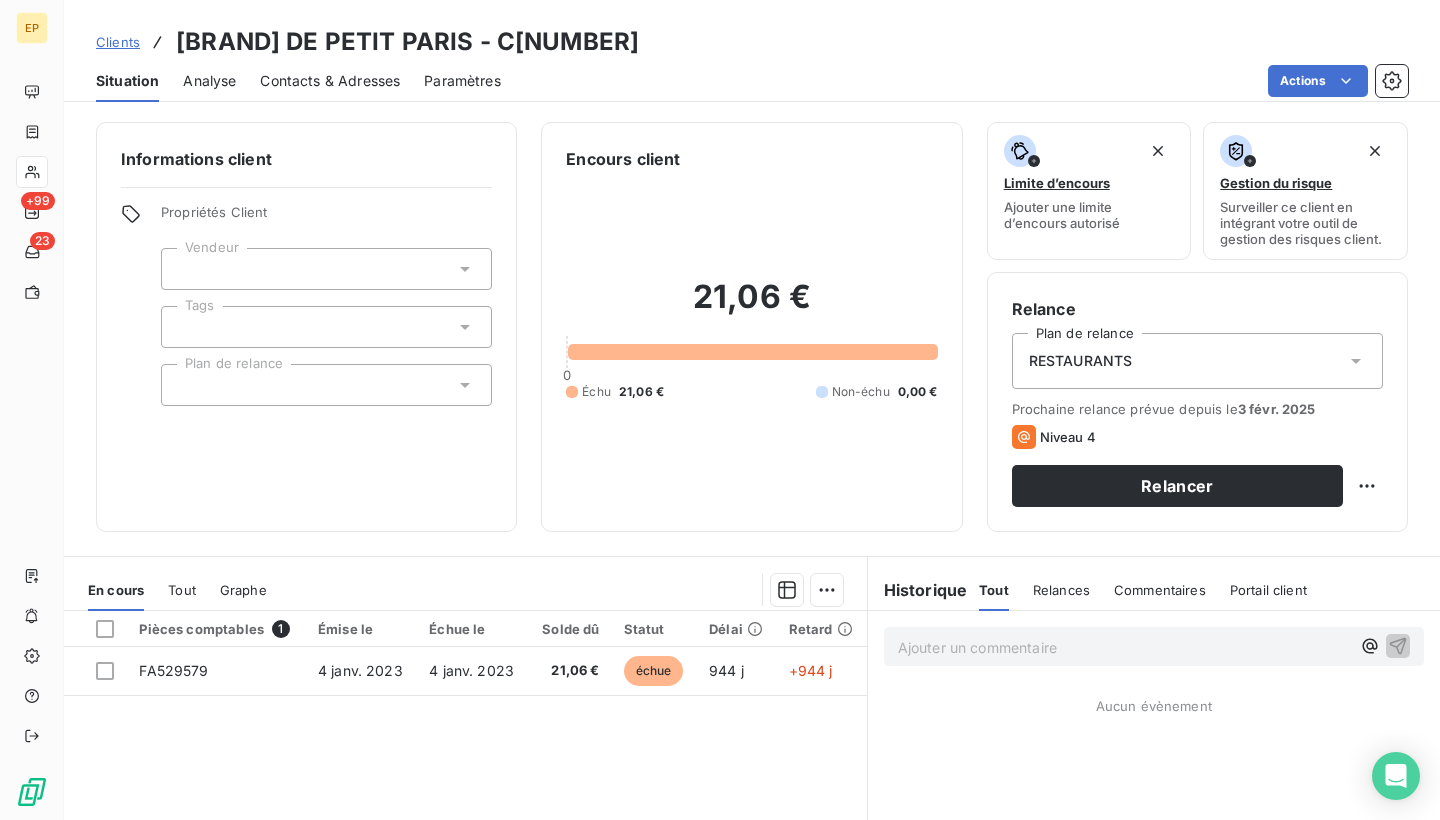 click at bounding box center (326, 269) 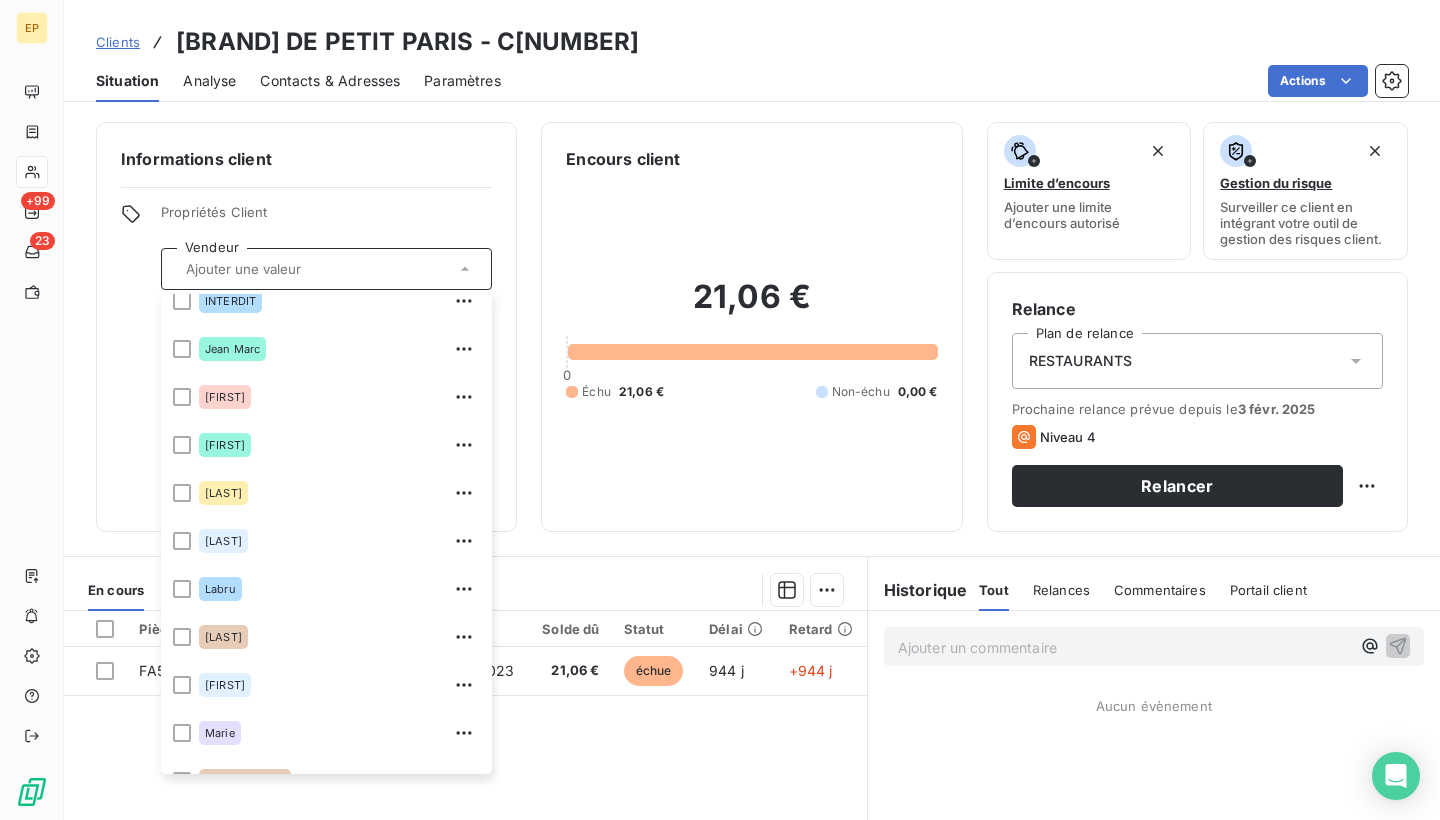 scroll, scrollTop: 308, scrollLeft: 0, axis: vertical 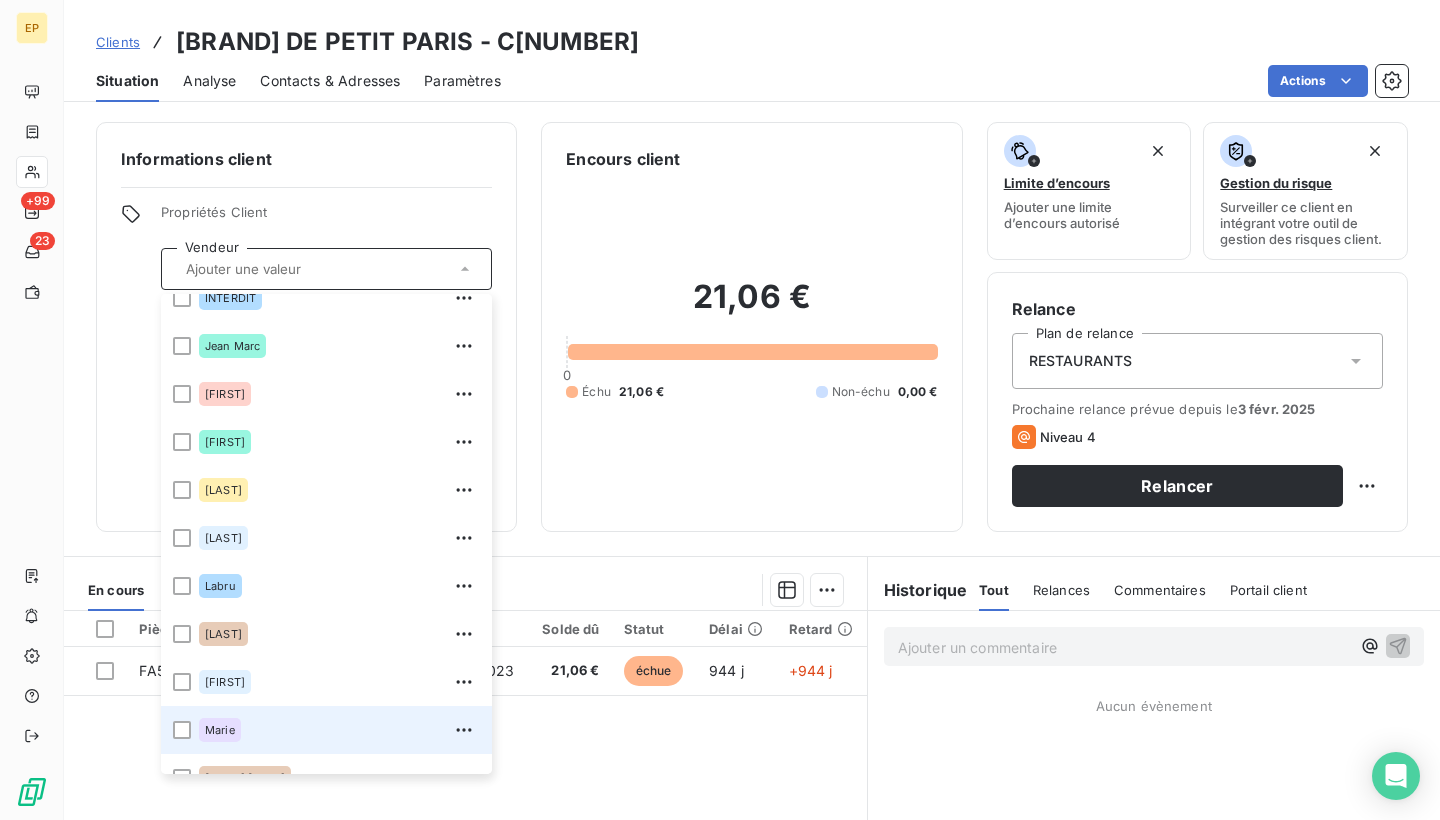 click on "Marie" at bounding box center (220, 730) 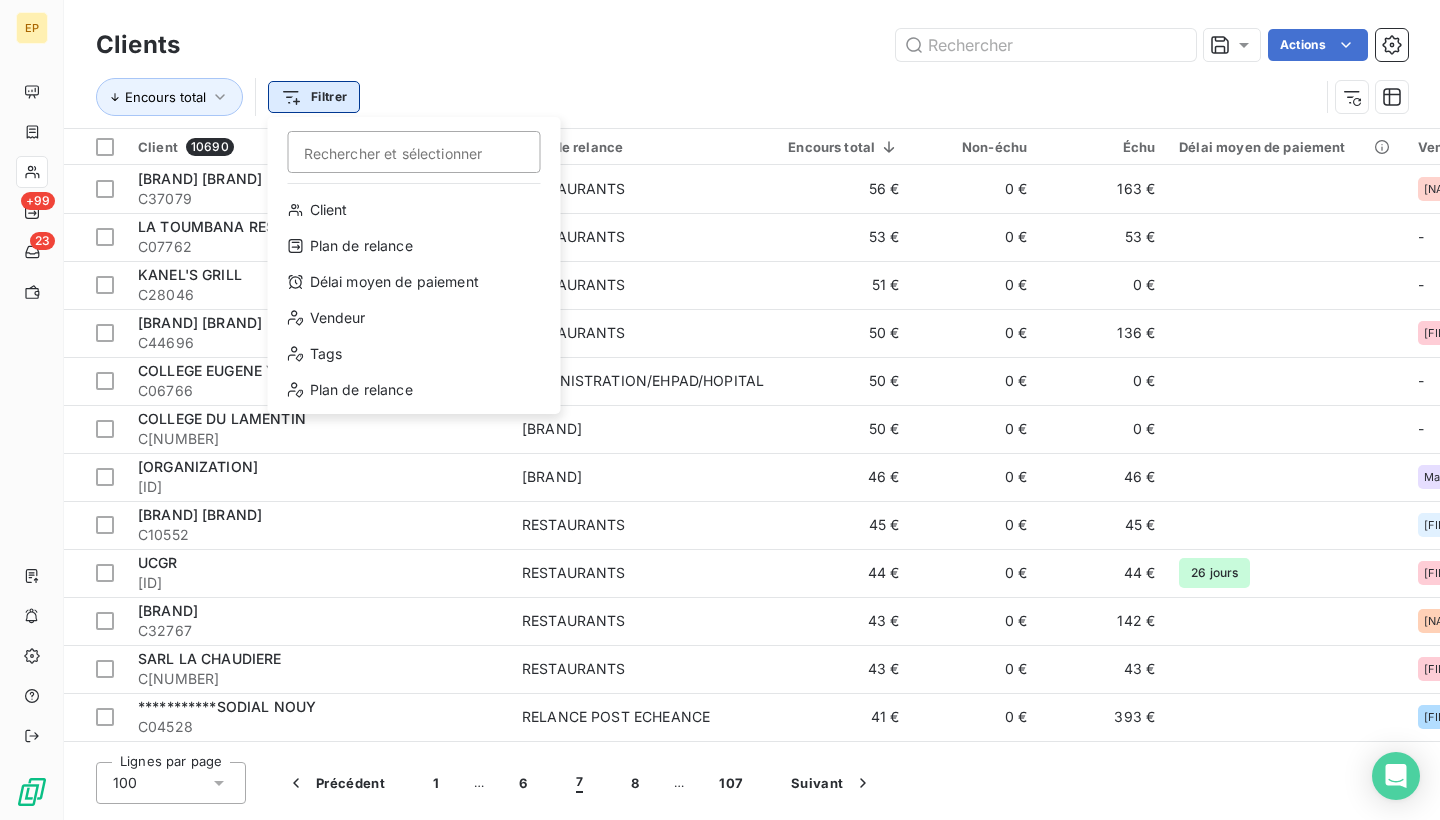 click on "EP +[NUMBER] [NUMBER] Clients Actions Encours total Filtrer Rechercher et sélectionner Client Plan de relance Délai moyen de paiement Vendeur Tags Plan de relance Client [NUMBER] Plan de relance Encours total Non-échu Échu Délai moyen de paiement Vendeur [BRAND] [ID] RESTAURANTS [CURRENCY] [CURRENCY] [CURRENCY] [FIRST] [BRAND] [BRAND] [ID] RESTAURANTS [CURRENCY] [CURRENCY] [CURRENCY] - [BRAND]'S [BRAND] [ID] RESTAURANTS [CURRENCY] [CURRENCY] [CURRENCY] - [BRAND] [BRAND] [ID] ADMINISTRATION/EHPAD/HOPITAL [CURRENCY] [CURRENCY] [CURRENCY] - [BRAND] [ID] CHORUS [CURRENCY] [CURRENCY] [CURRENCY] - [BRAND] [ID] CHORUS [CURRENCY] [CURRENCY] [CURRENCY] [FIRST] [BRAND] [BRAND] [ID] RESTAURANTS [CURRENCY] [CURRENCY] [CURRENCY] [FIRST] UCGR [ID] RESTAURANTS [CURRENCY] [CURRENCY] [CURRENCY] [NUMBER] jours [FIRST] [BRAND] [BRAND] [ID] RESTAURANTS [CURRENCY] [CURRENCY] [CURRENCY] [FIRST] [BRAND] [BRAND] [ID] -" at bounding box center (720, 410) 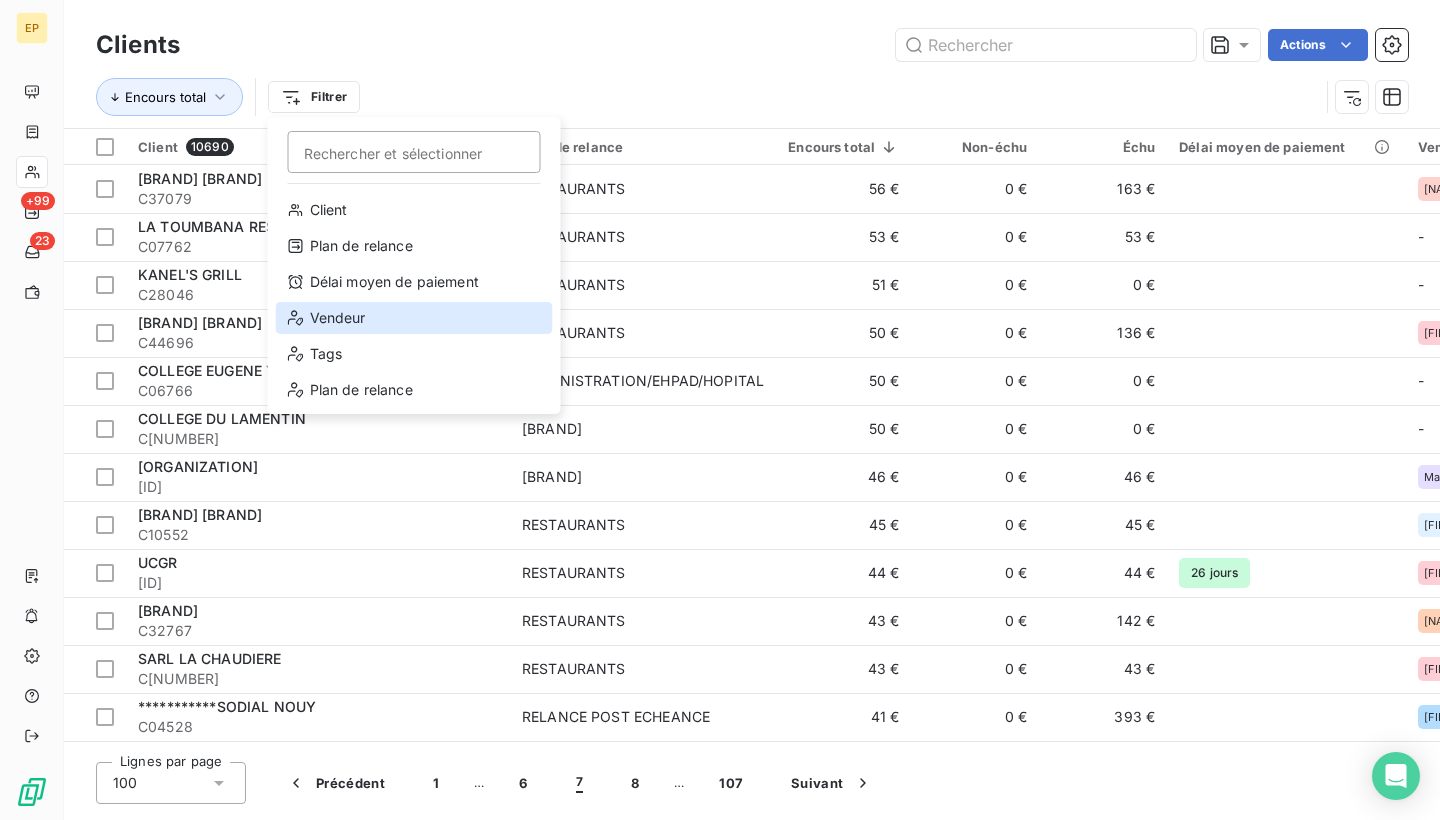 click on "Vendeur" at bounding box center (414, 318) 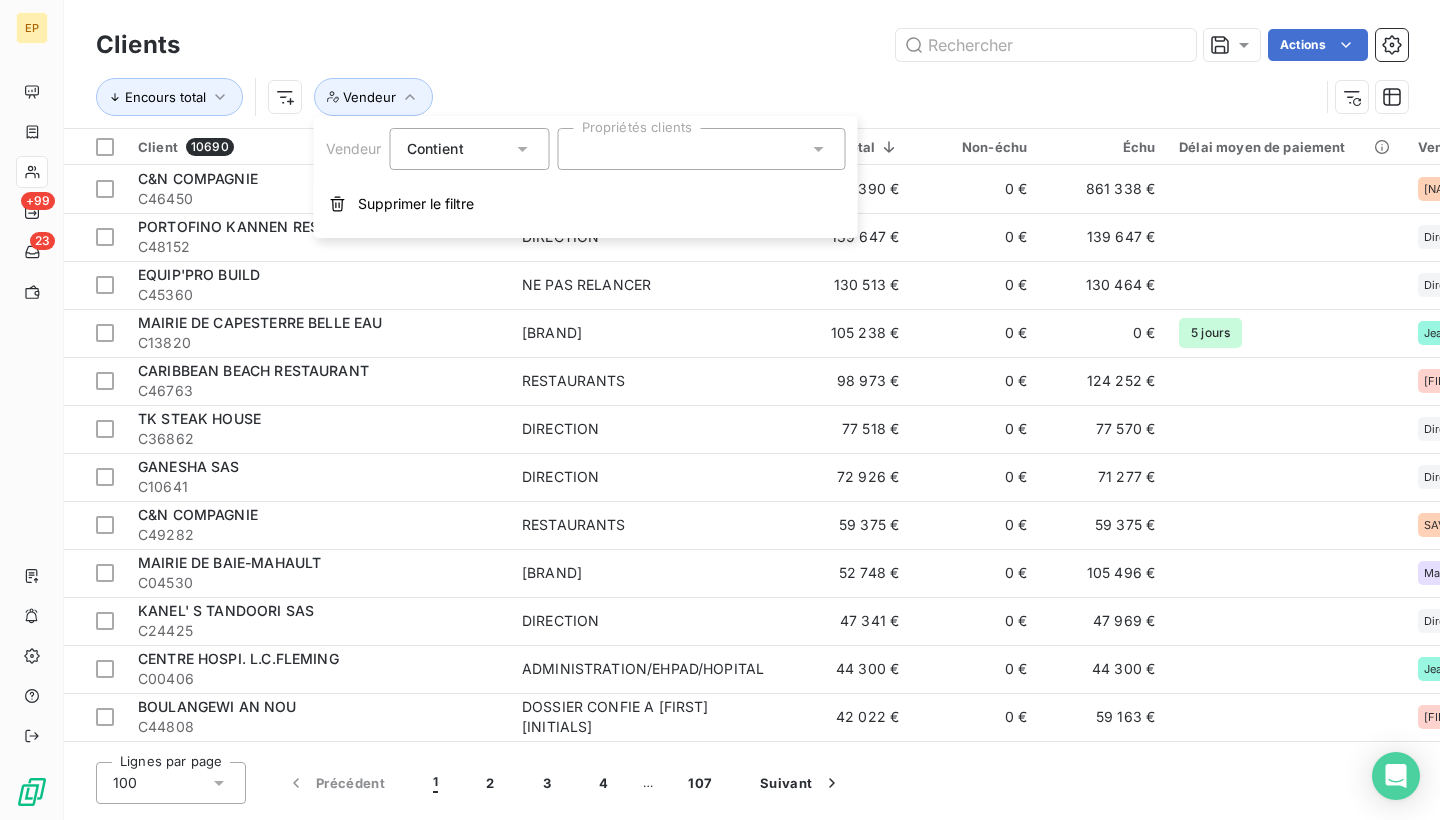 click at bounding box center (702, 149) 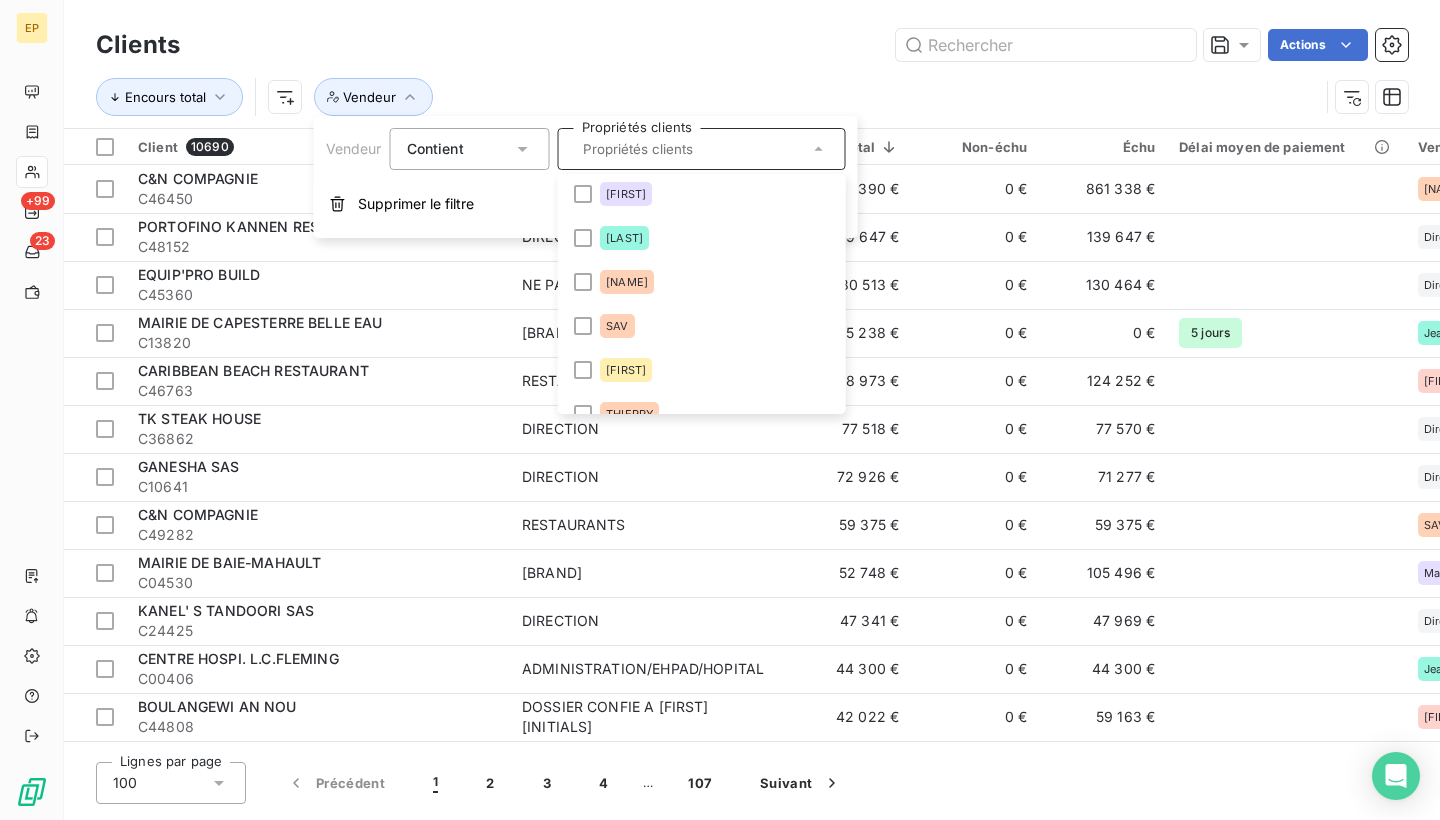 scroll, scrollTop: 864, scrollLeft: 0, axis: vertical 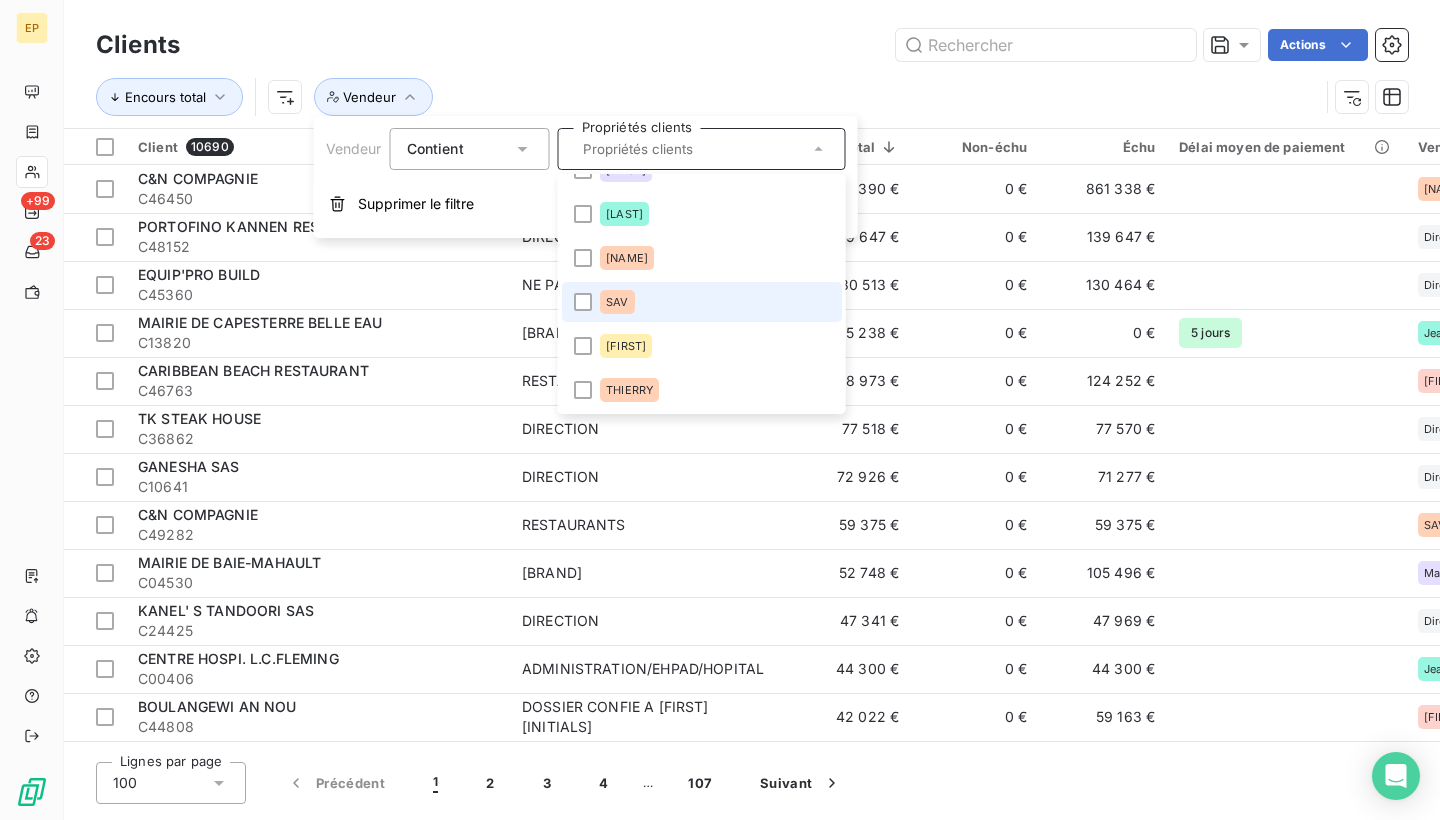 click on "SAV" at bounding box center [702, 302] 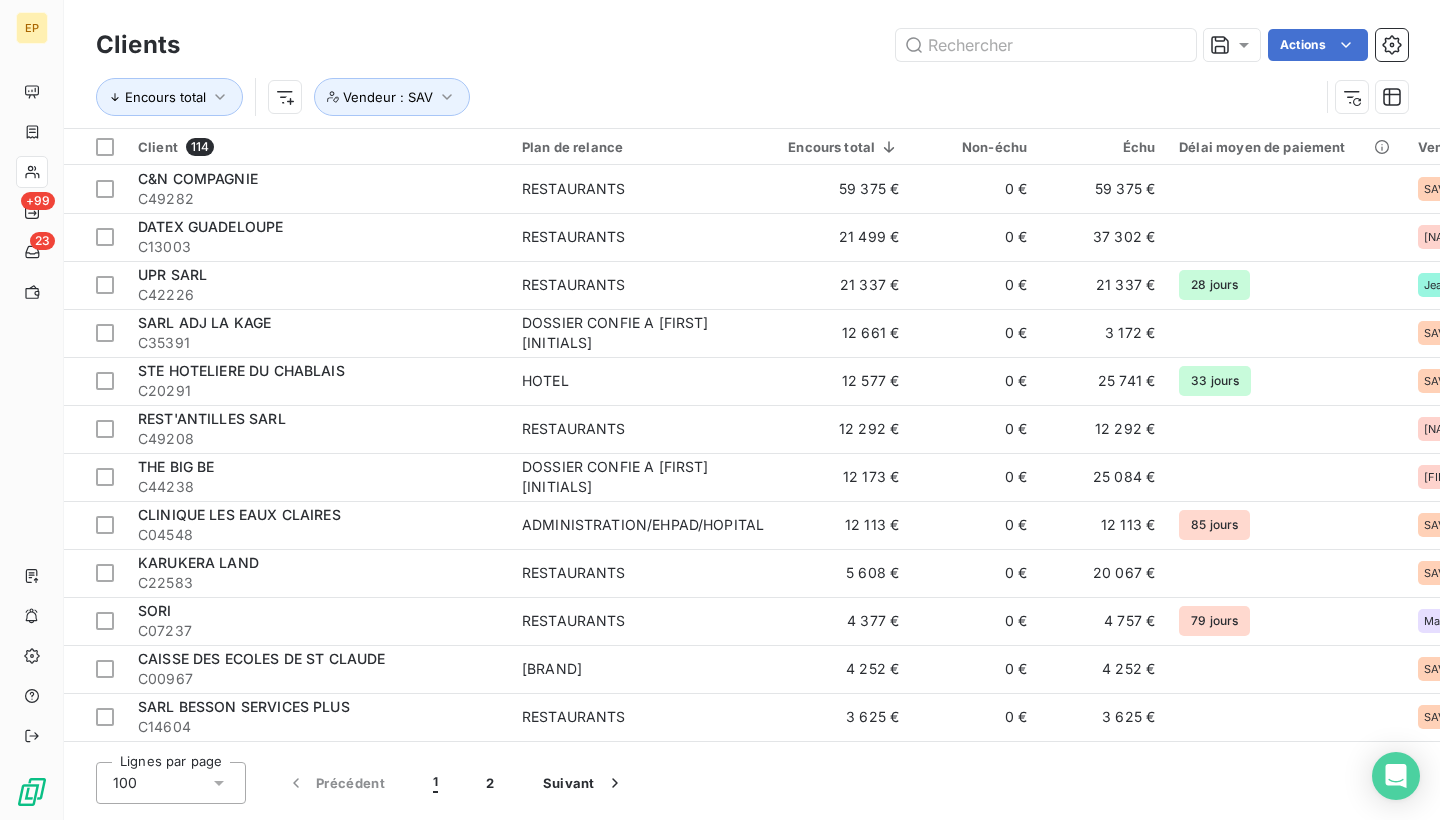 click on "Encours total Vendeur : [LAST]" at bounding box center [707, 97] 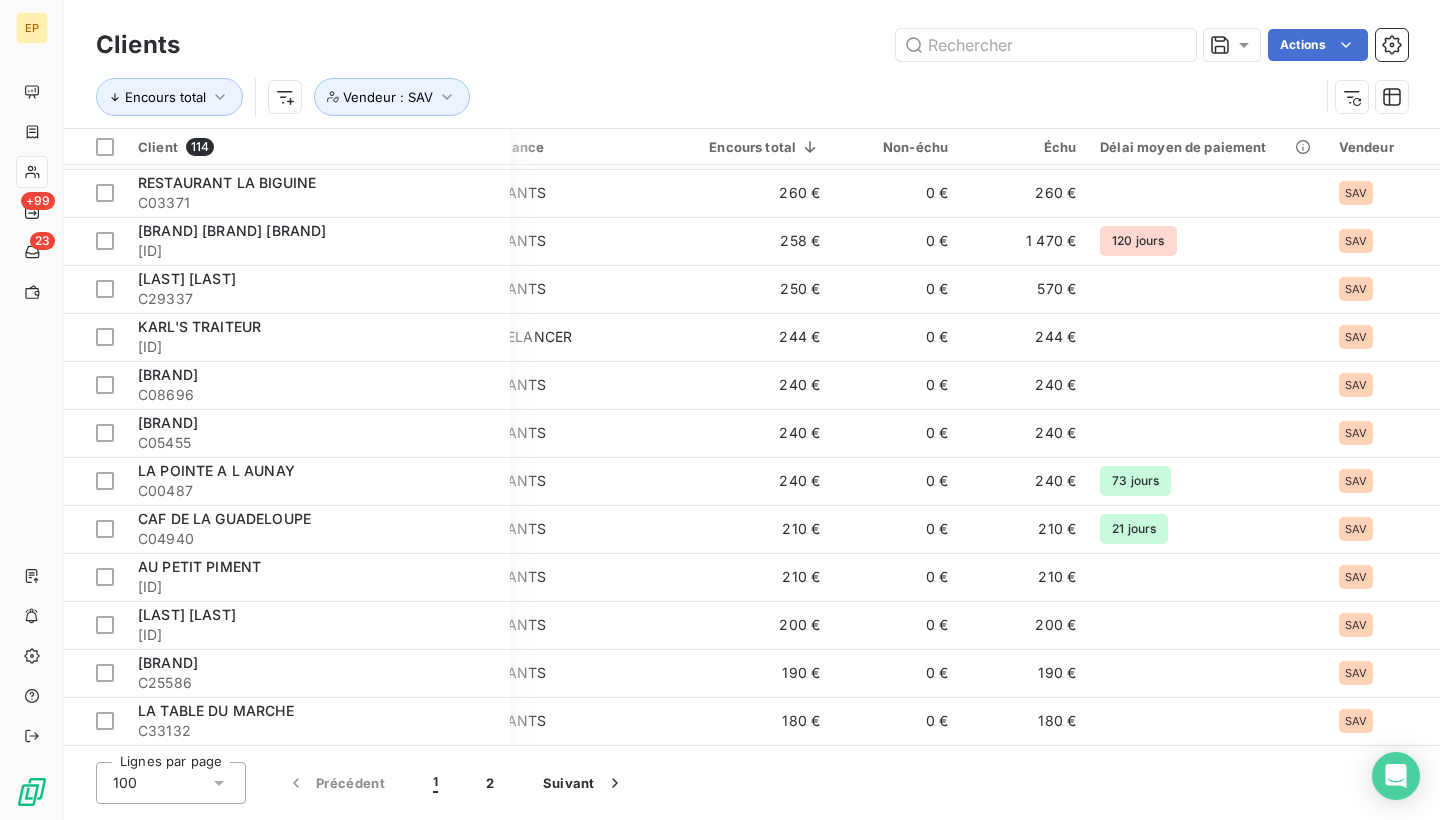 scroll, scrollTop: 4226, scrollLeft: 84, axis: both 